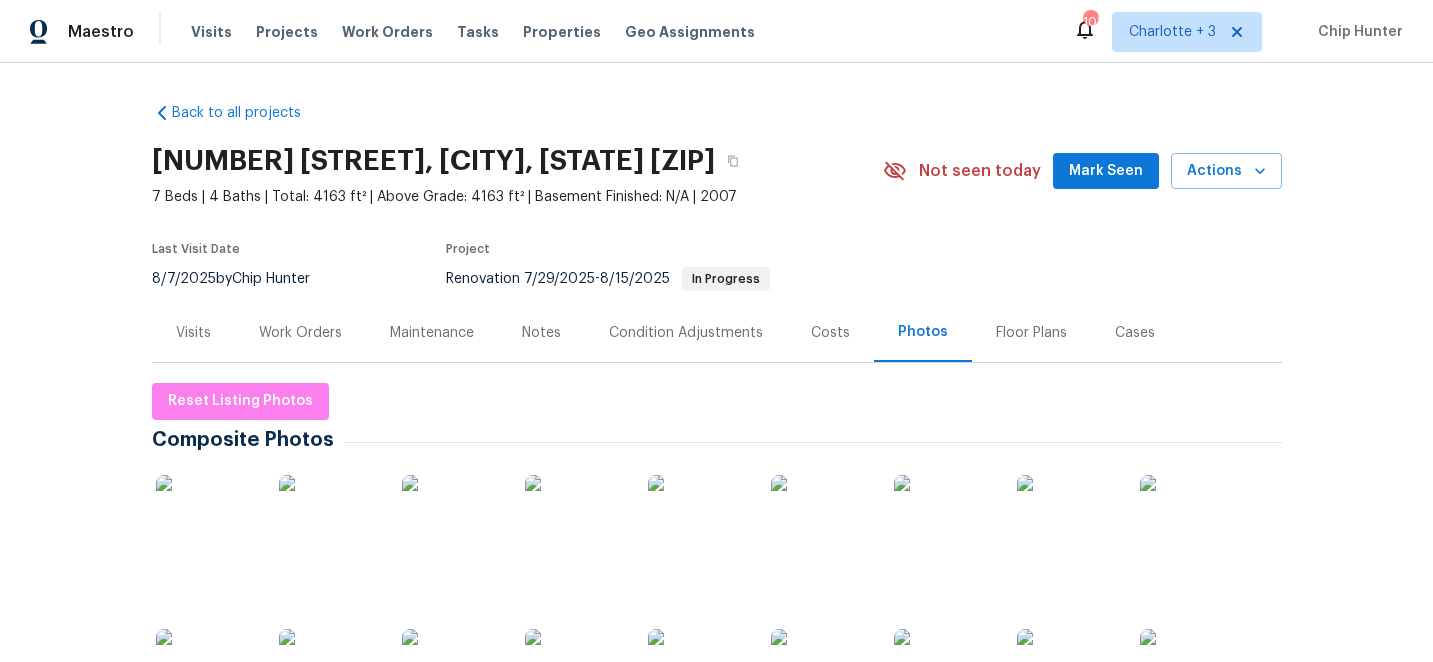 scroll, scrollTop: 0, scrollLeft: 0, axis: both 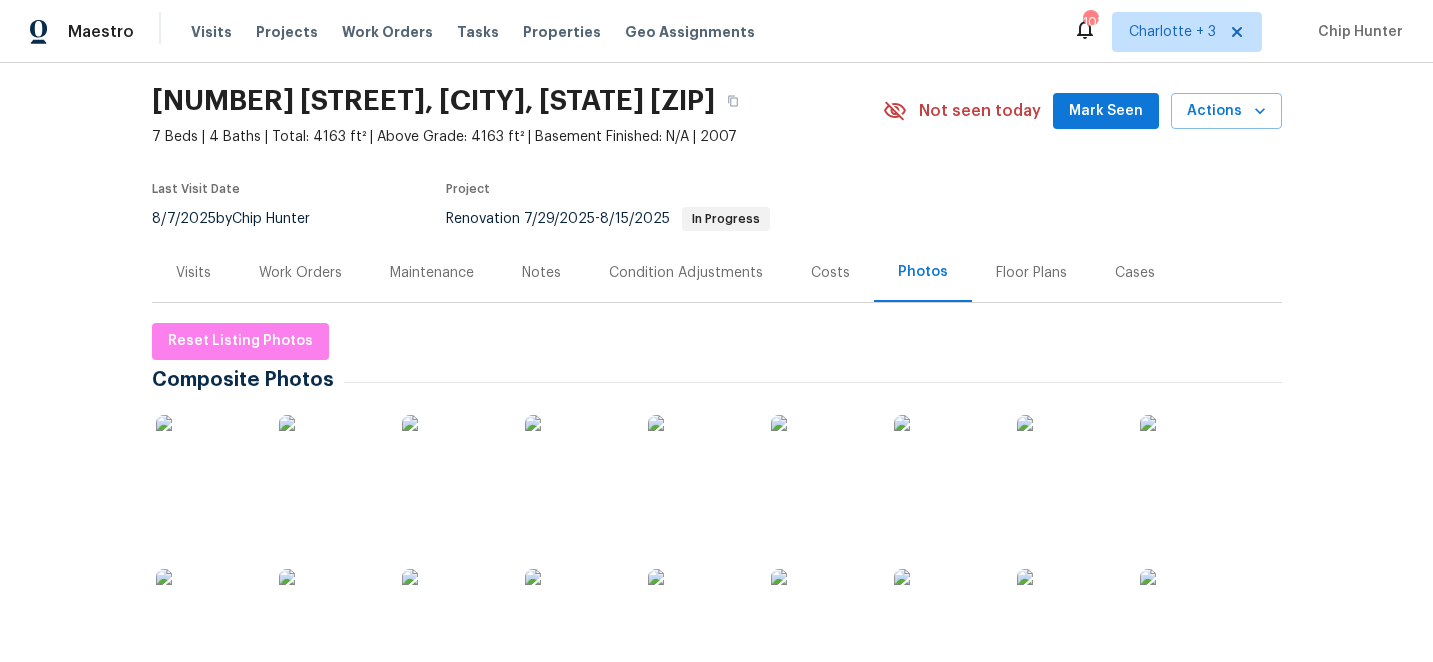 click on "Work Orders" at bounding box center [300, 273] 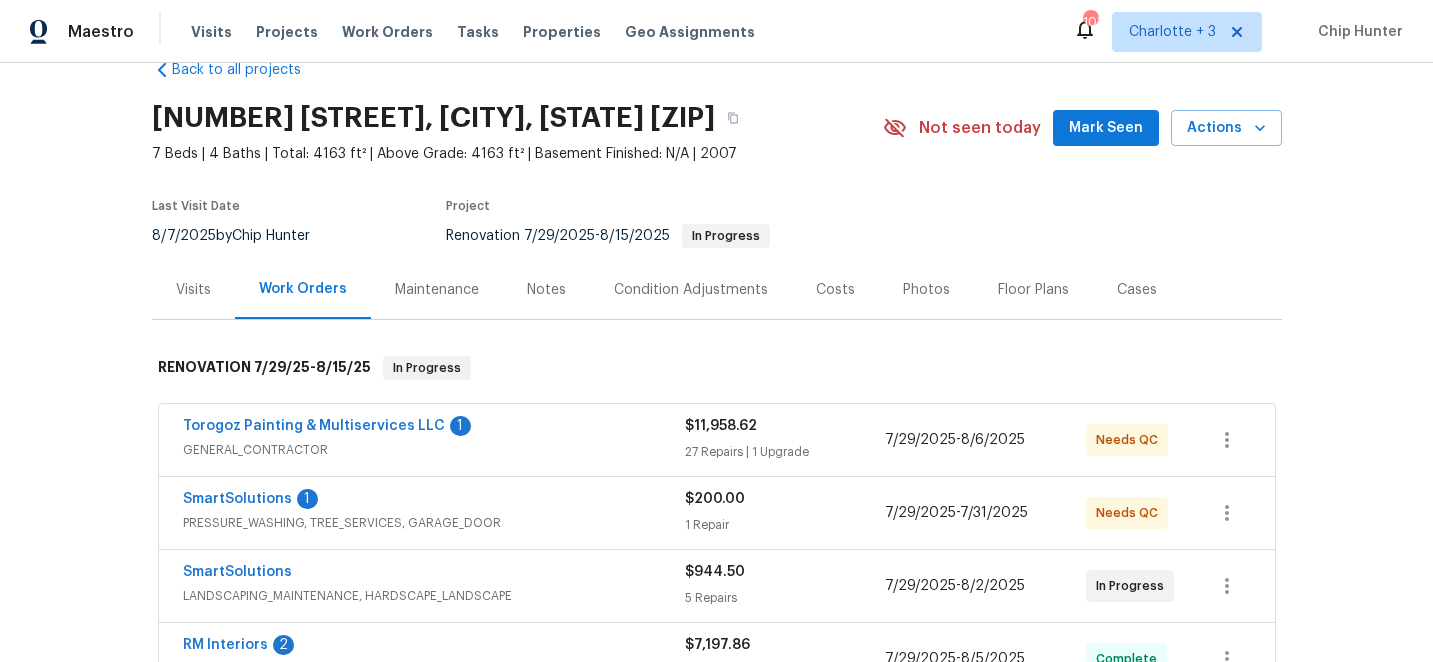 scroll, scrollTop: 31, scrollLeft: 0, axis: vertical 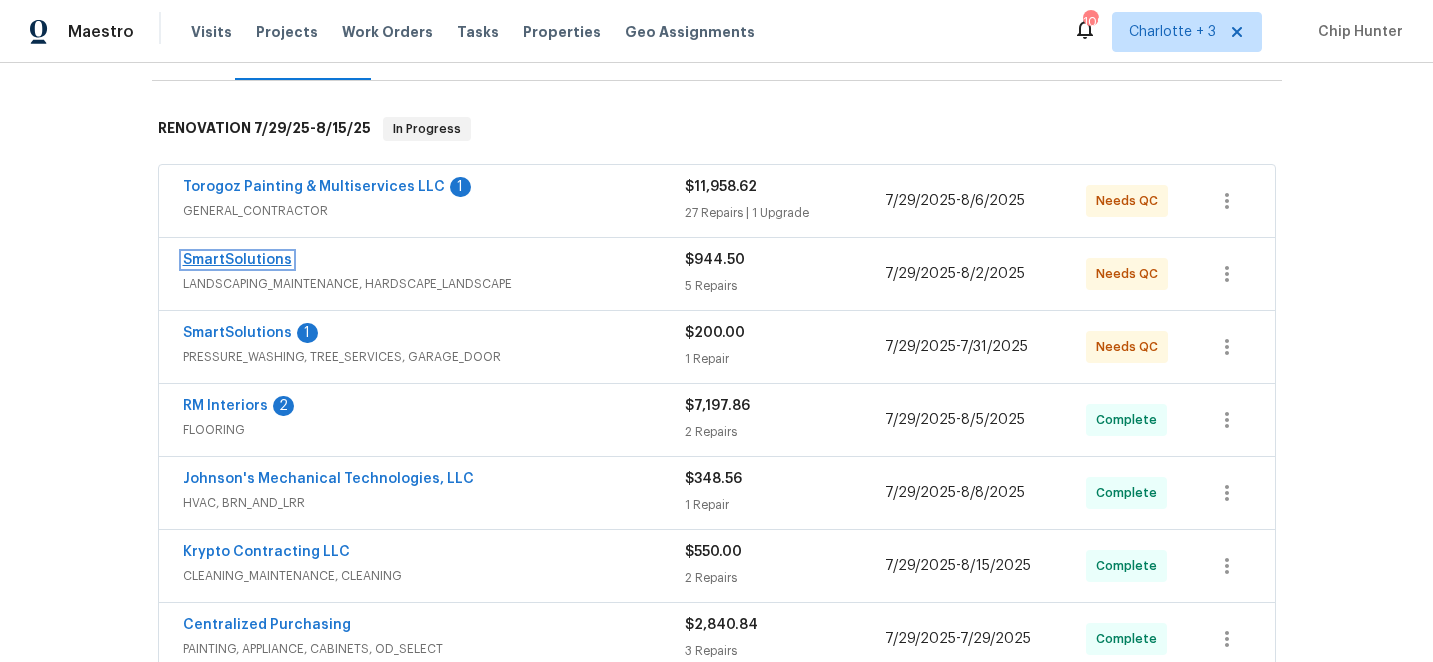 click on "SmartSolutions" at bounding box center [237, 260] 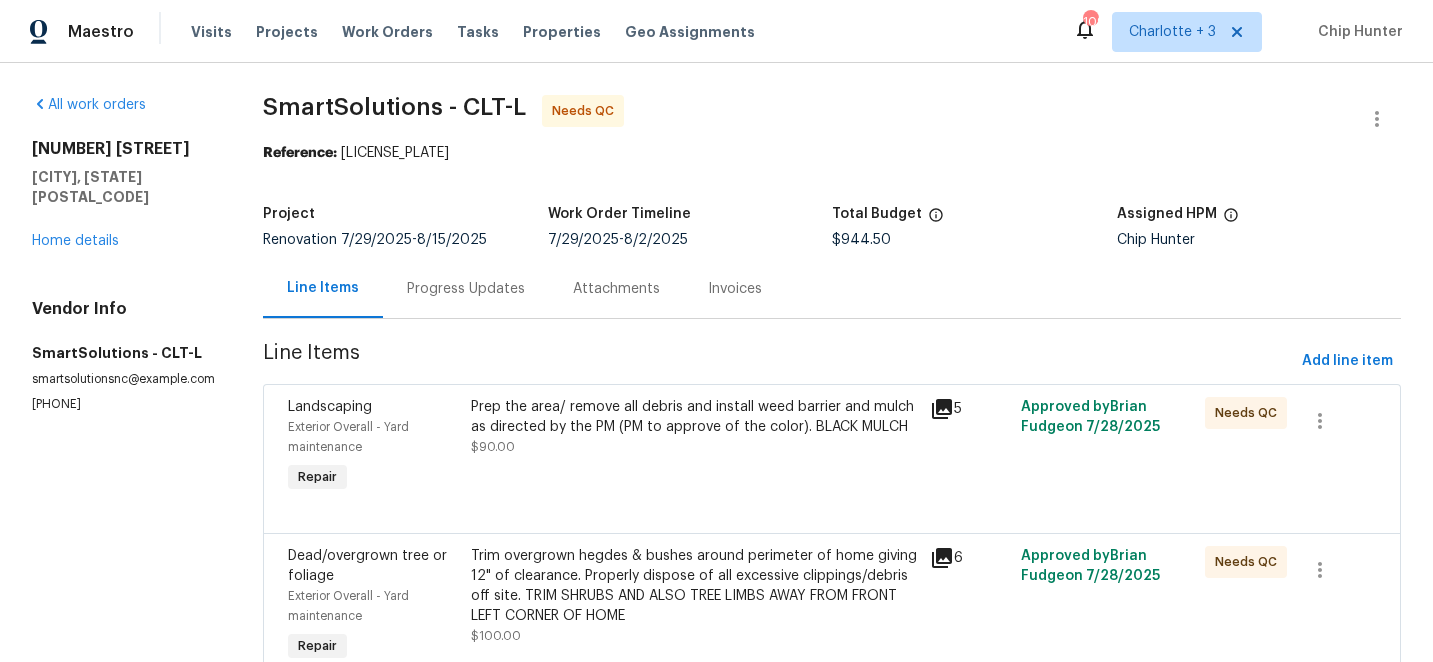 click on "Prep the area/ remove all debris and install weed barrier and mulch as directed by the PM (PM to approve of the color).
BLACK MULCH" at bounding box center [694, 417] 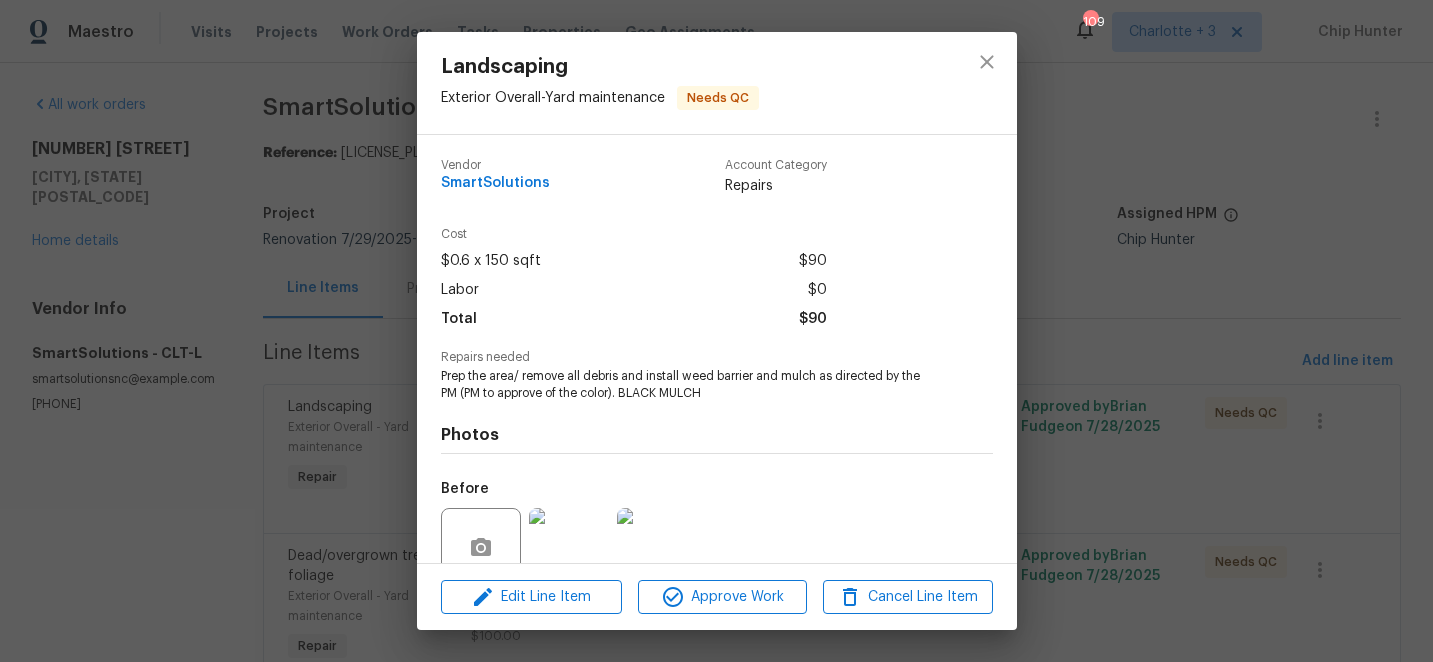 scroll, scrollTop: 175, scrollLeft: 0, axis: vertical 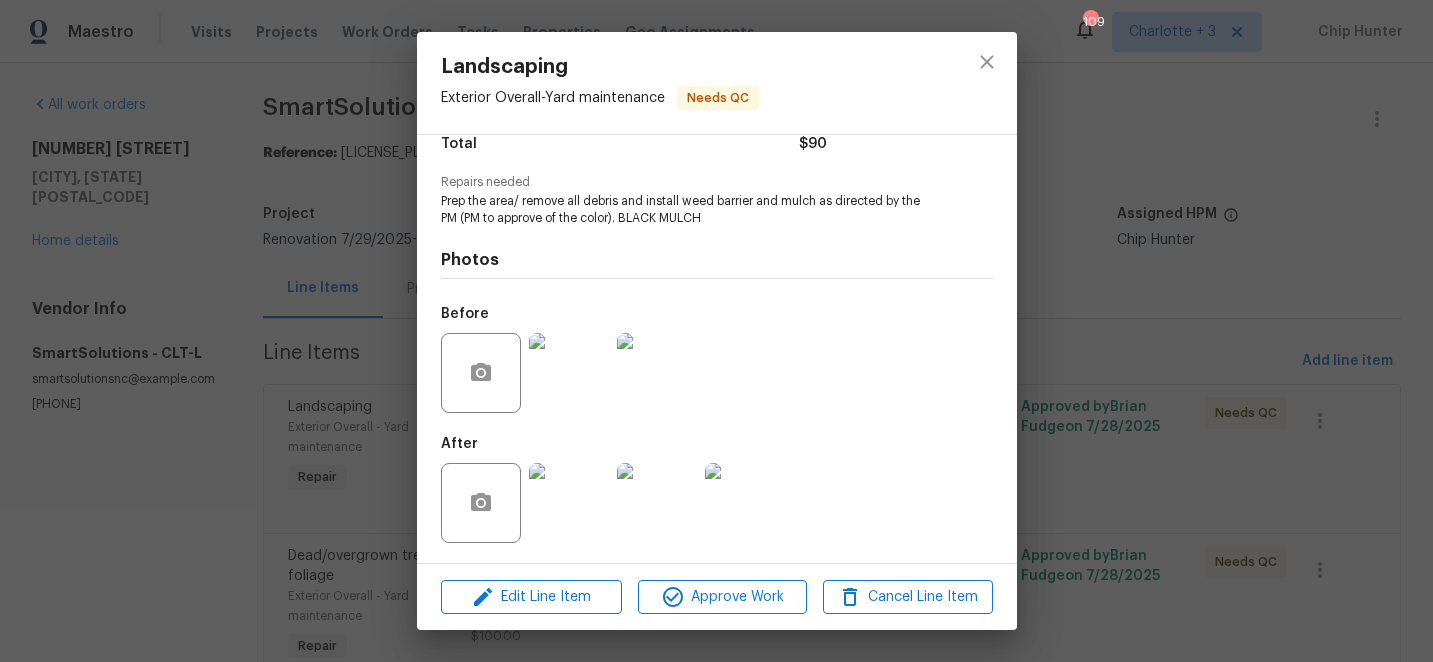 click at bounding box center [569, 503] 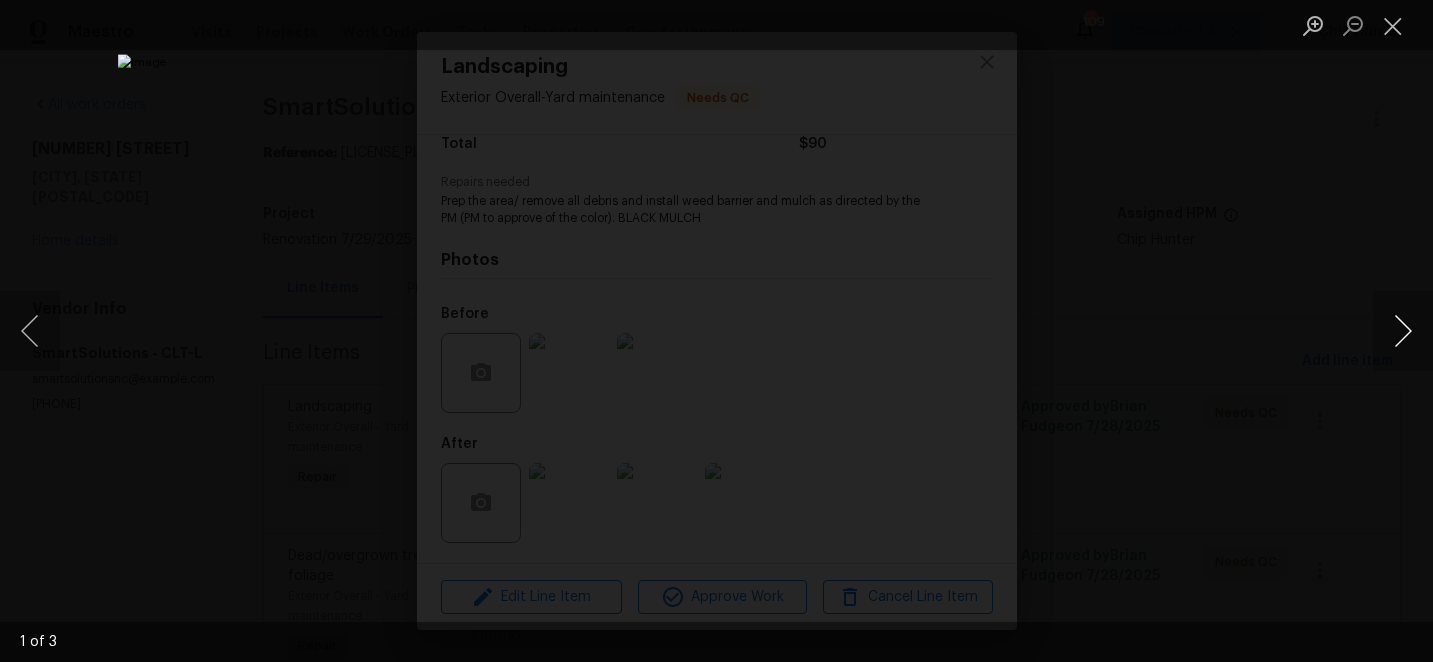 click at bounding box center (1403, 331) 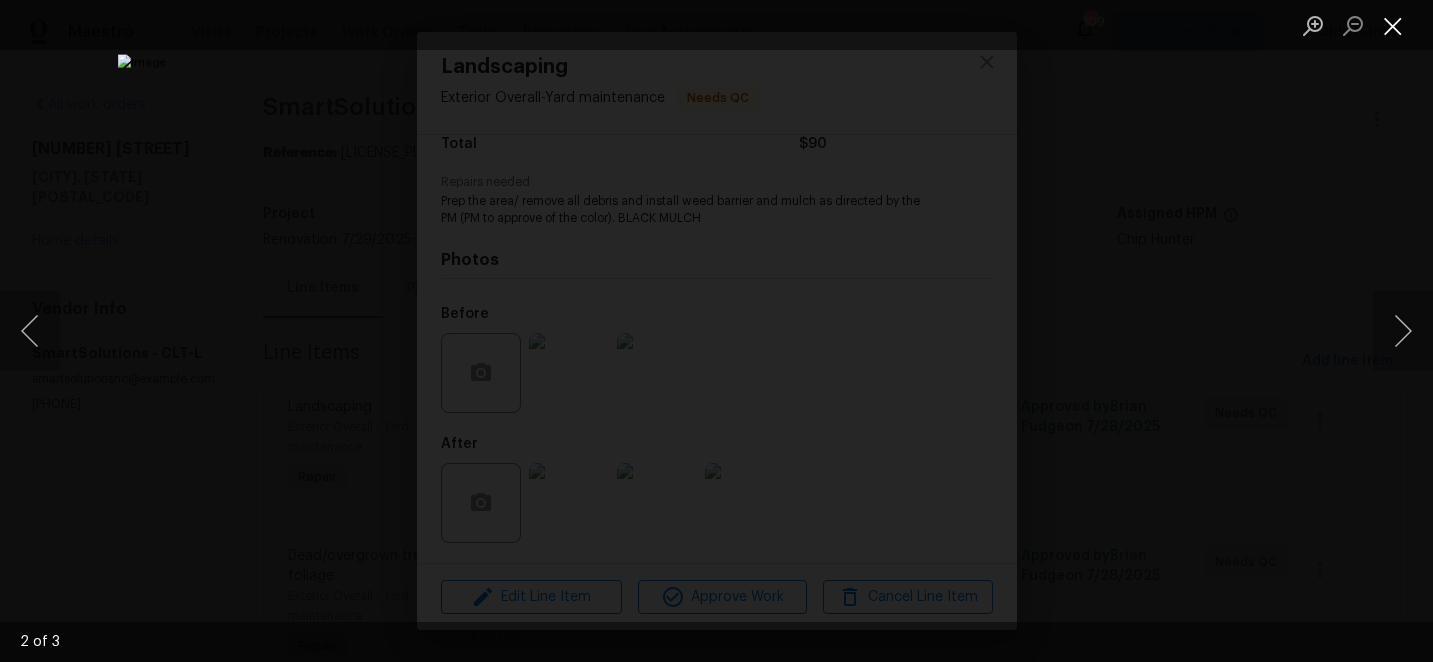 click at bounding box center [1393, 25] 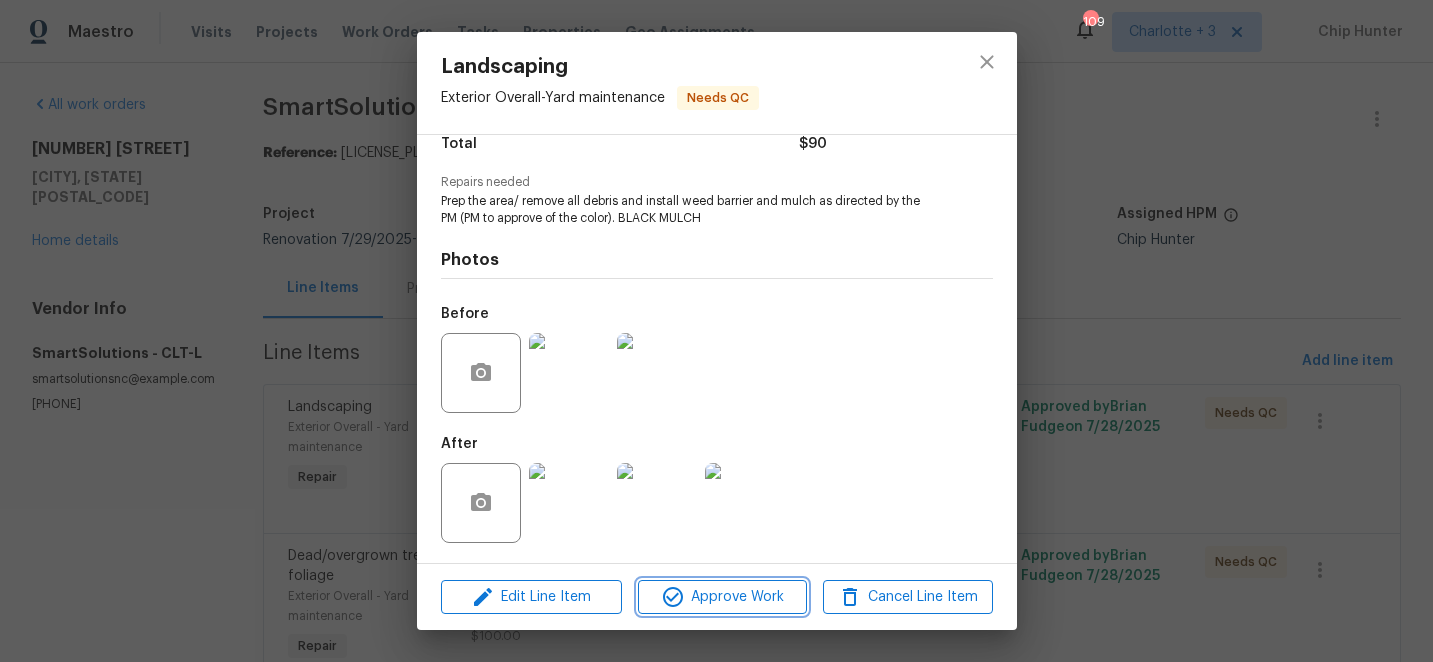 click on "Approve Work" at bounding box center [722, 597] 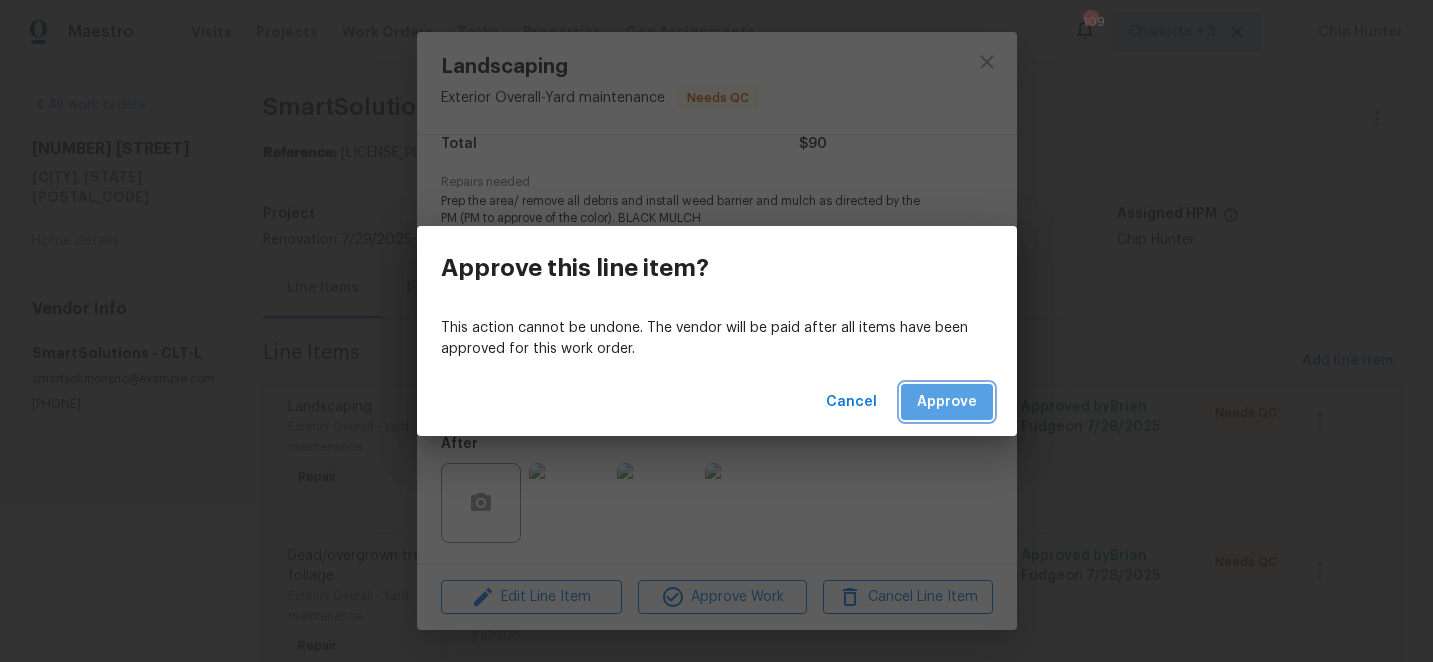 click on "Approve" at bounding box center (947, 402) 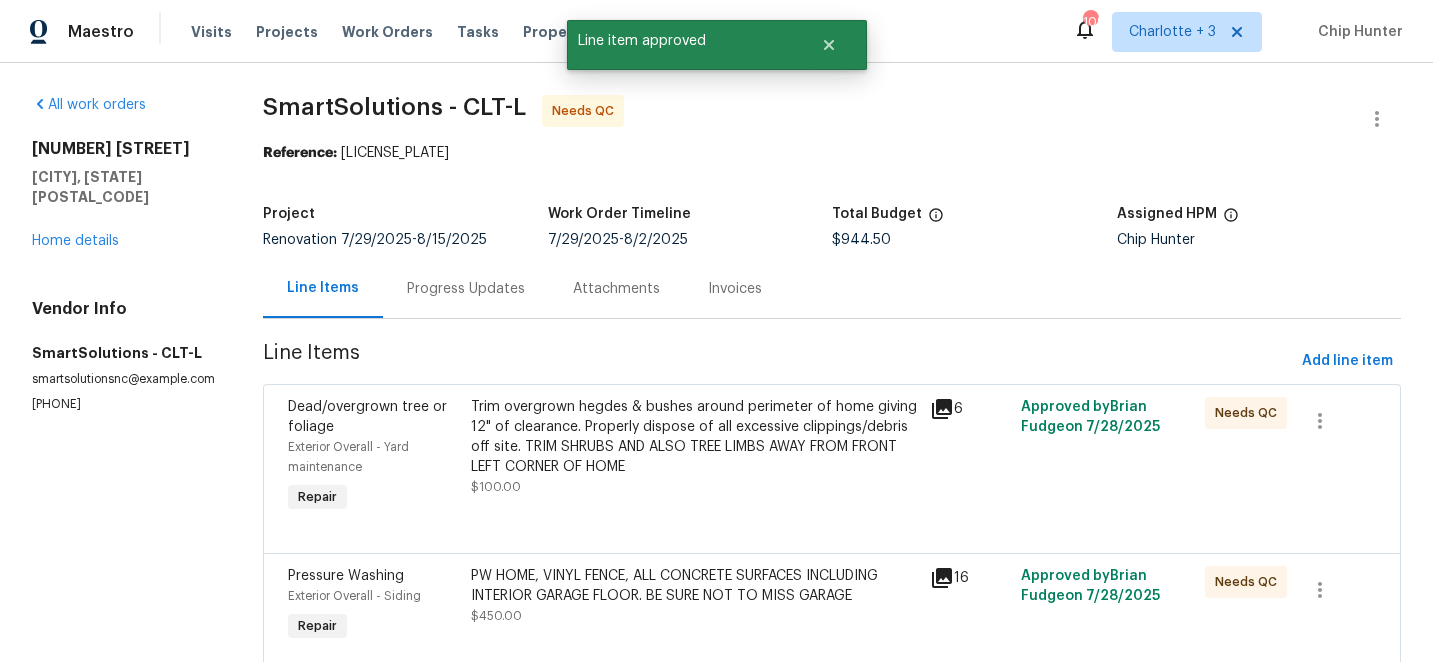 click on "Trim overgrown hegdes & bushes around perimeter of home giving 12" of clearance. Properly dispose of all excessive clippings/debris off site.
TRIM SHRUBS AND ALSO TREE LIMBS AWAY FROM FRONT LEFT CORNER OF HOME" at bounding box center (694, 437) 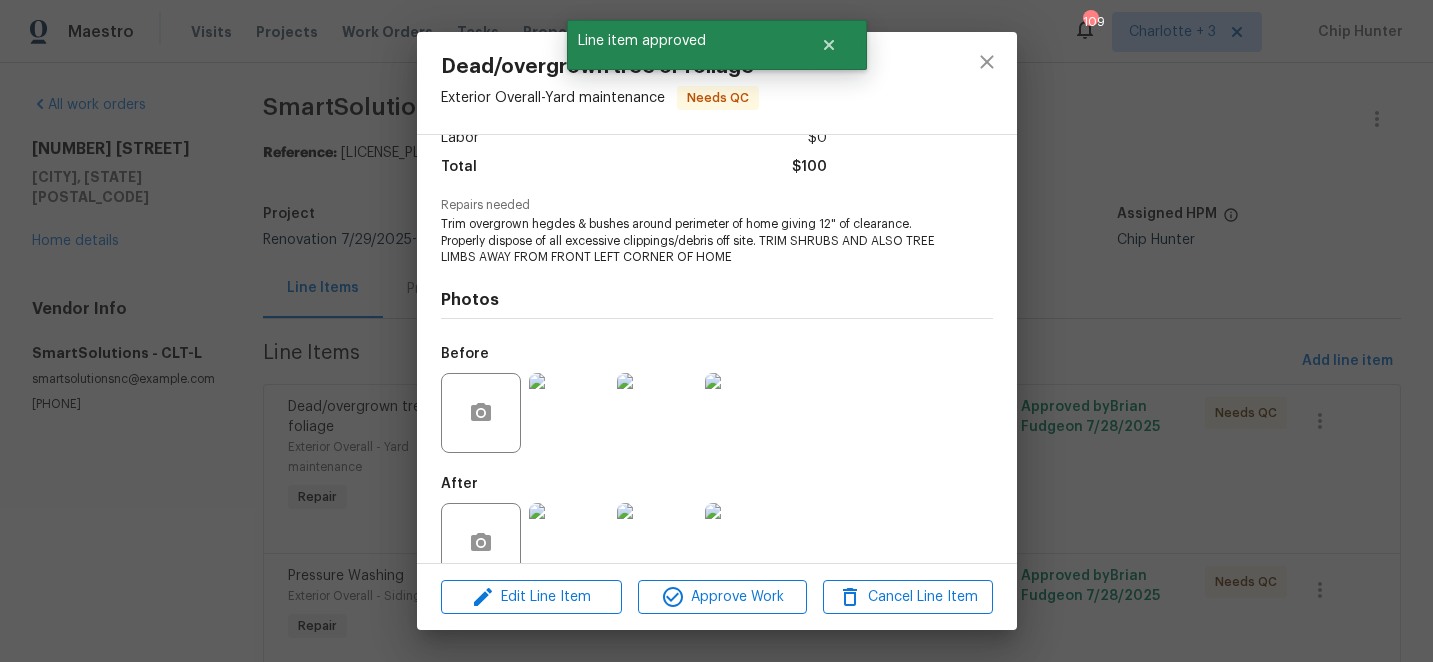 scroll, scrollTop: 192, scrollLeft: 0, axis: vertical 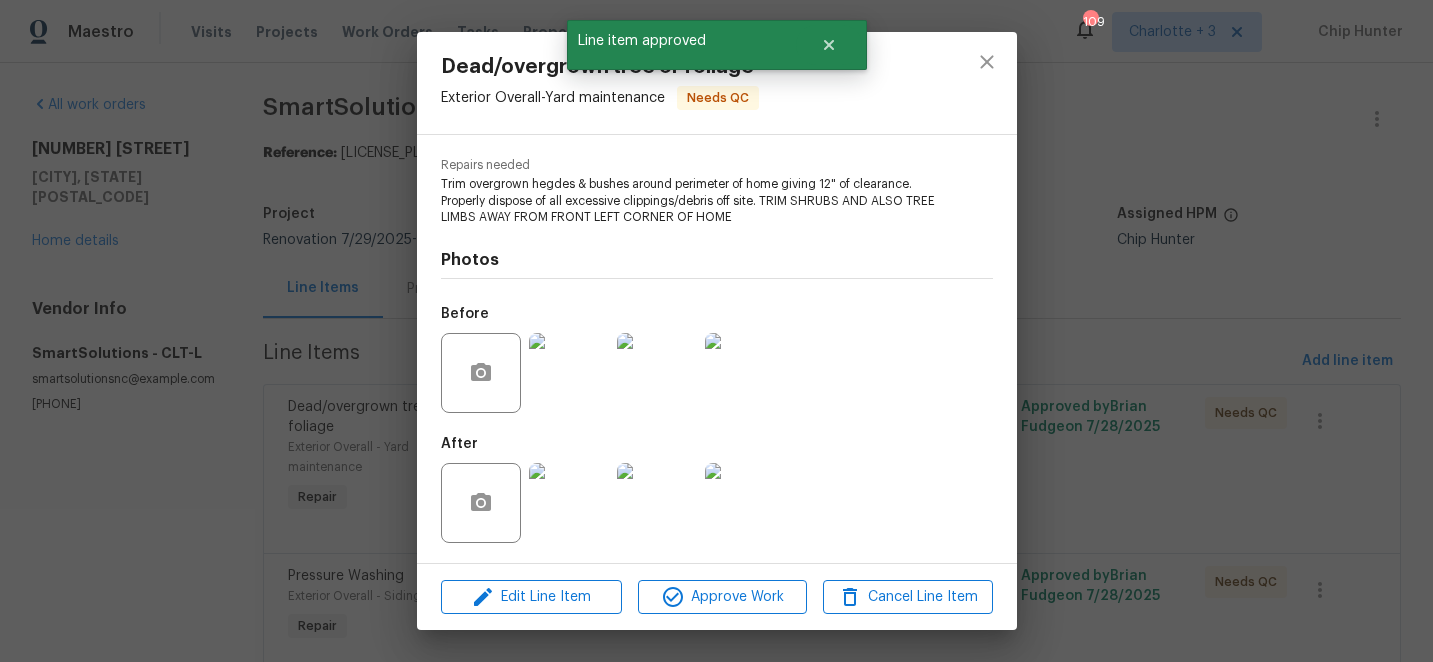 click at bounding box center [569, 503] 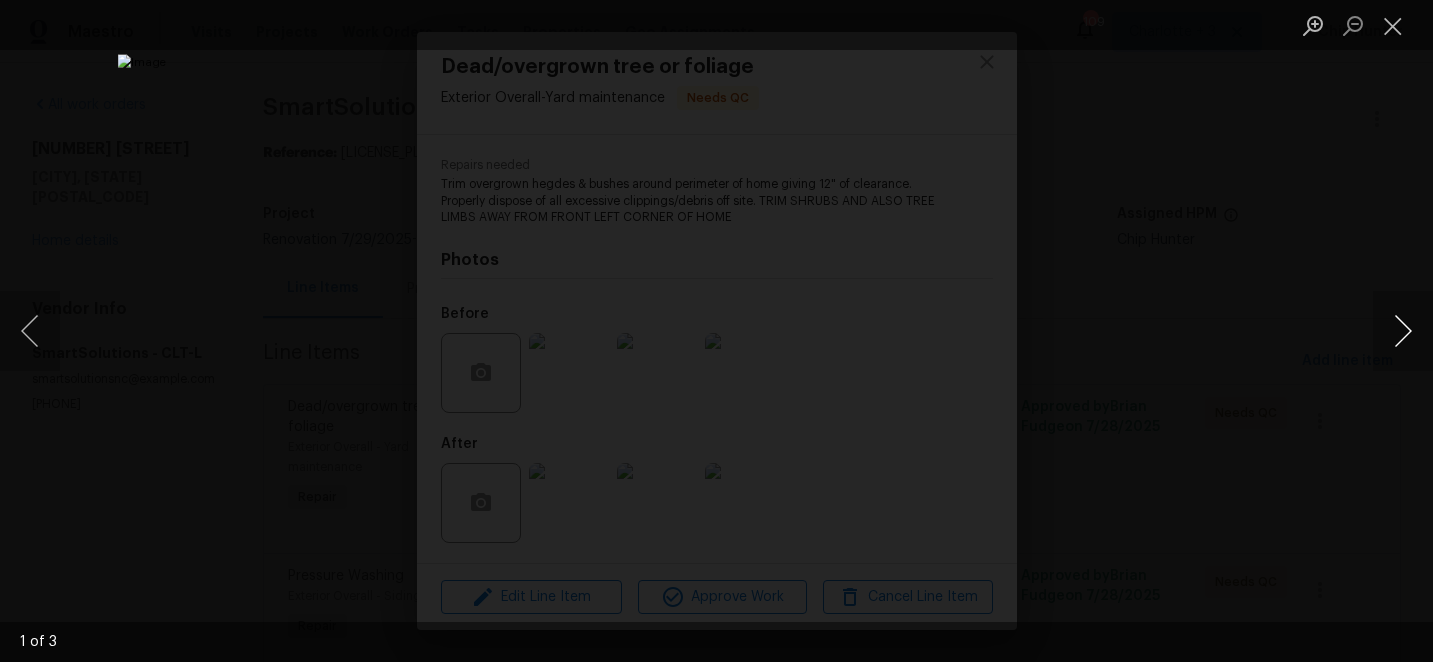 click at bounding box center (1403, 331) 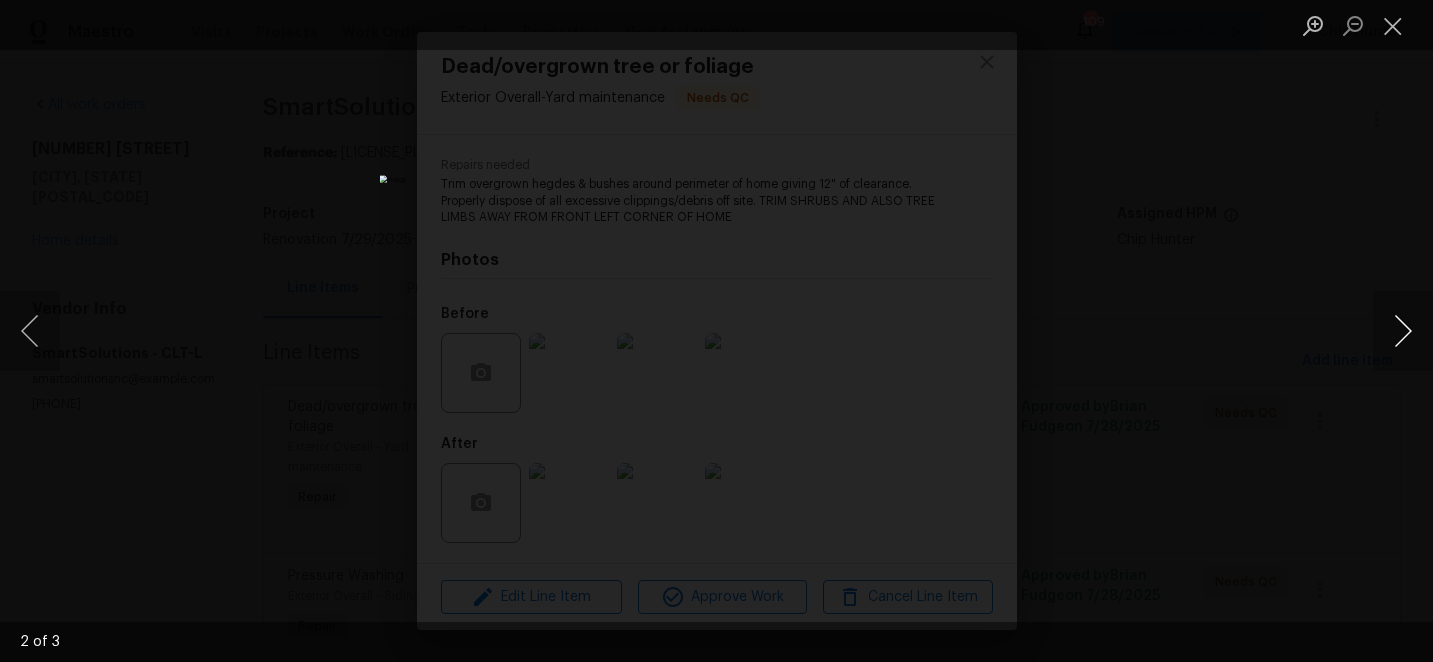 click at bounding box center [1403, 331] 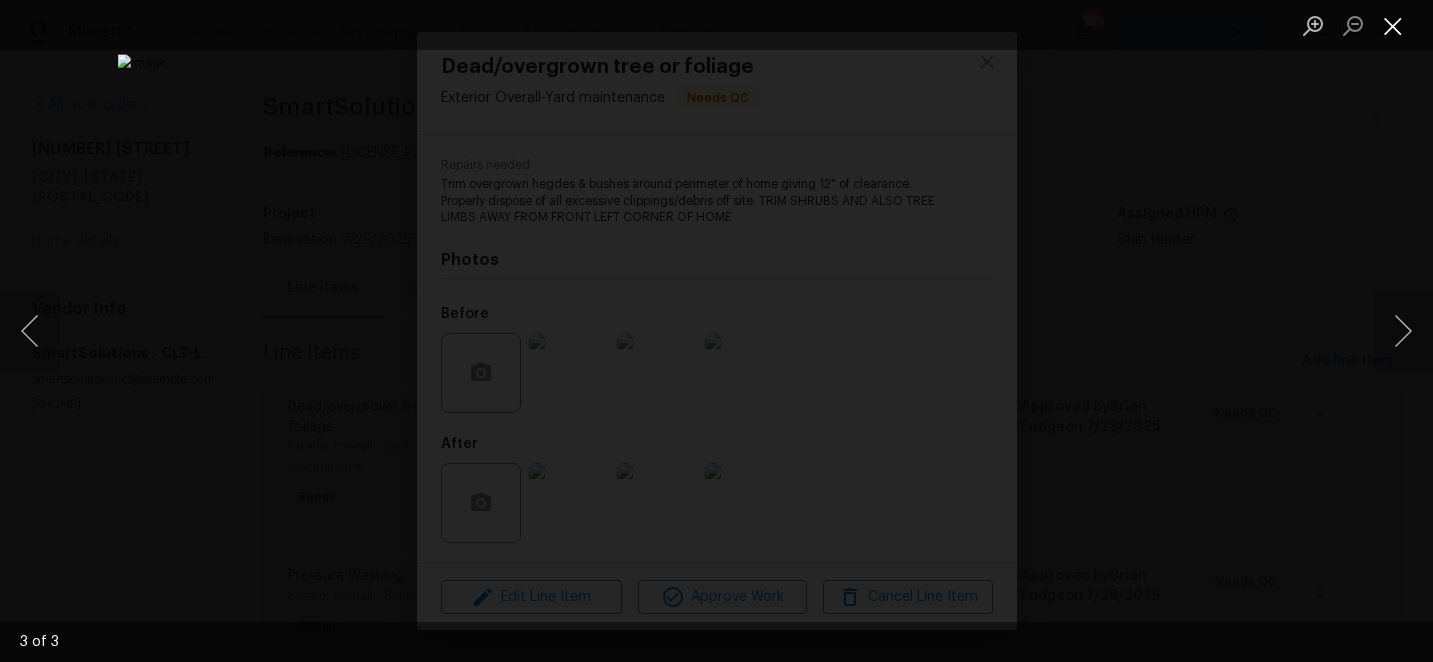 click at bounding box center (1393, 25) 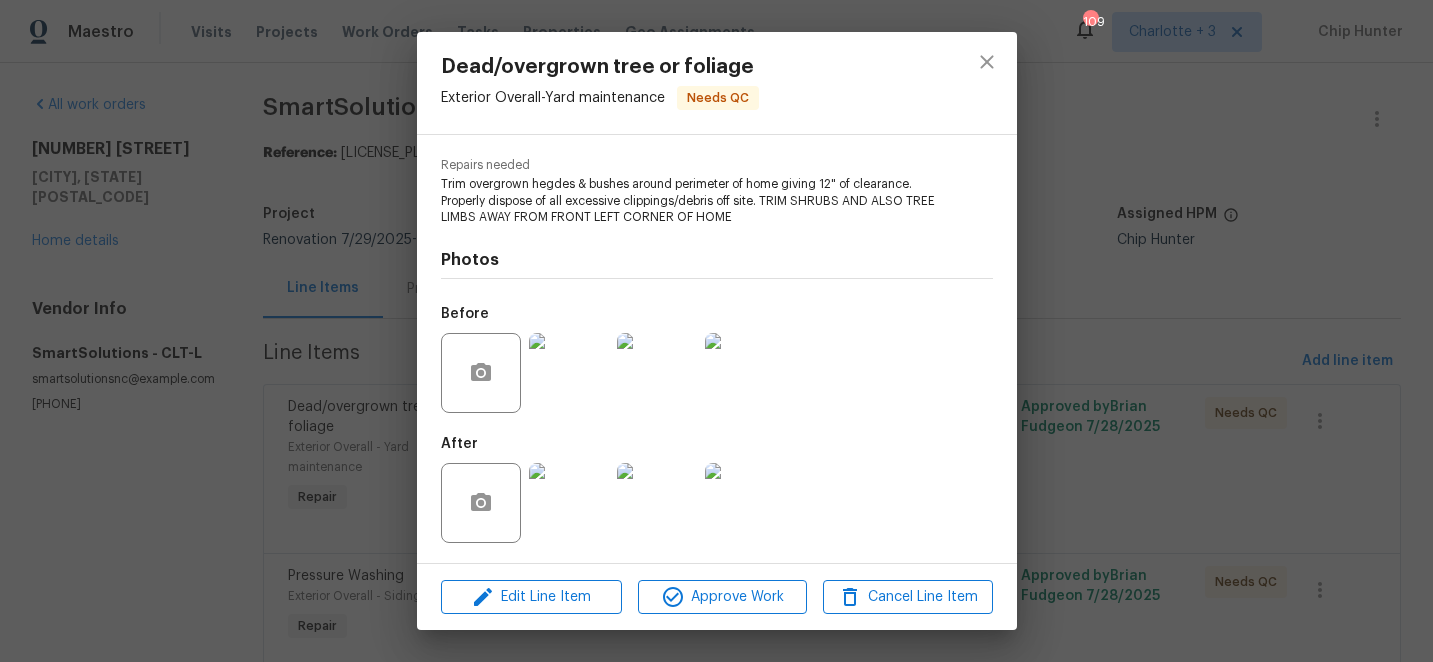 click at bounding box center (569, 503) 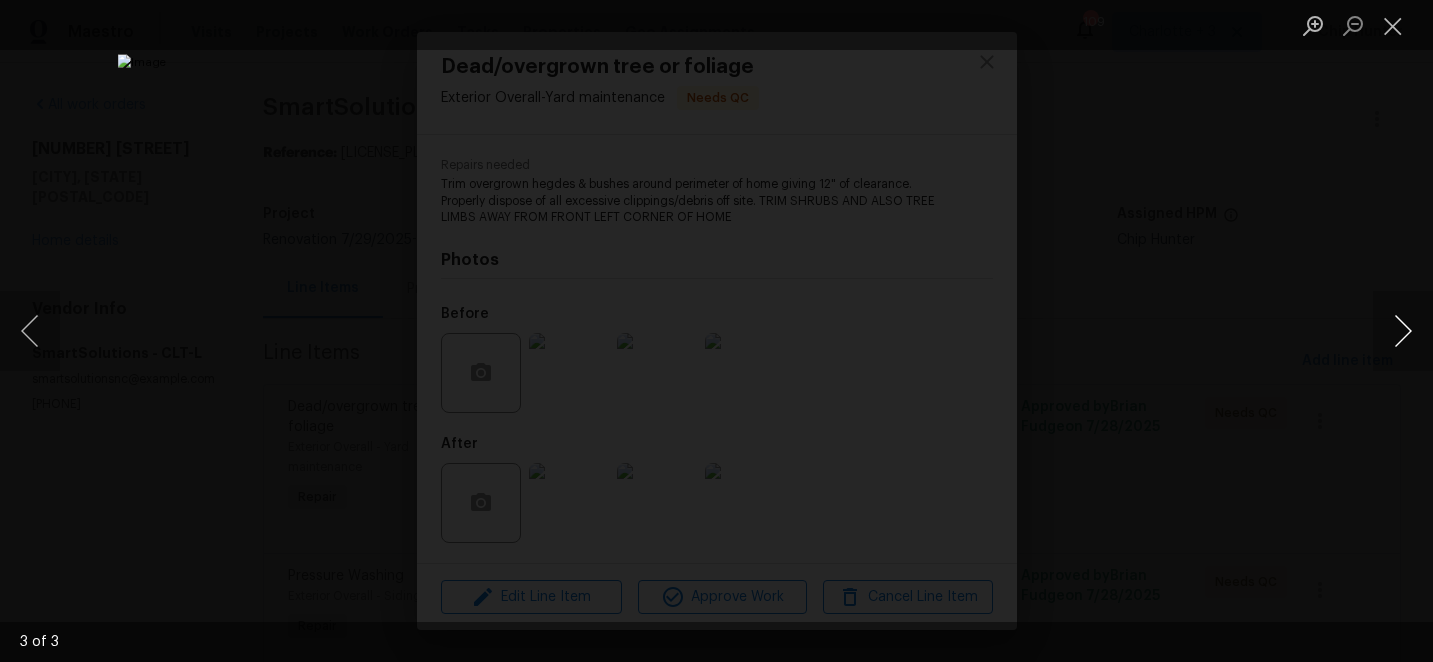 click at bounding box center [1403, 331] 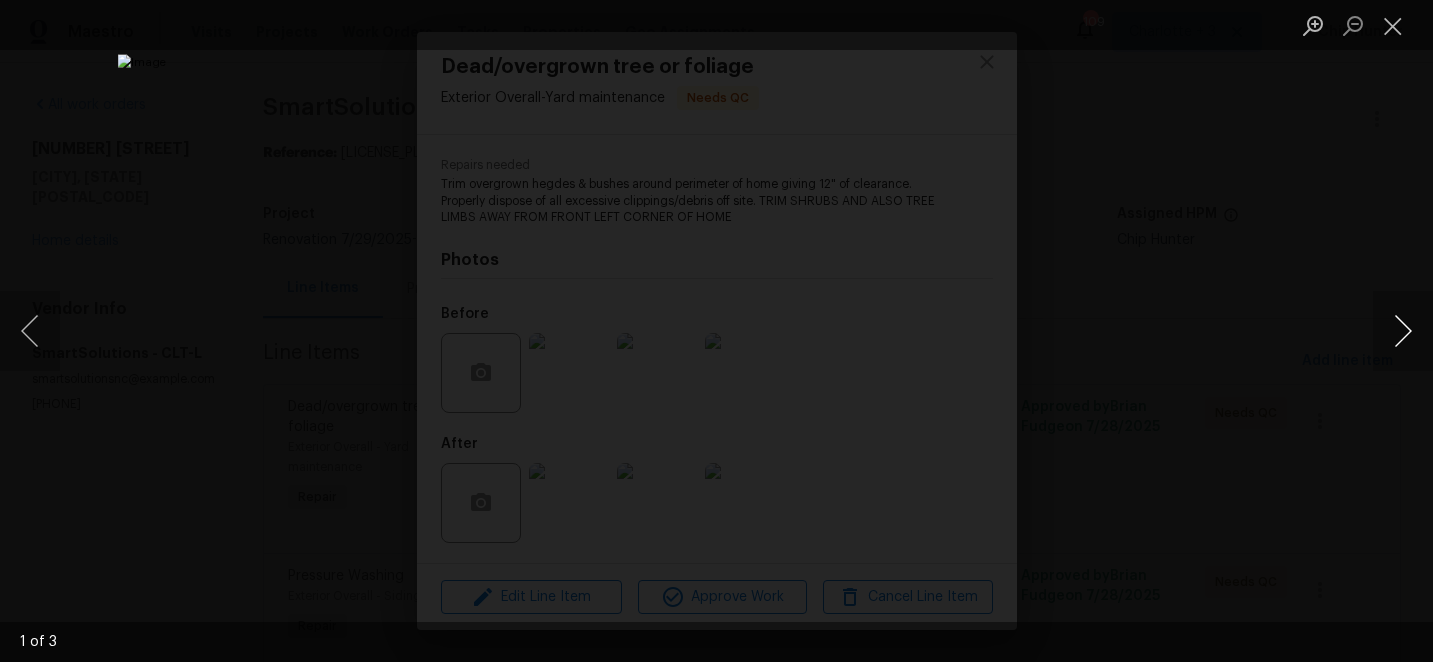 click at bounding box center [1403, 331] 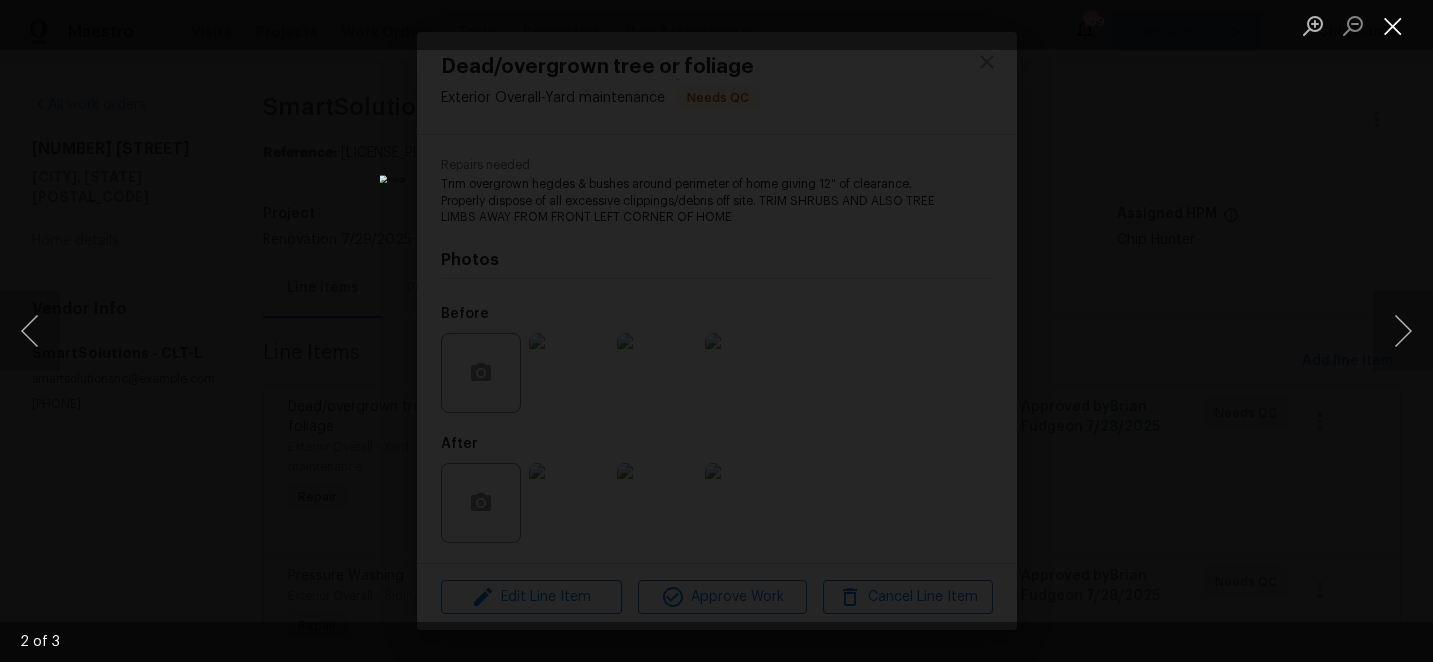 click at bounding box center (1393, 25) 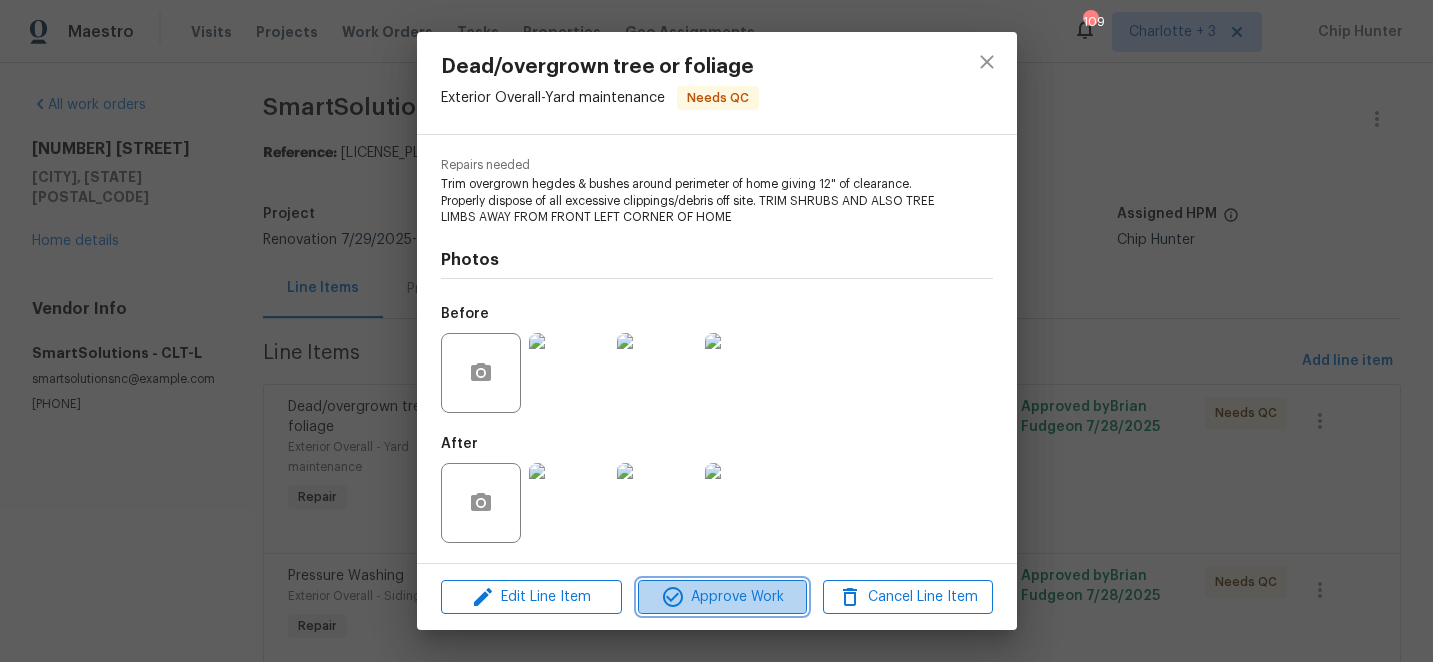 click on "Approve Work" at bounding box center (722, 597) 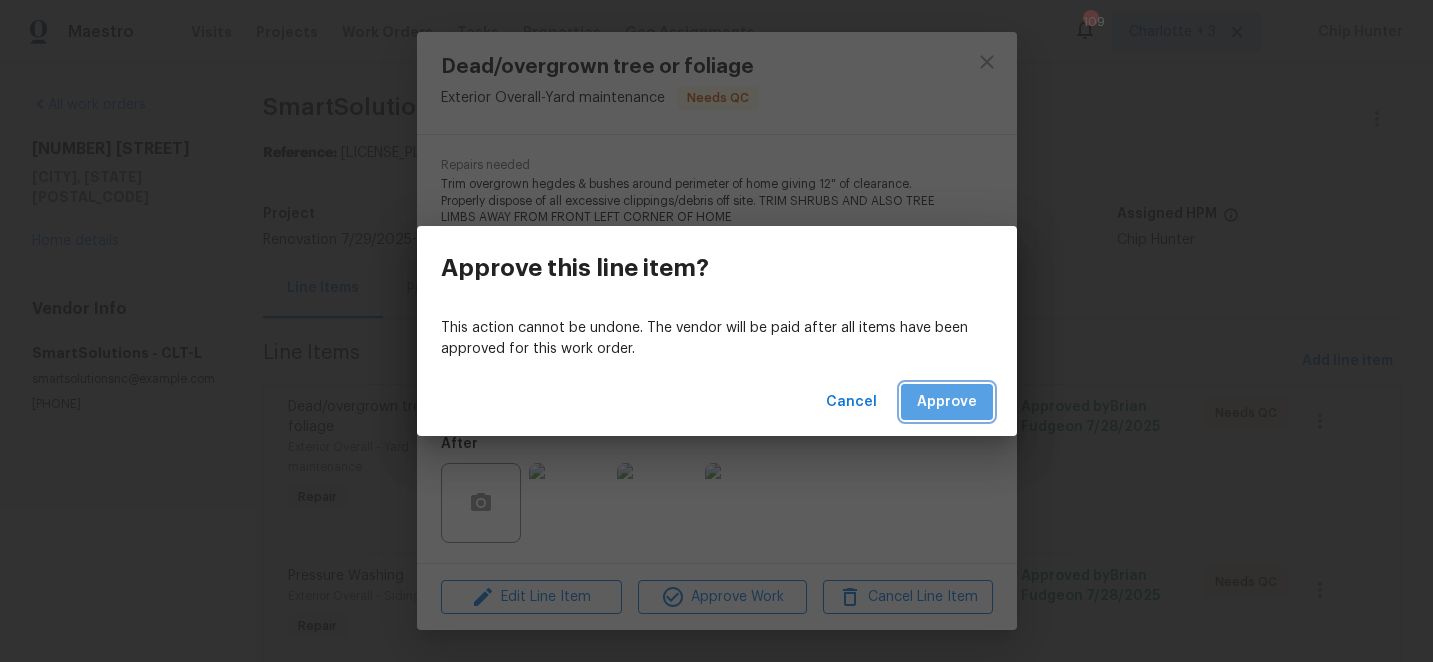click on "Approve" at bounding box center [947, 402] 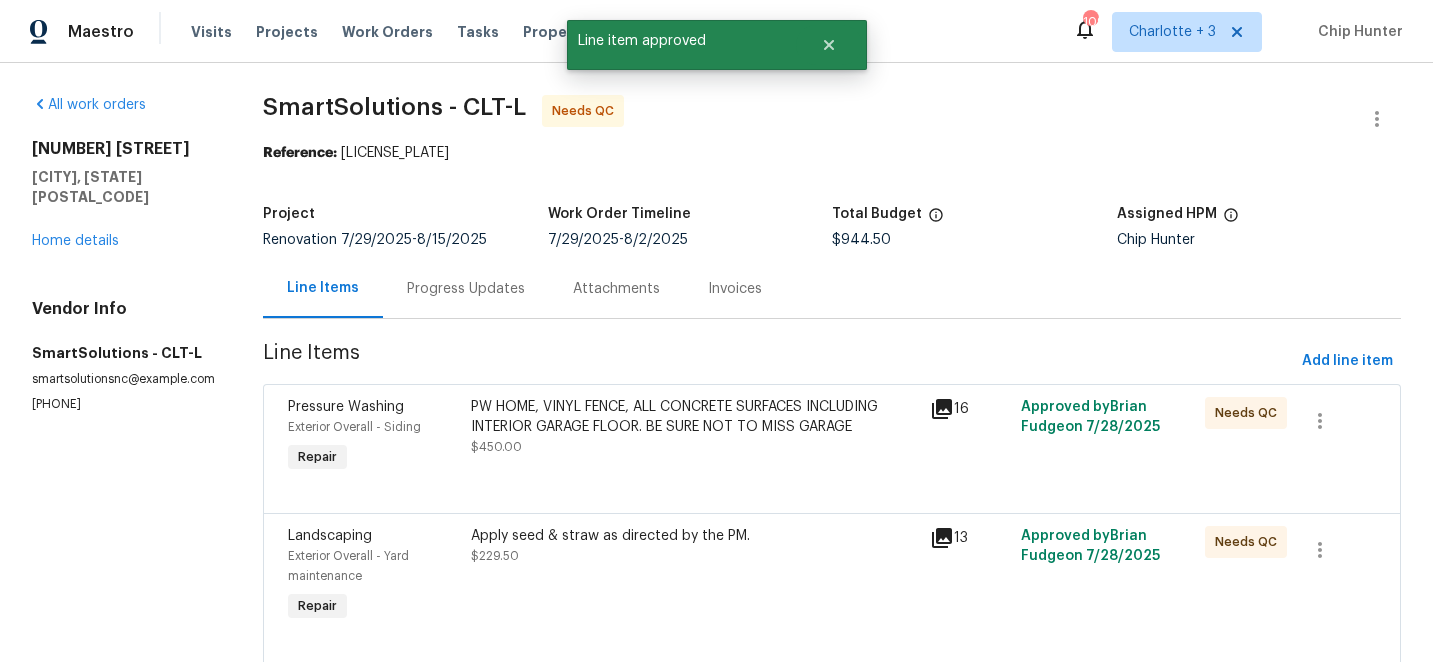 click on "PW HOME, VINYL FENCE, ALL CONCRETE SURFACES INCLUDING INTERIOR GARAGE FLOOR. BE SURE NOT TO MISS GARAGE" at bounding box center [694, 417] 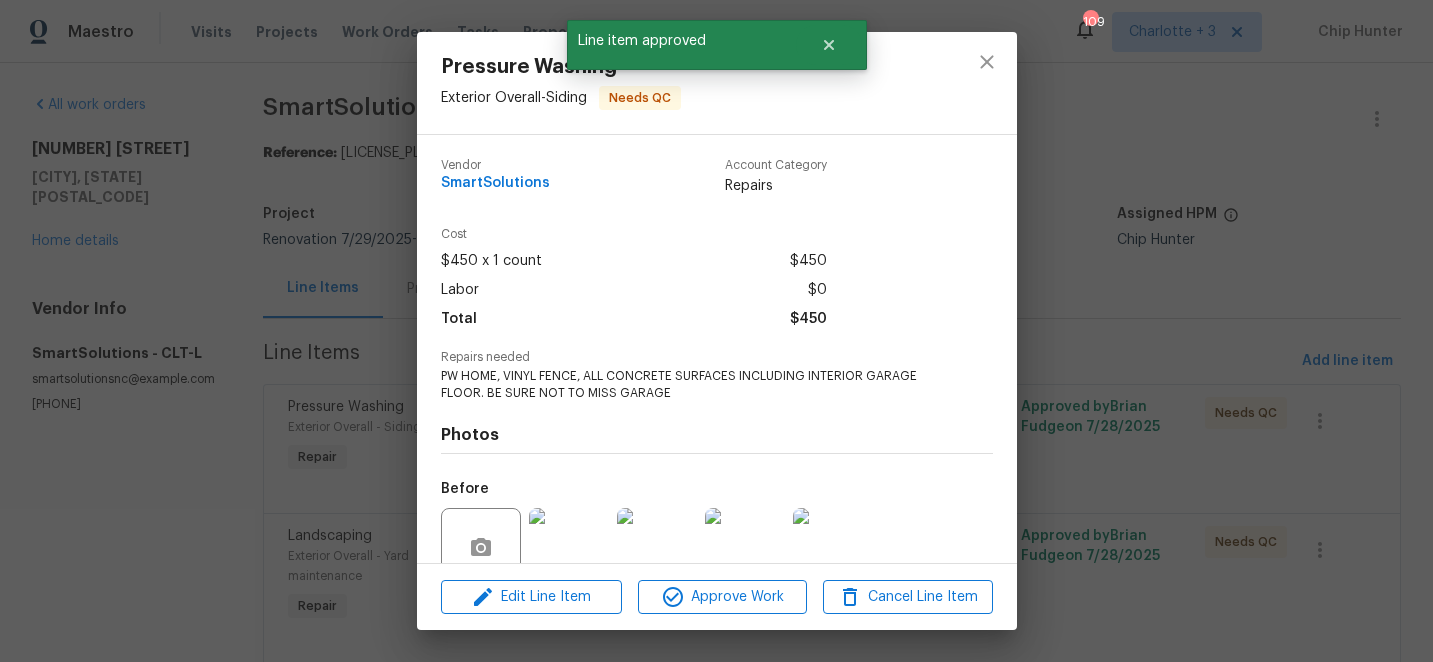 scroll, scrollTop: 175, scrollLeft: 0, axis: vertical 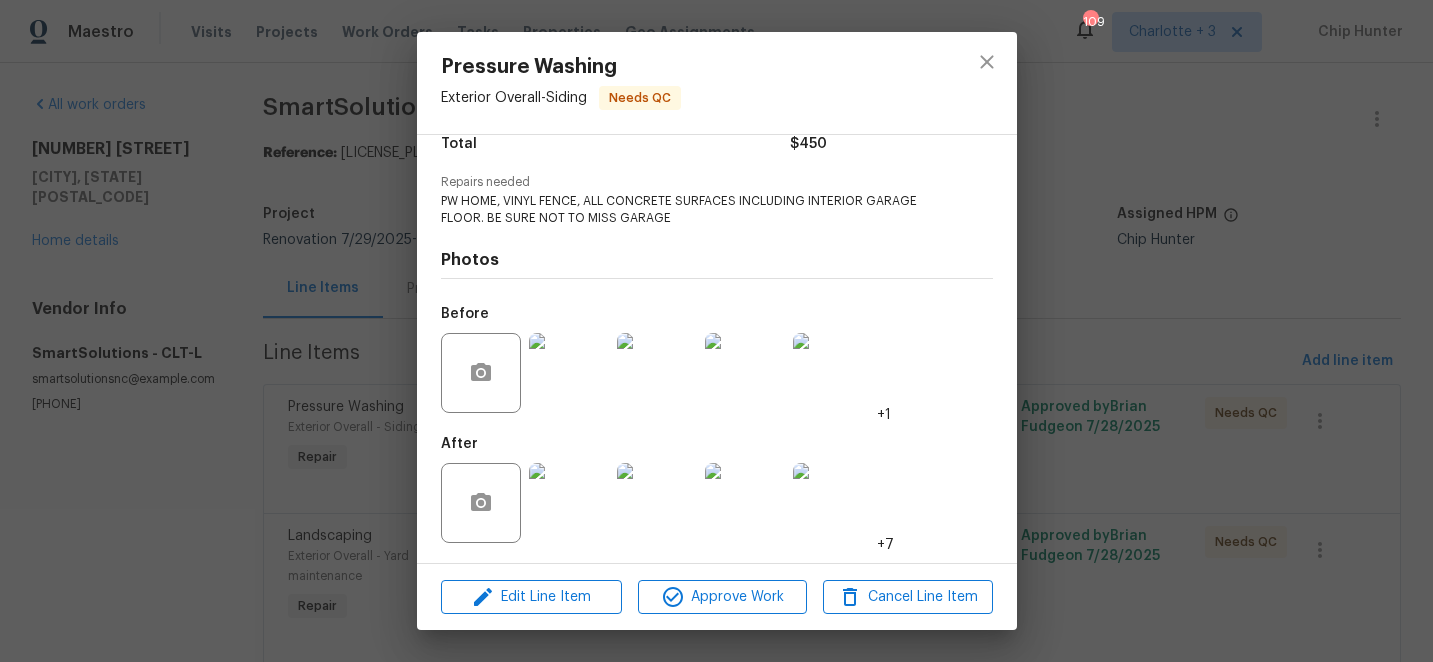 click at bounding box center (569, 503) 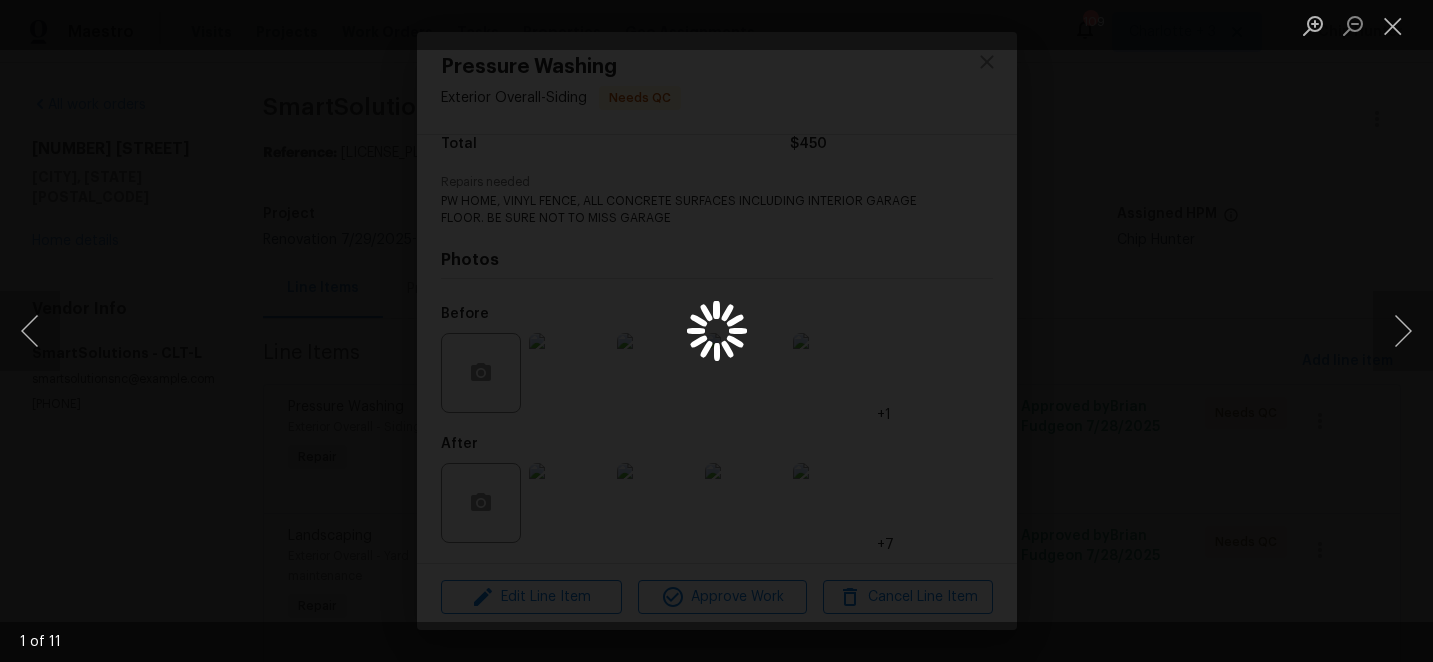 click at bounding box center (716, 331) 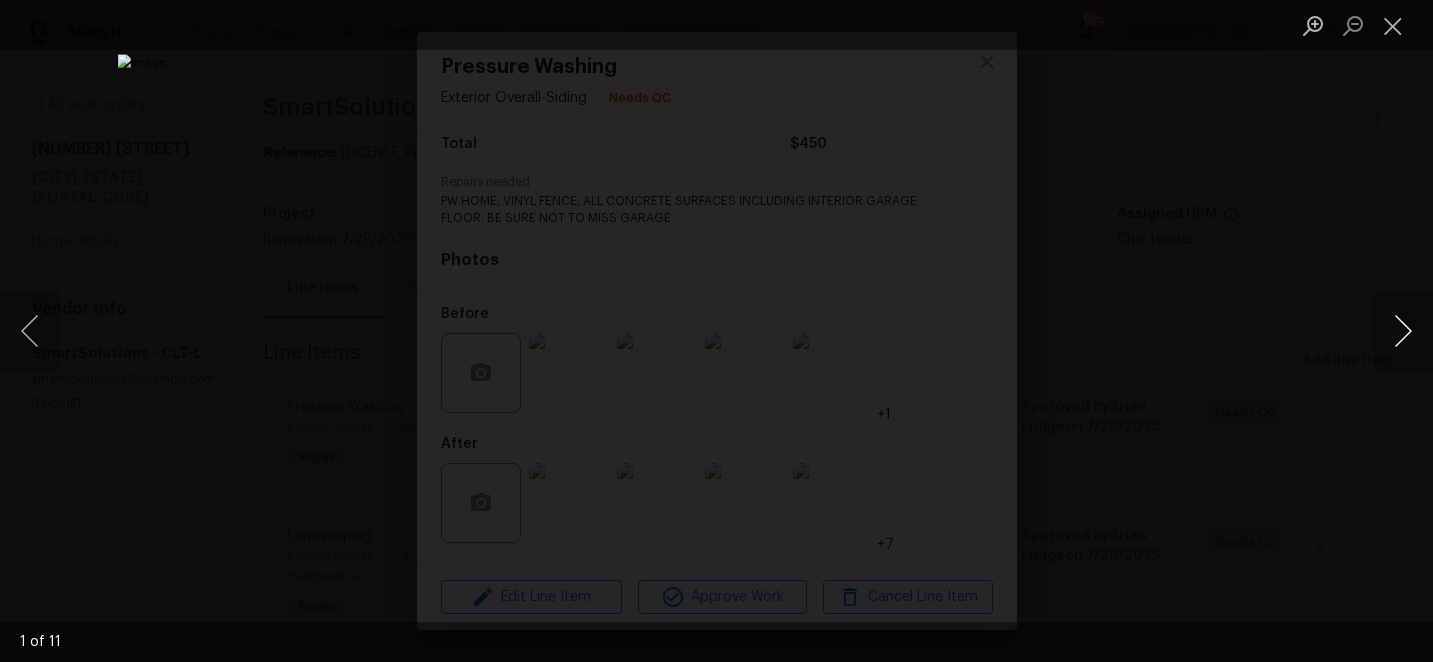 click at bounding box center (1403, 331) 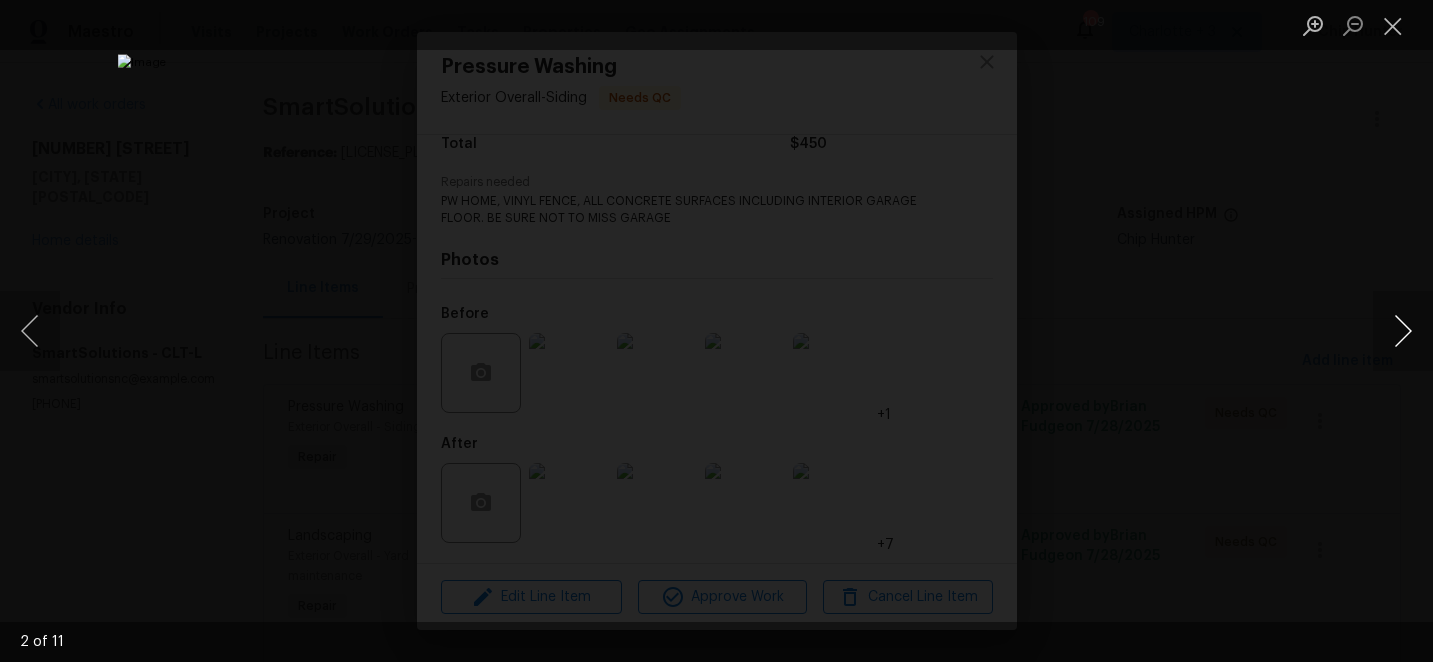 click at bounding box center [1403, 331] 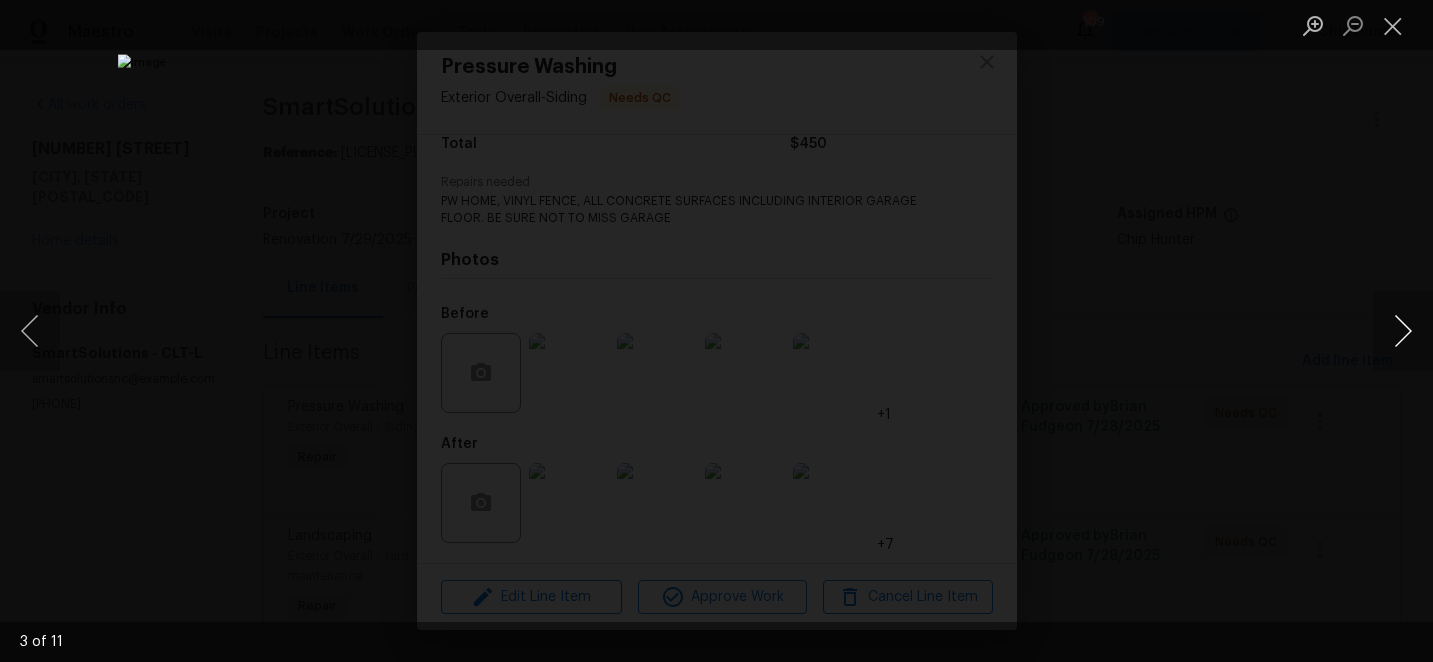click at bounding box center [1403, 331] 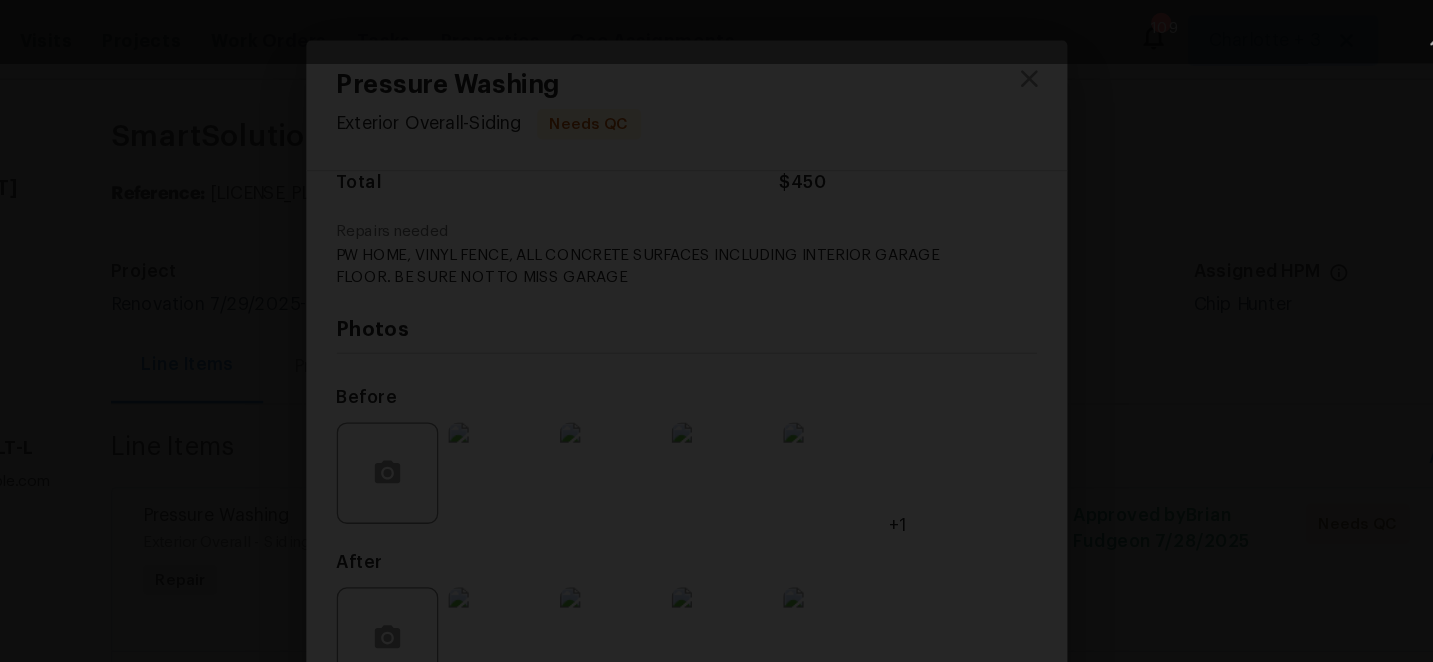 click at bounding box center [537, 689] 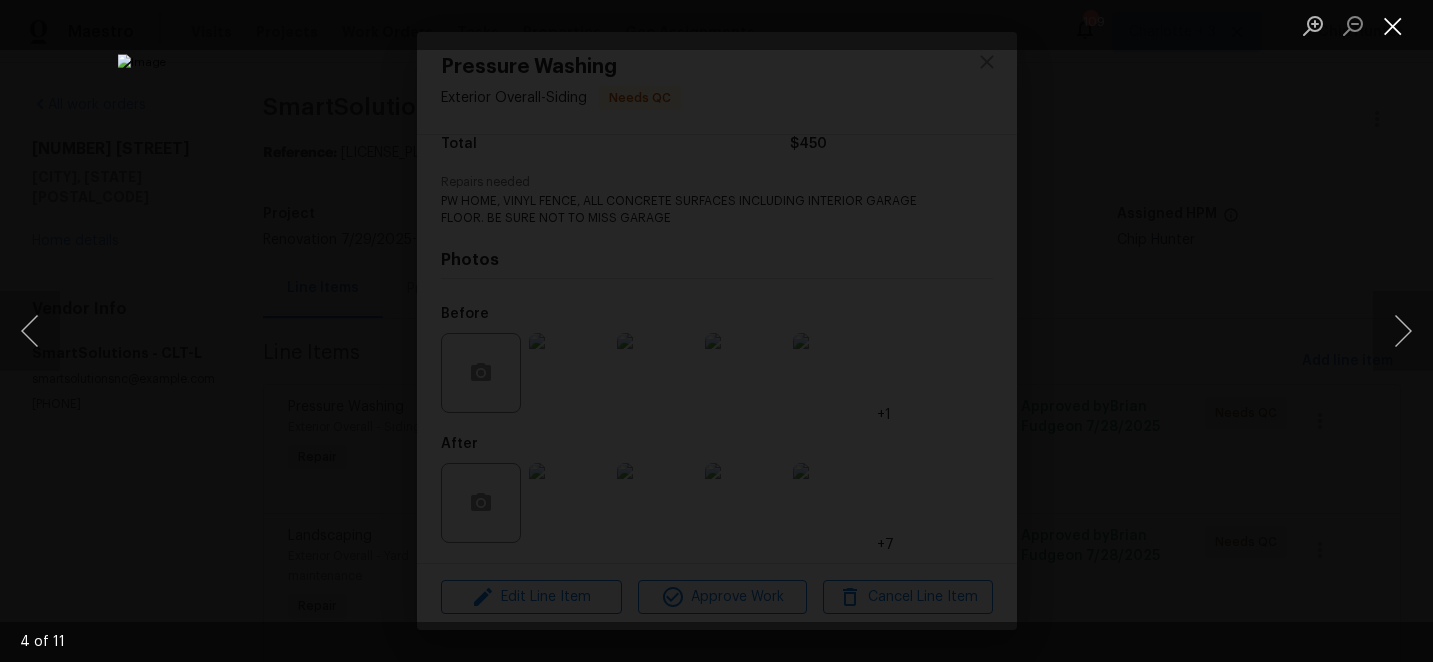 click at bounding box center (1393, 25) 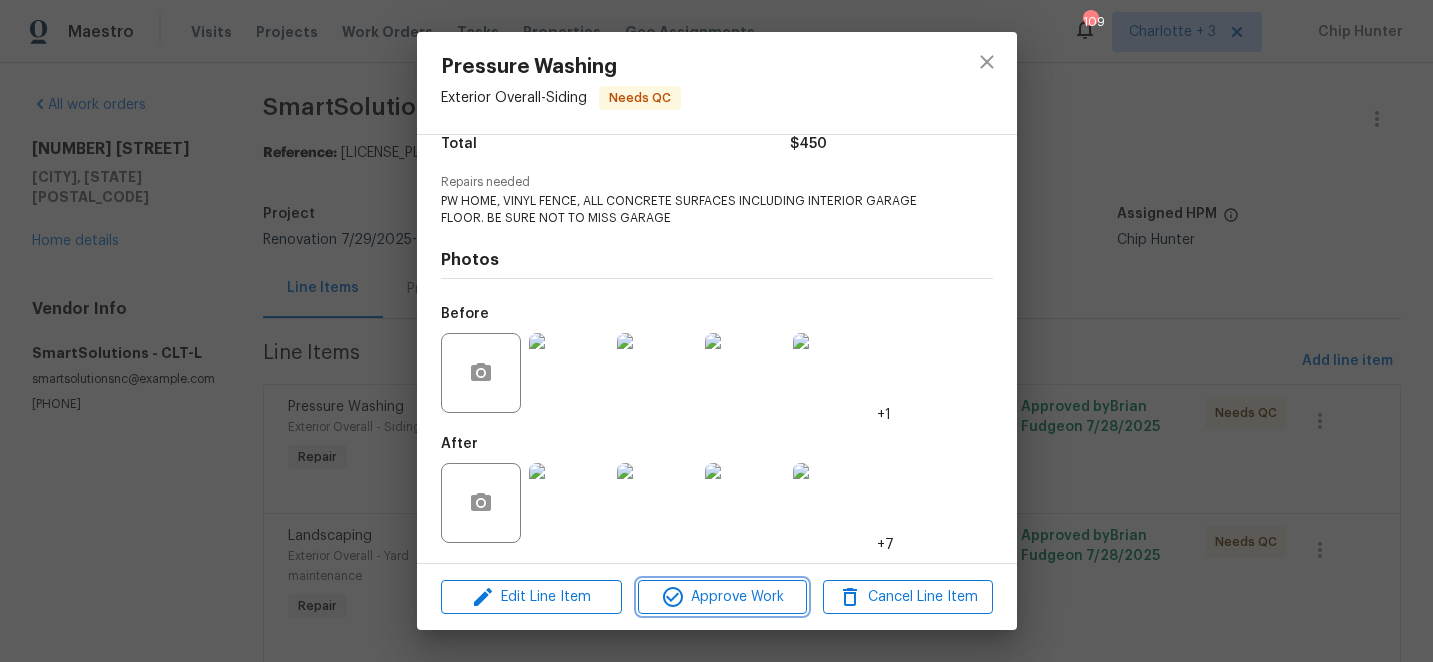 click 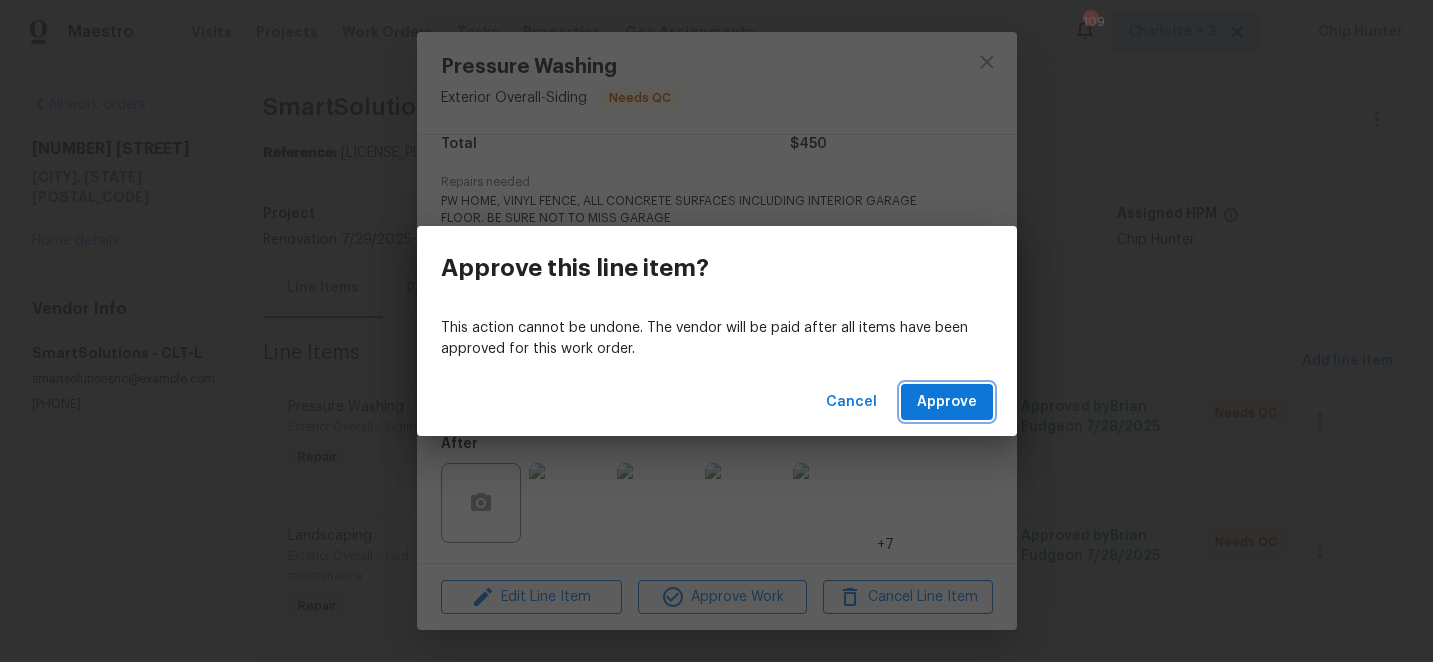click on "Approve" at bounding box center [947, 402] 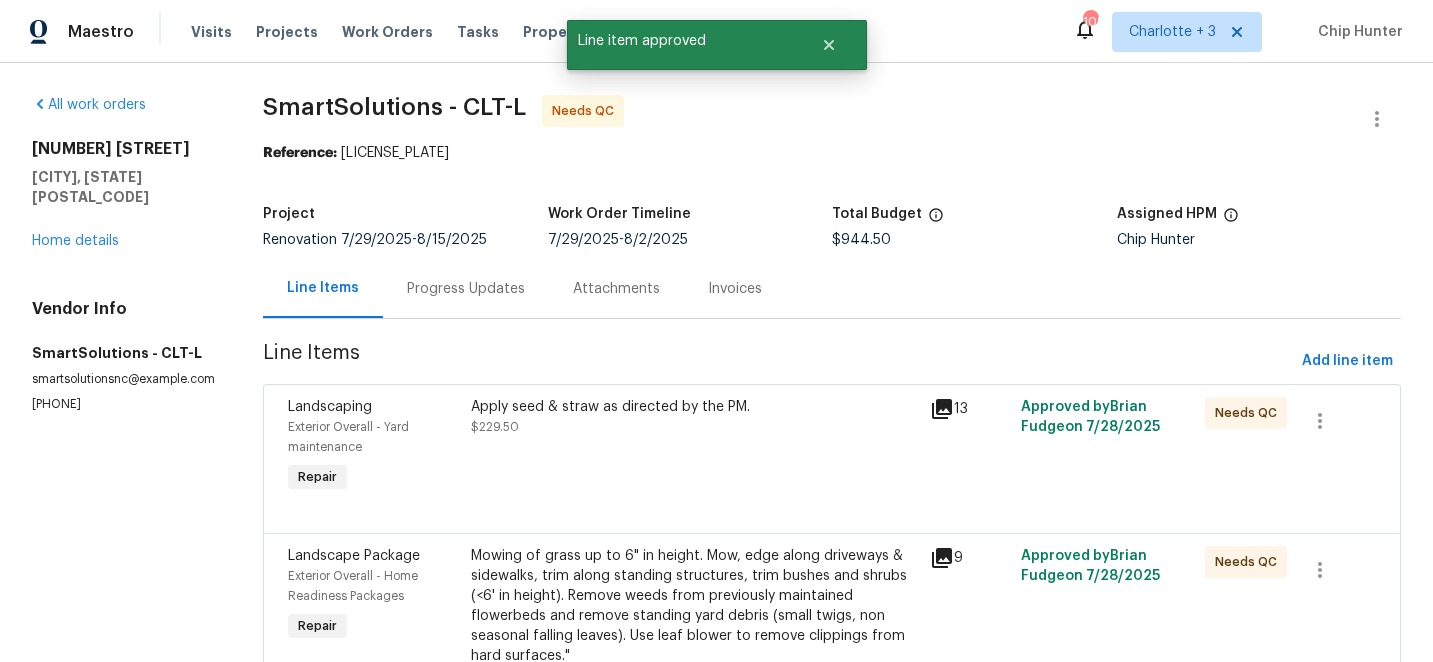click on "Apply seed & straw as directed by the PM." at bounding box center [694, 407] 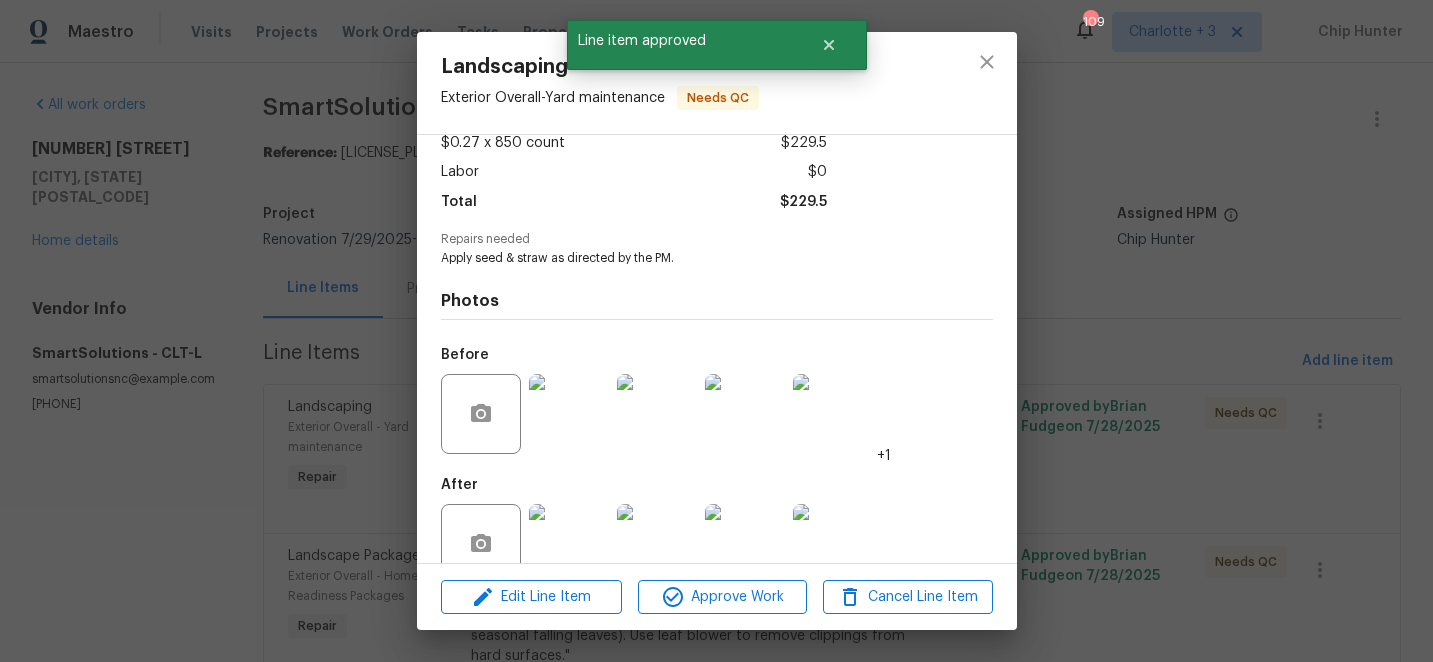 scroll, scrollTop: 158, scrollLeft: 0, axis: vertical 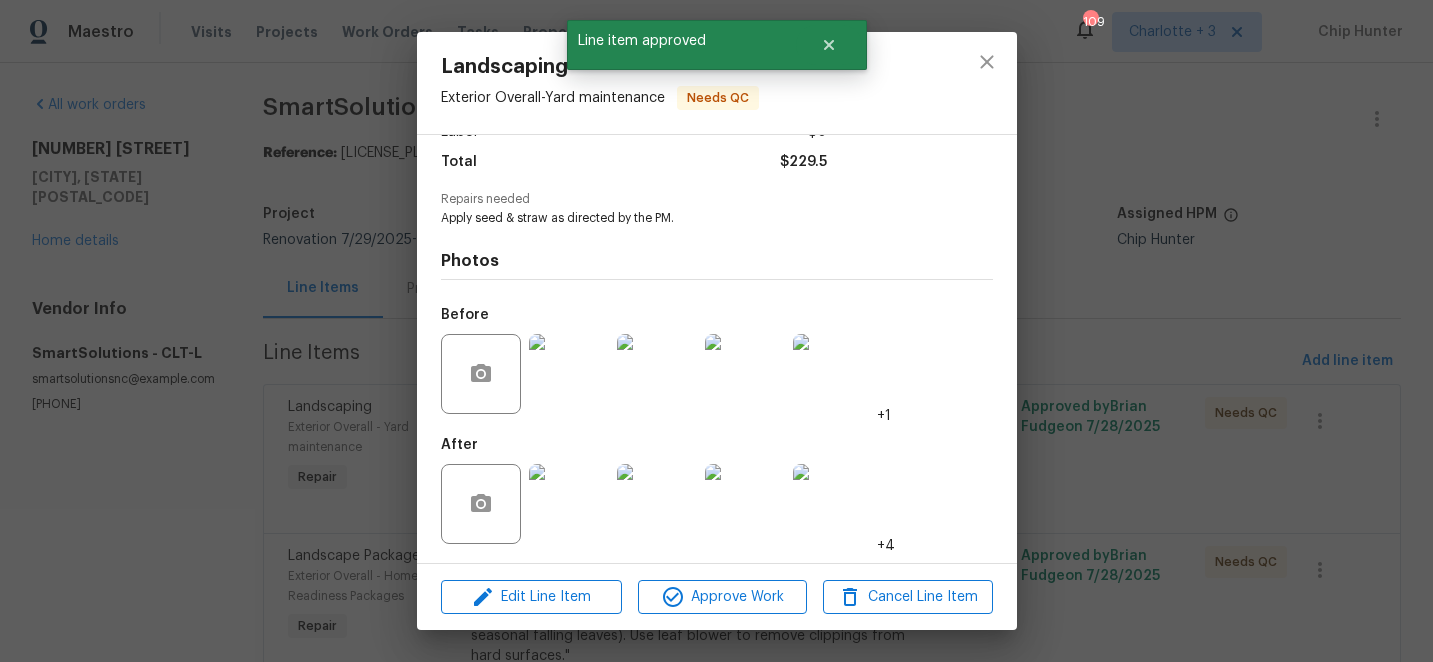 click at bounding box center [569, 504] 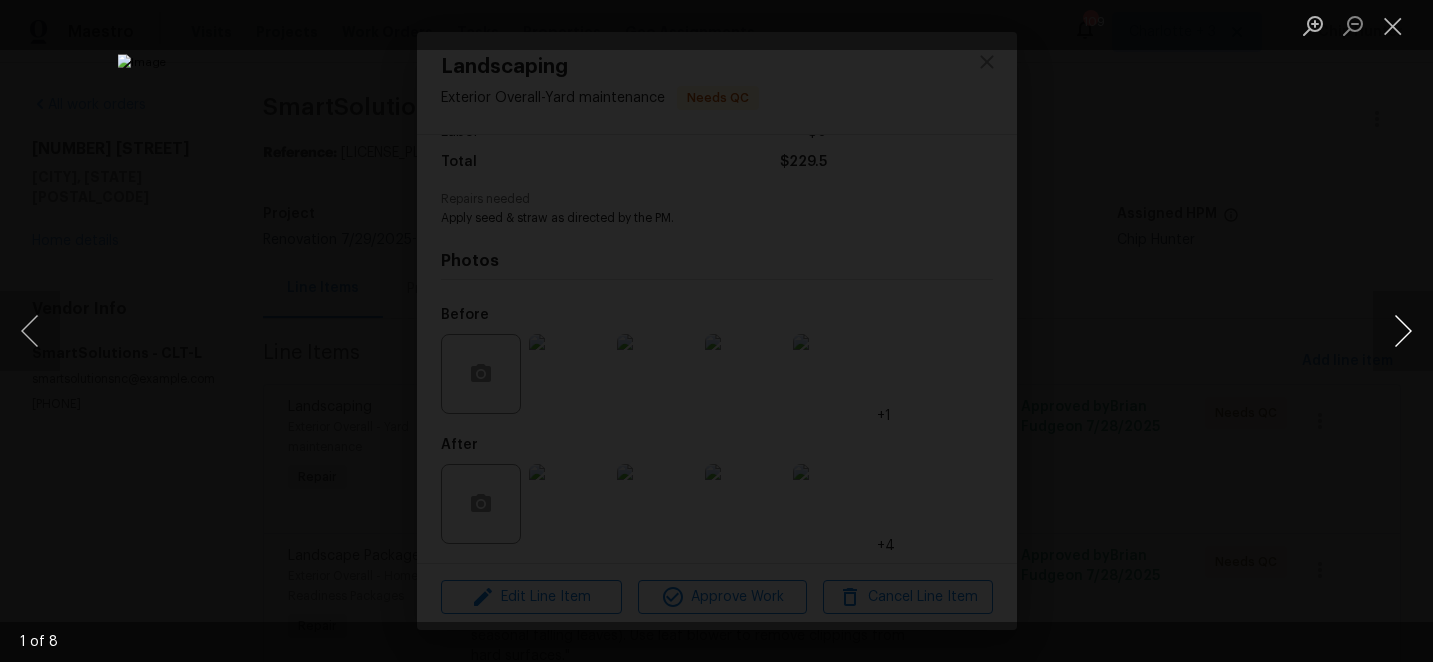 click at bounding box center (1403, 331) 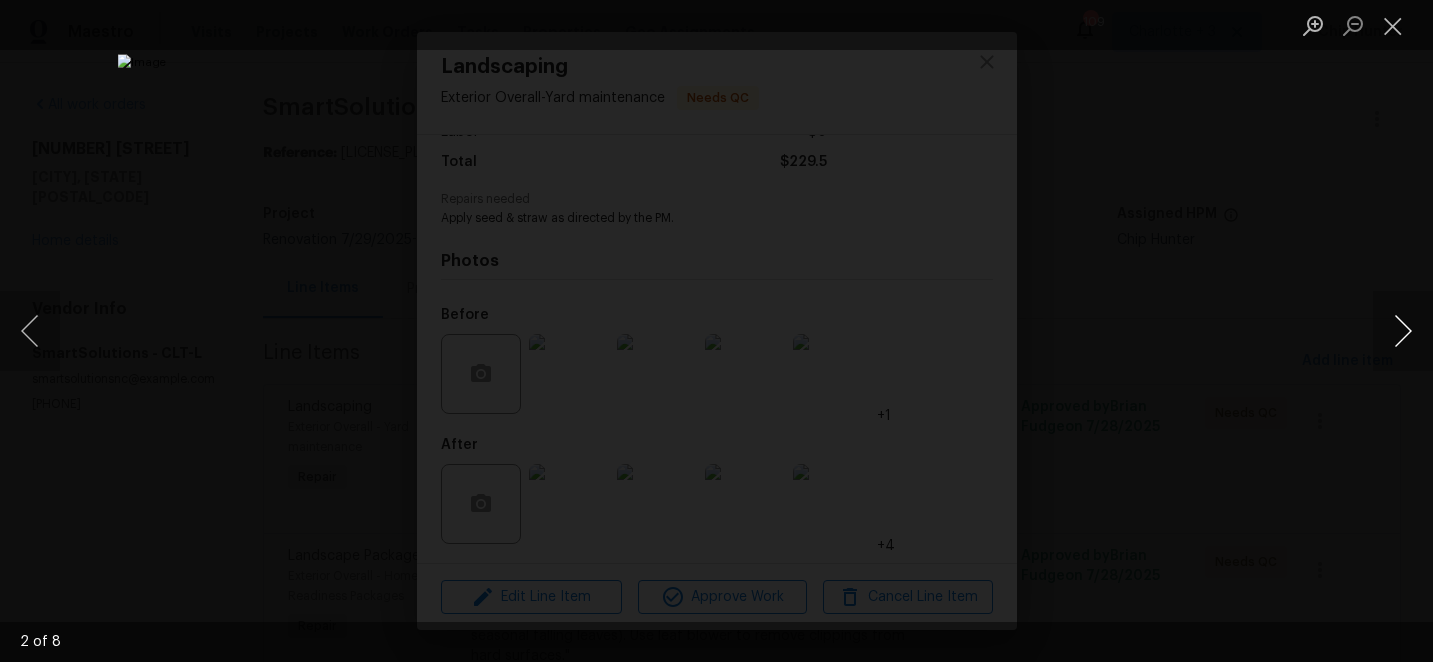 click at bounding box center (1403, 331) 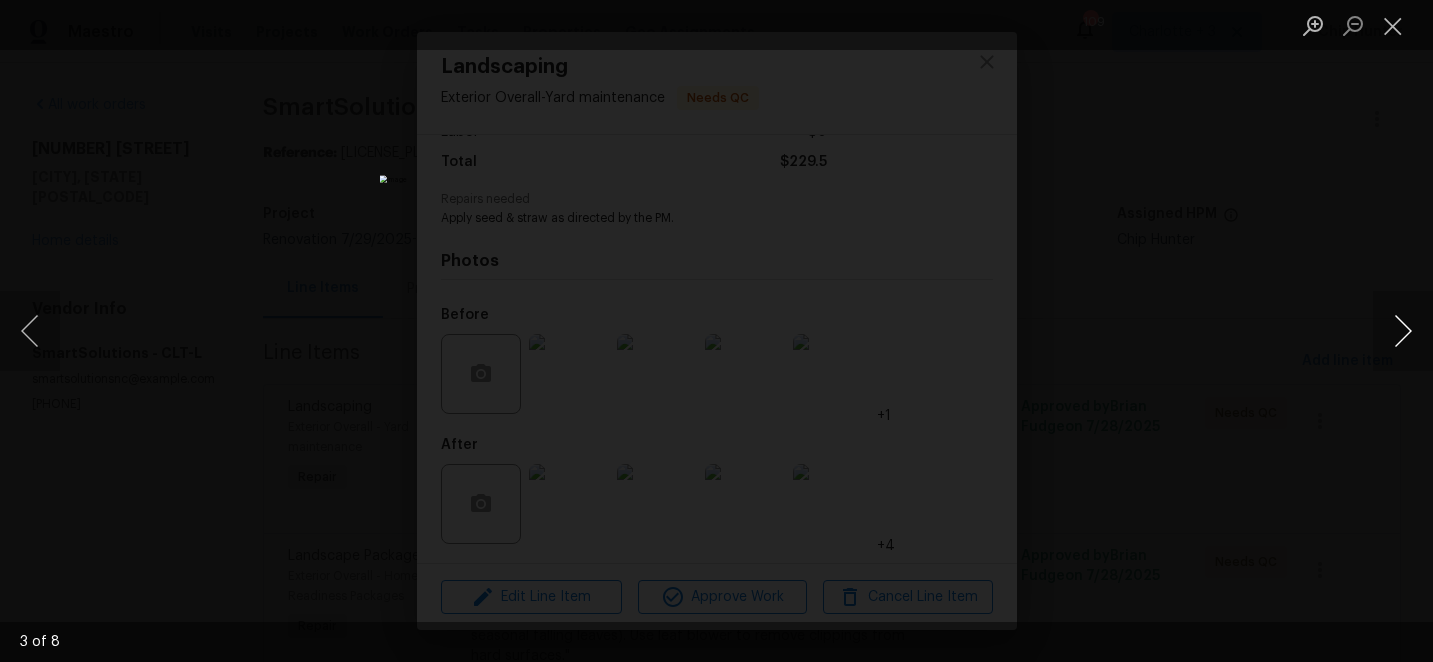 click at bounding box center (1403, 331) 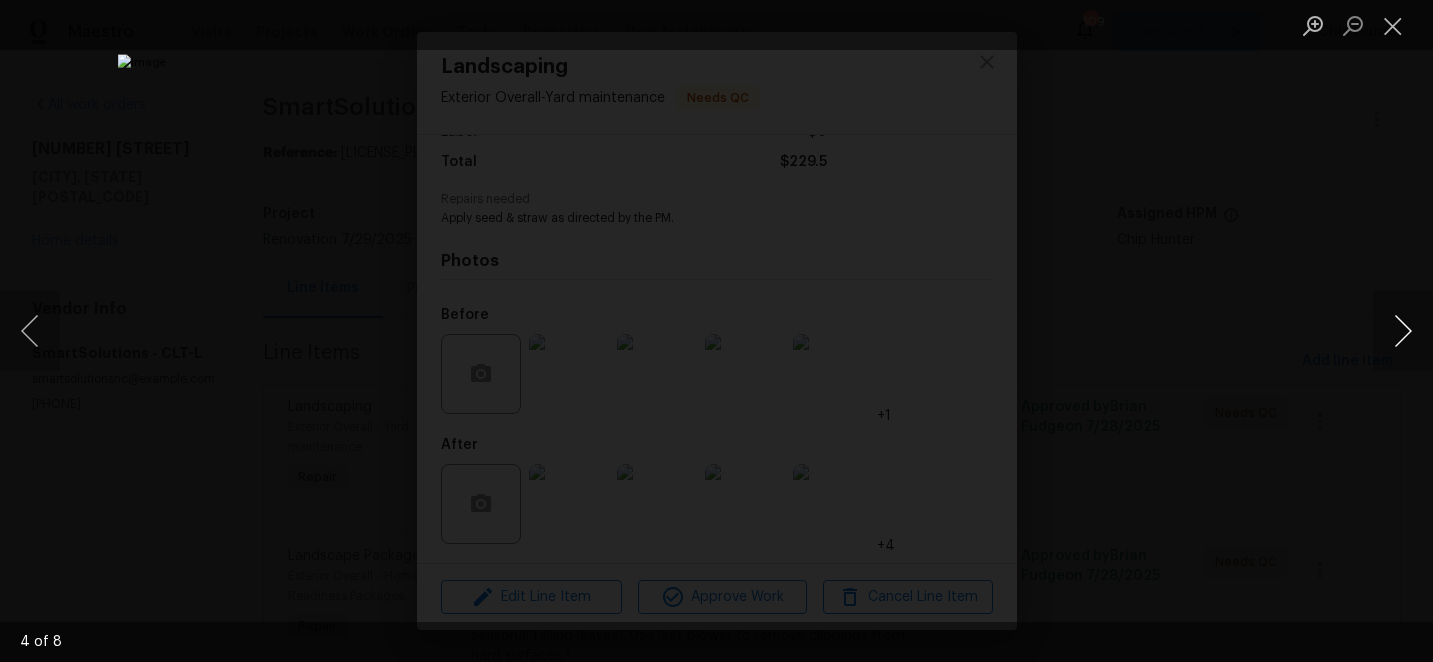 click at bounding box center [1403, 331] 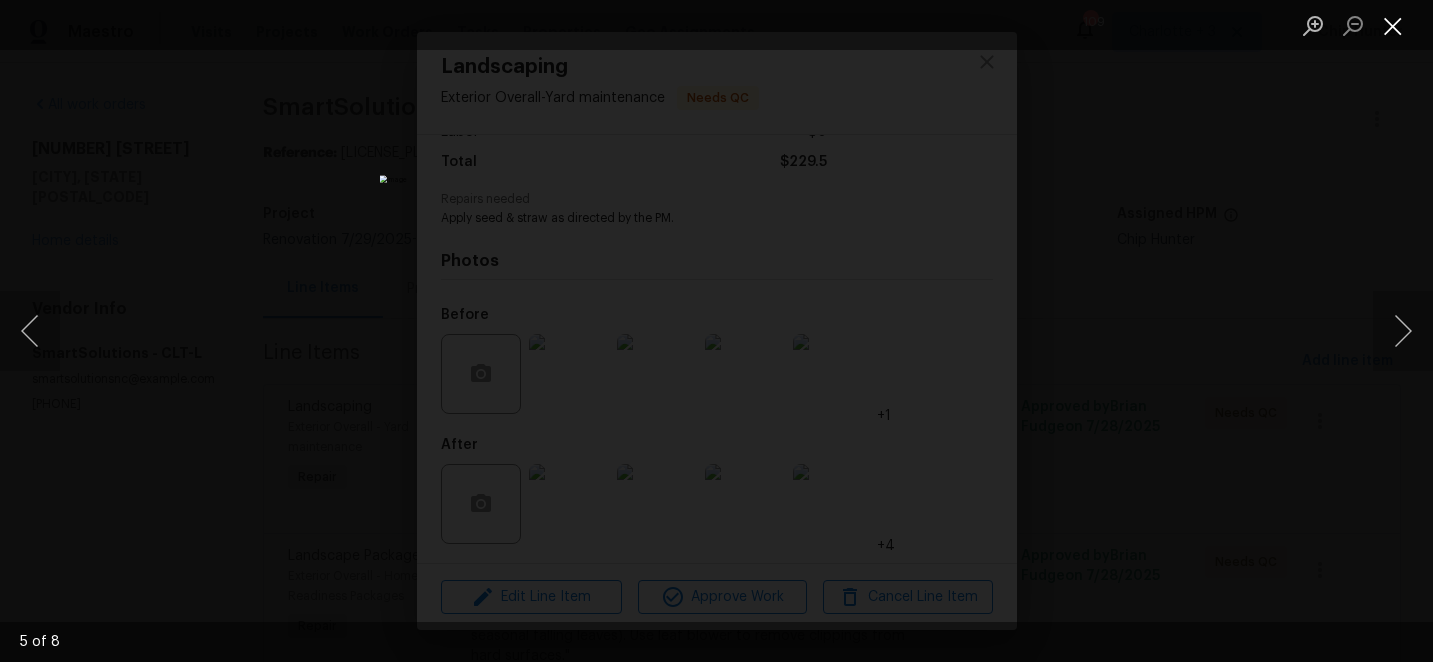 click at bounding box center (1393, 25) 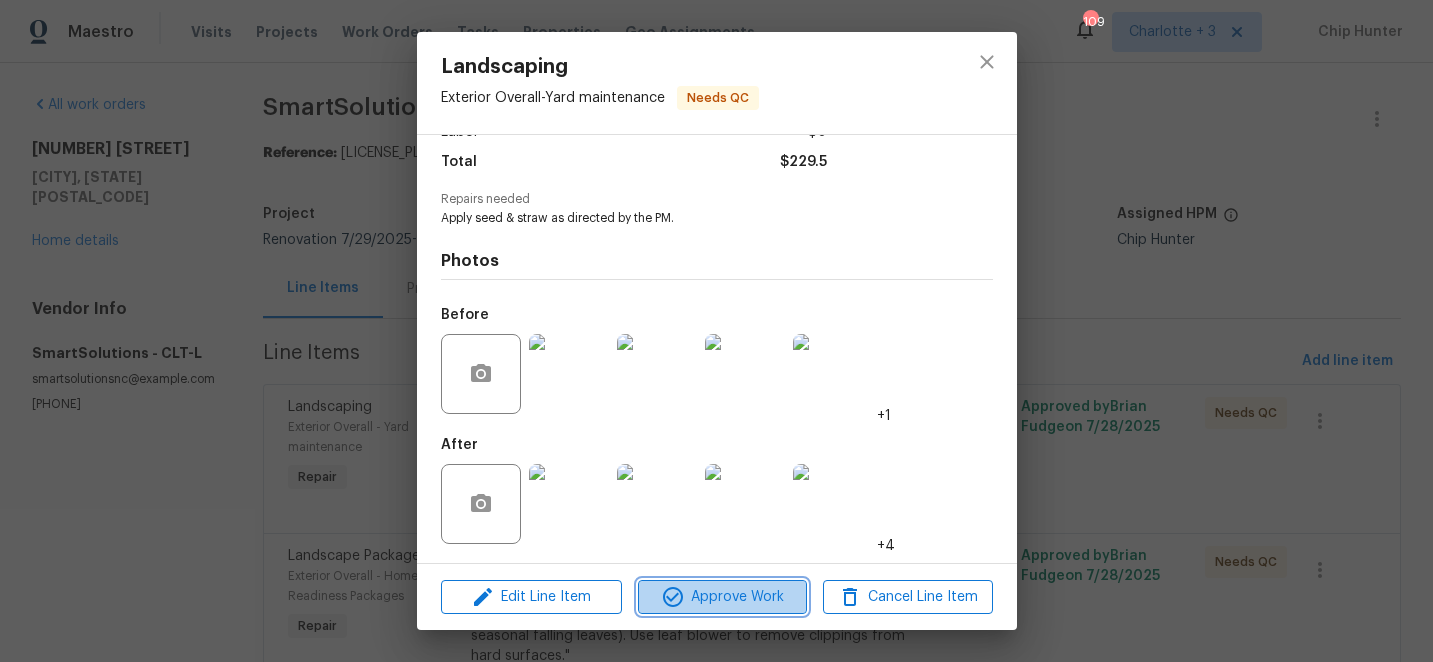 click on "Approve Work" at bounding box center [722, 597] 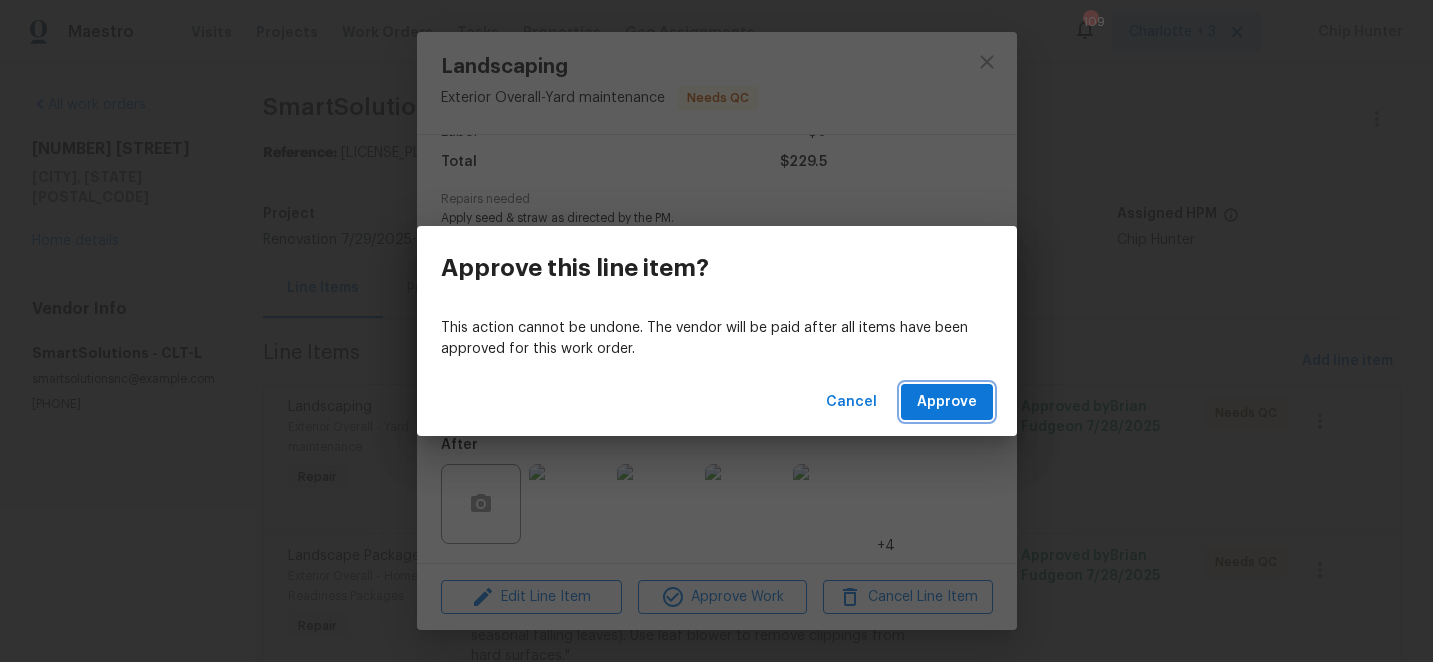 click on "Approve" at bounding box center (947, 402) 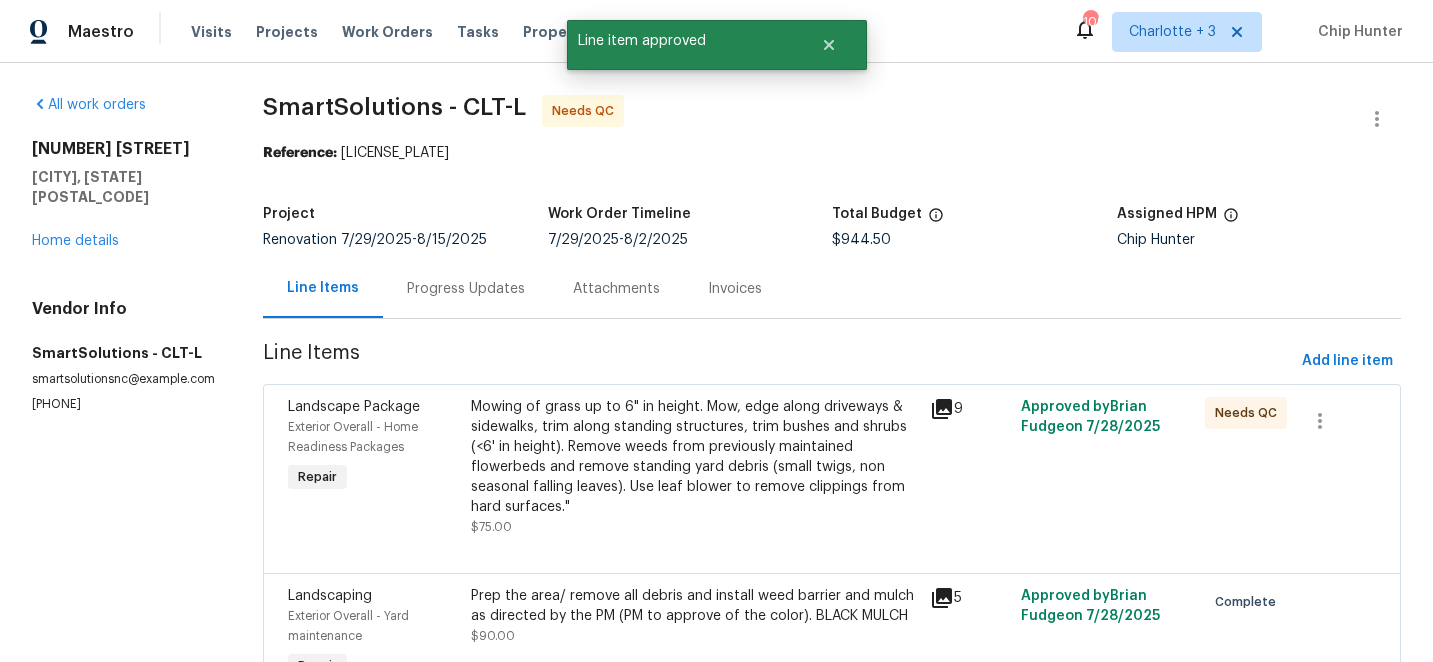click on "Mowing of grass up to 6" in height. Mow, edge along driveways & sidewalks, trim along standing structures, trim bushes and shrubs (<6' in height). Remove weeds from previously maintained flowerbeds and remove standing yard debris (small twigs, non seasonal falling leaves).  Use leaf blower to remove clippings from hard surfaces."" at bounding box center (694, 457) 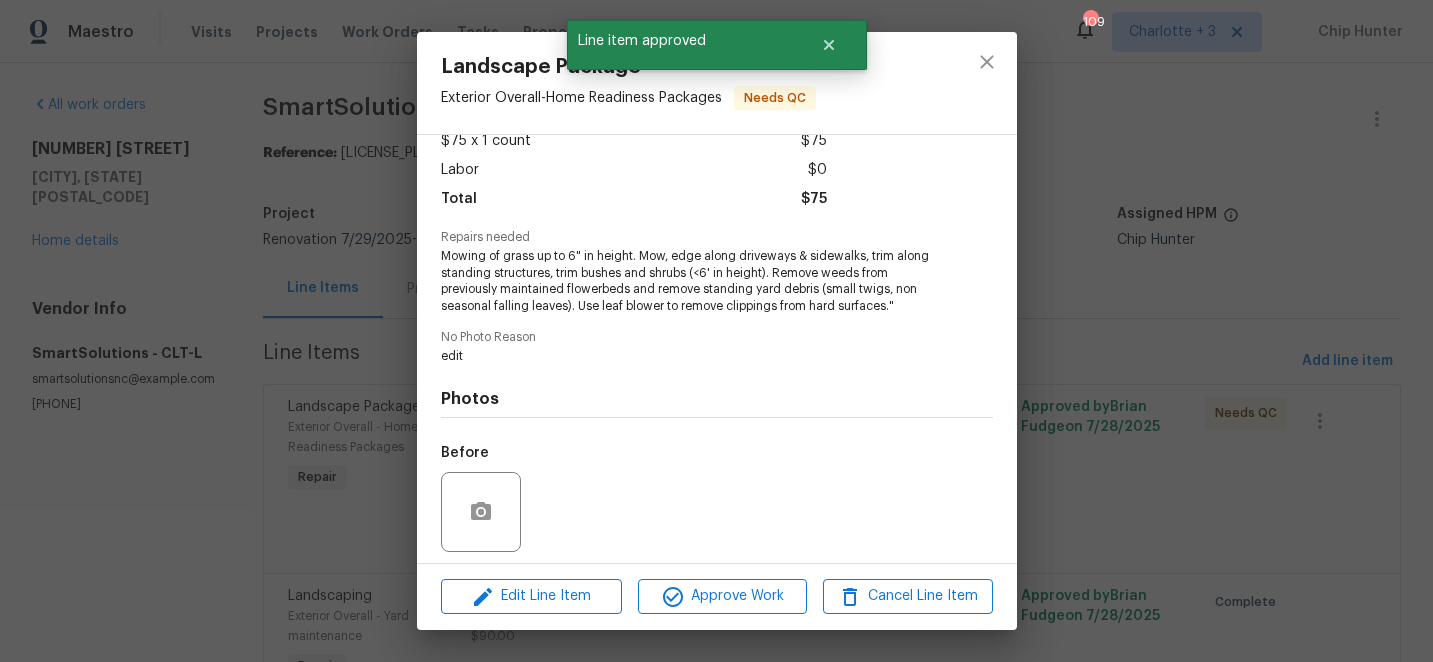 scroll, scrollTop: 258, scrollLeft: 0, axis: vertical 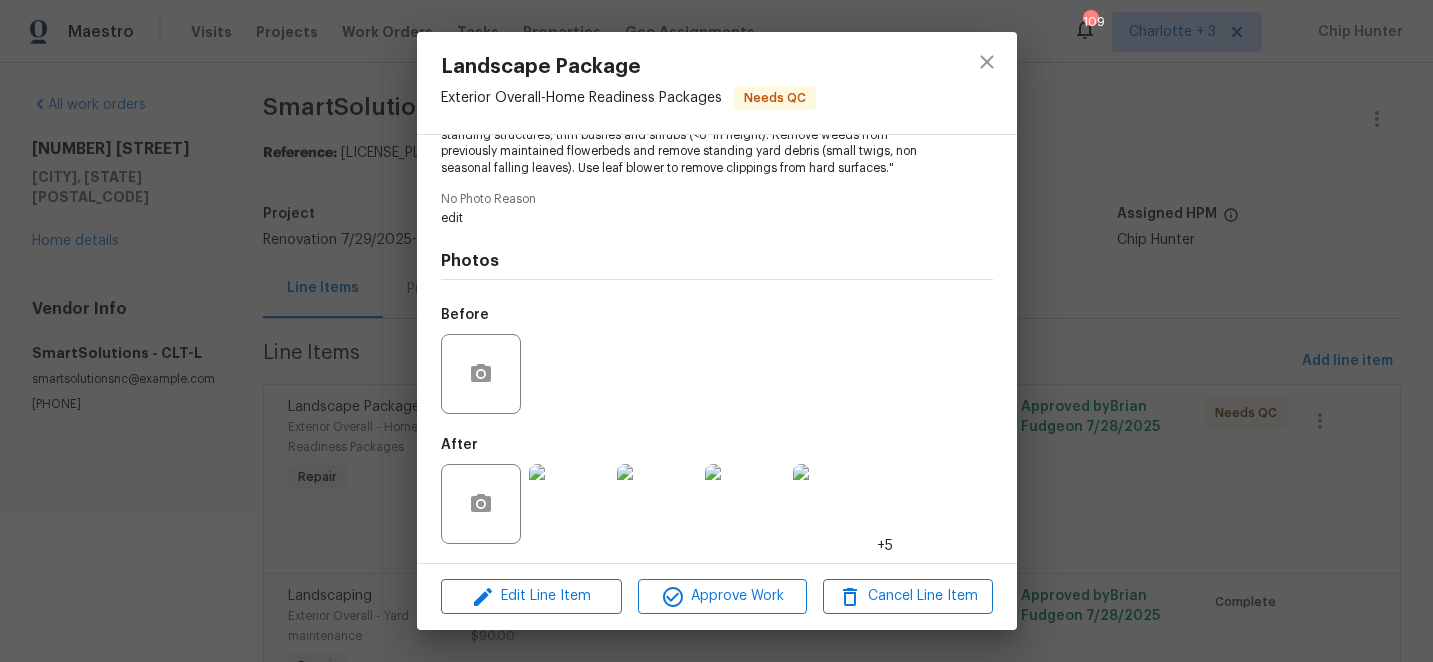click at bounding box center (569, 504) 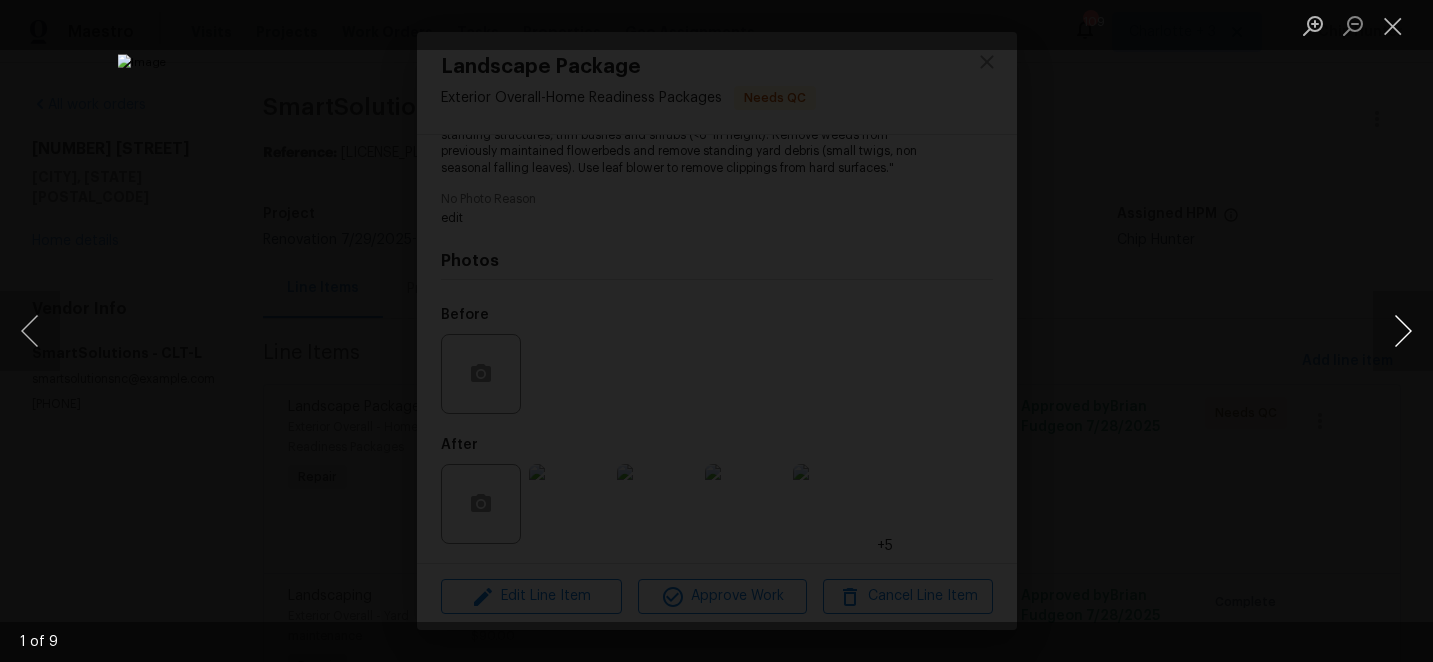 click at bounding box center (1403, 331) 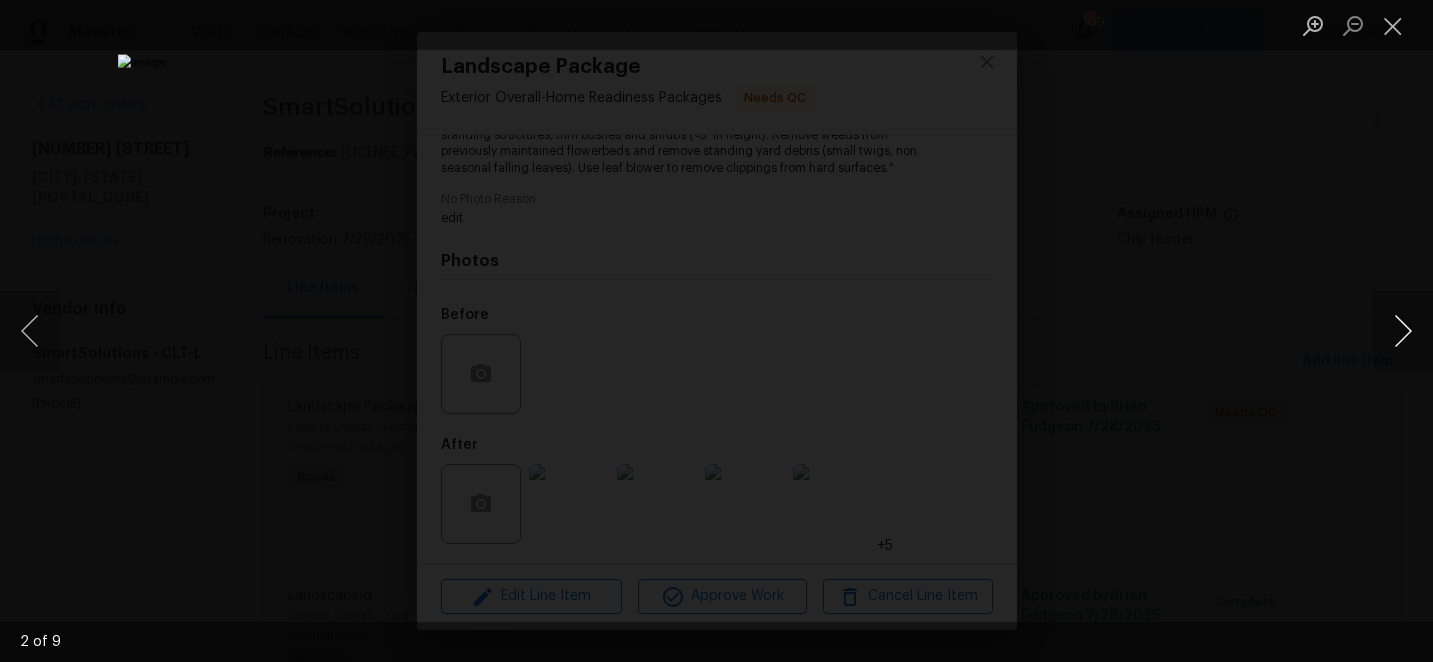click at bounding box center (1403, 331) 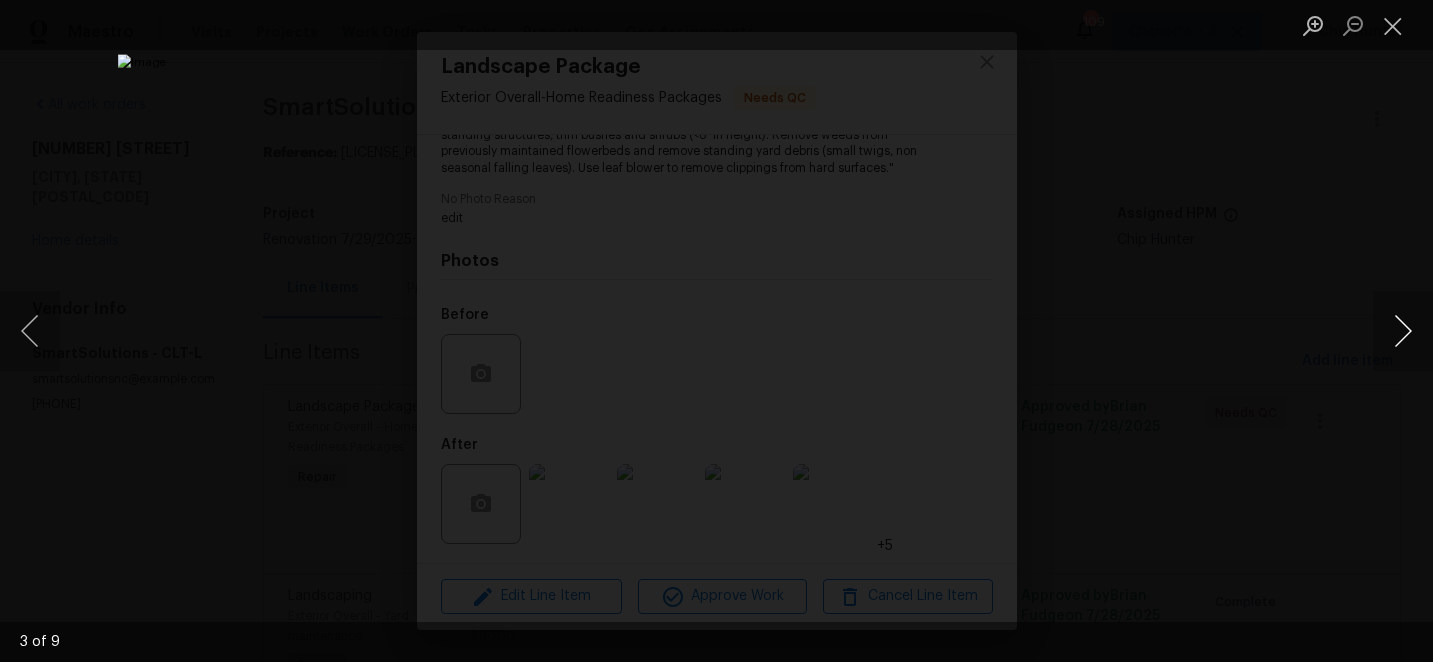 click at bounding box center (1403, 331) 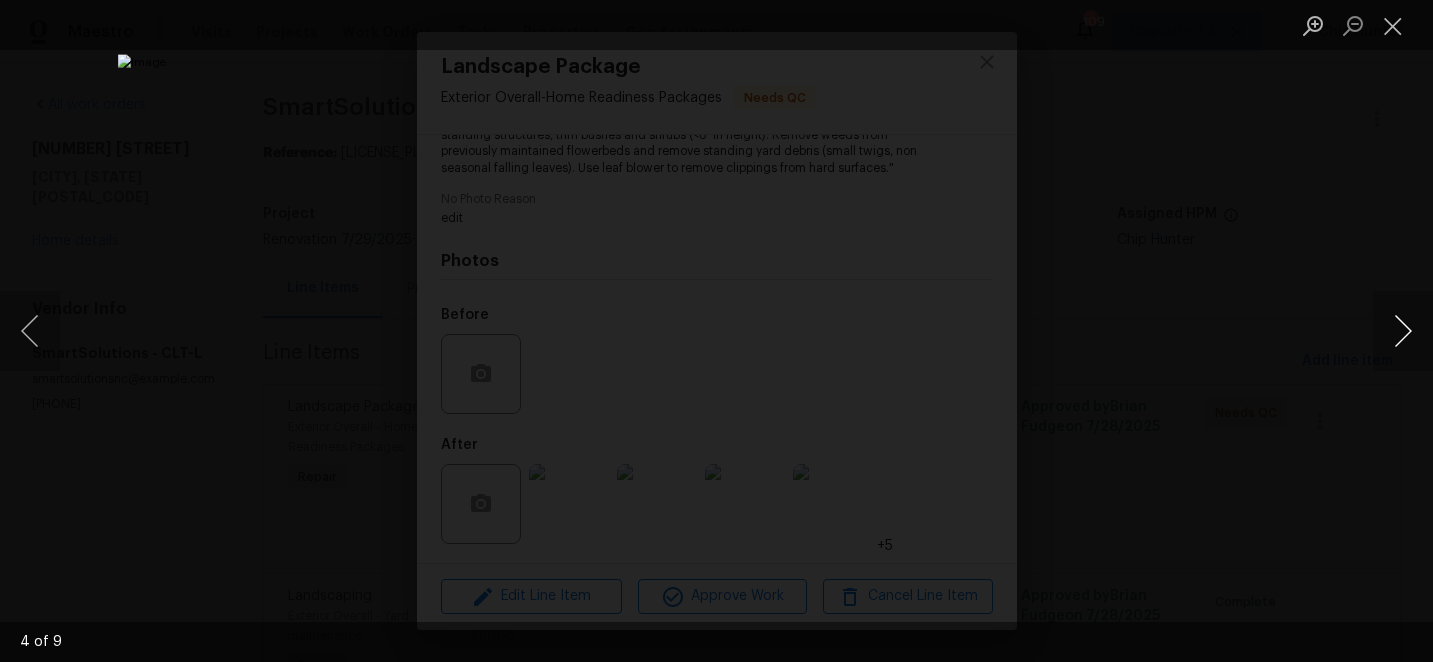 click at bounding box center [1403, 331] 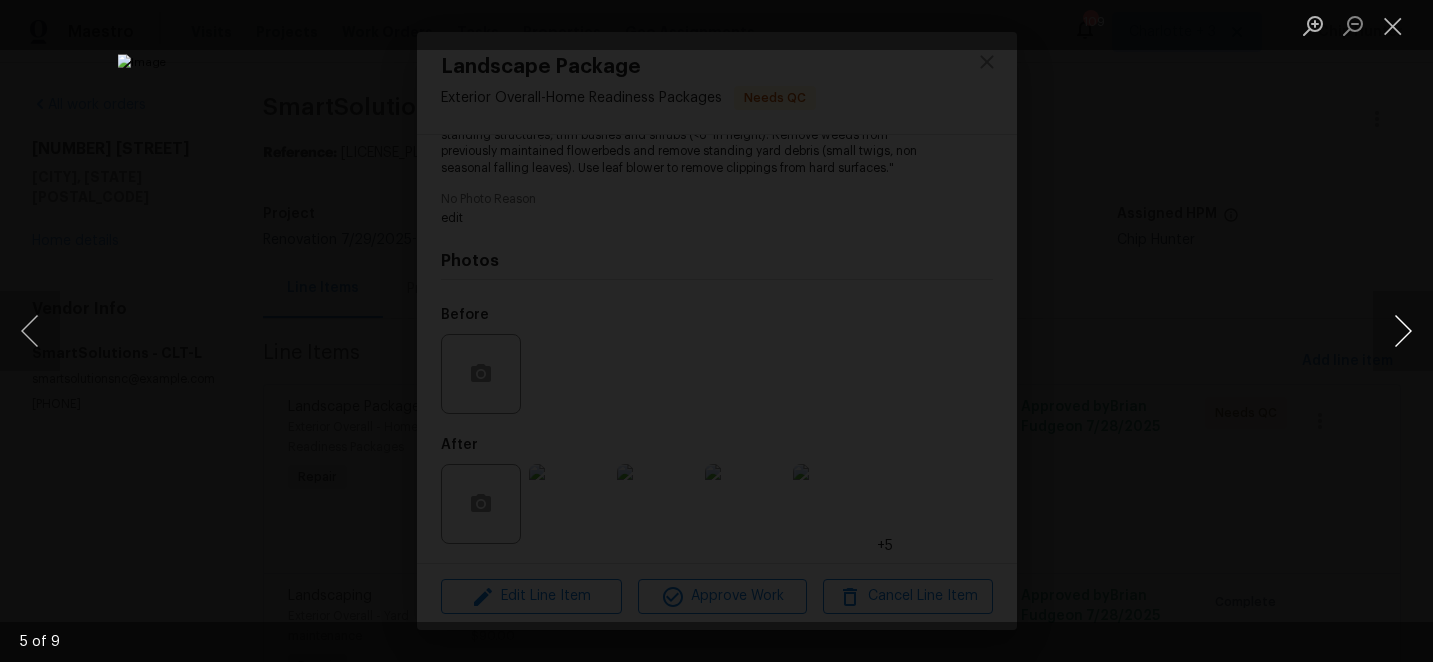 click at bounding box center [1403, 331] 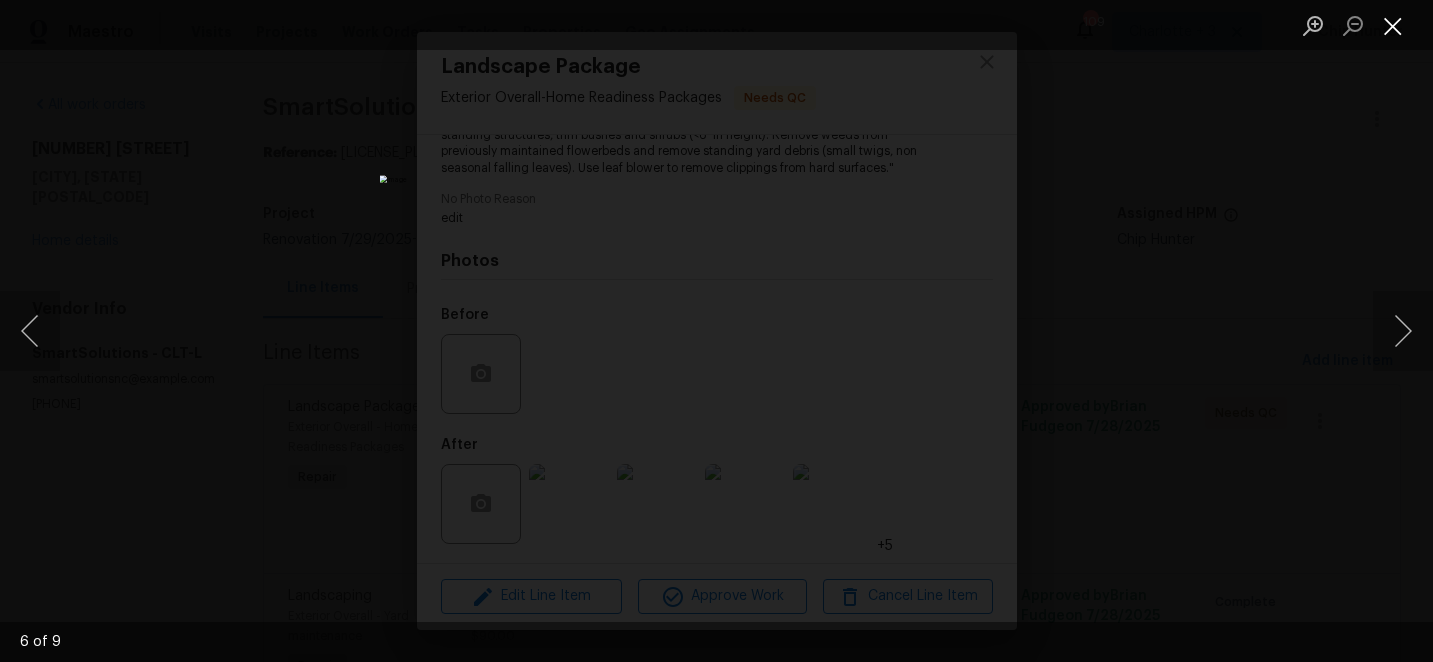 click at bounding box center [1393, 25] 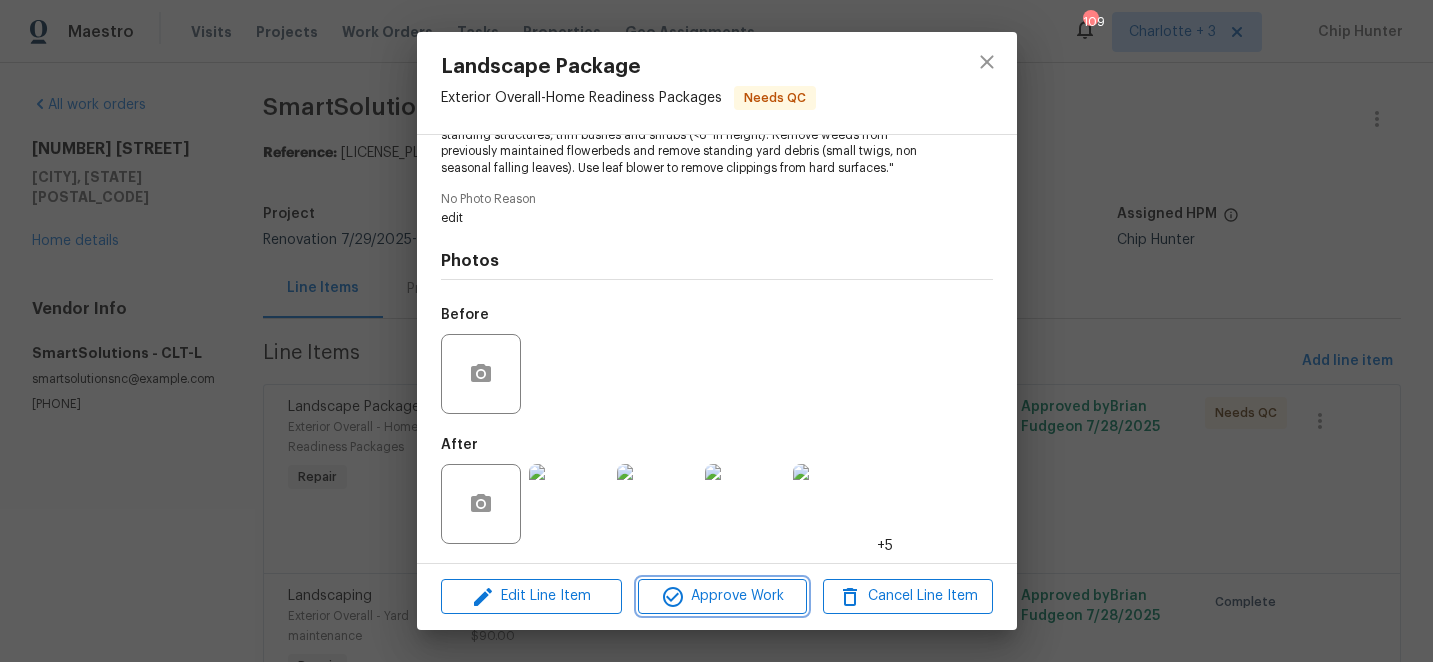 click on "Approve Work" at bounding box center [722, 596] 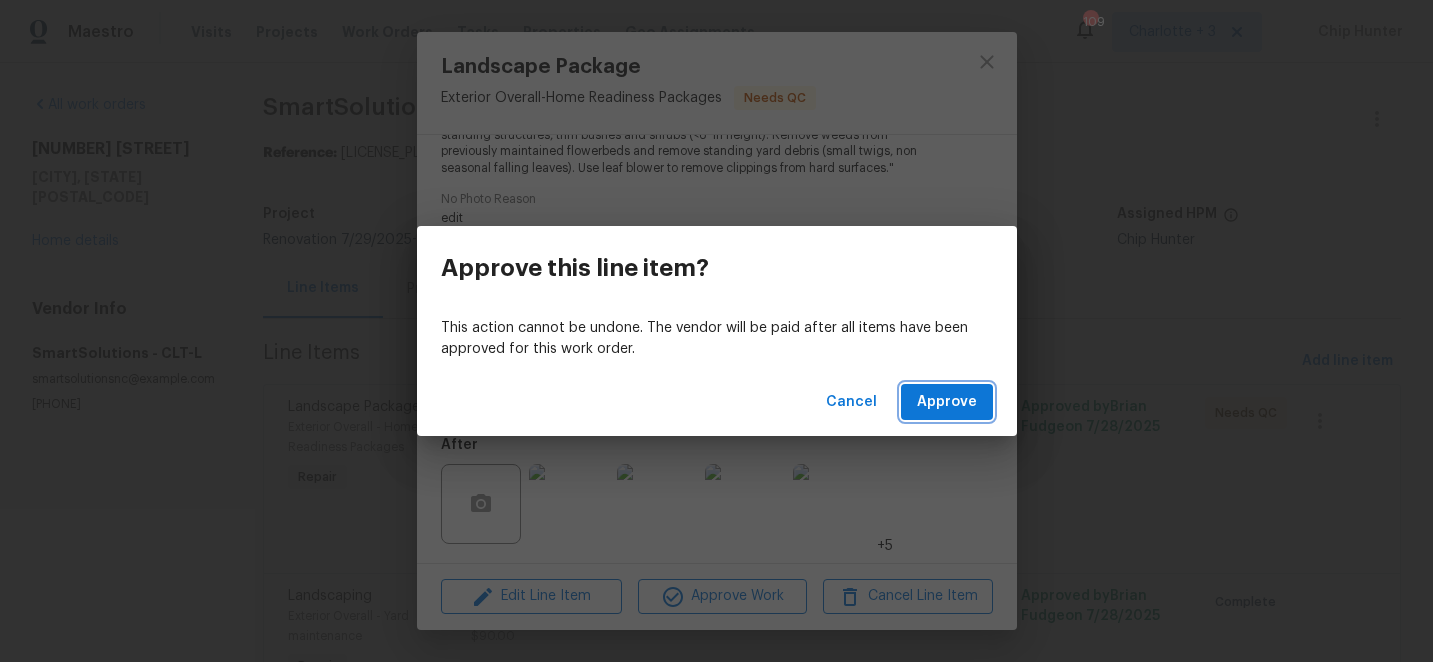 click on "Approve" at bounding box center (947, 402) 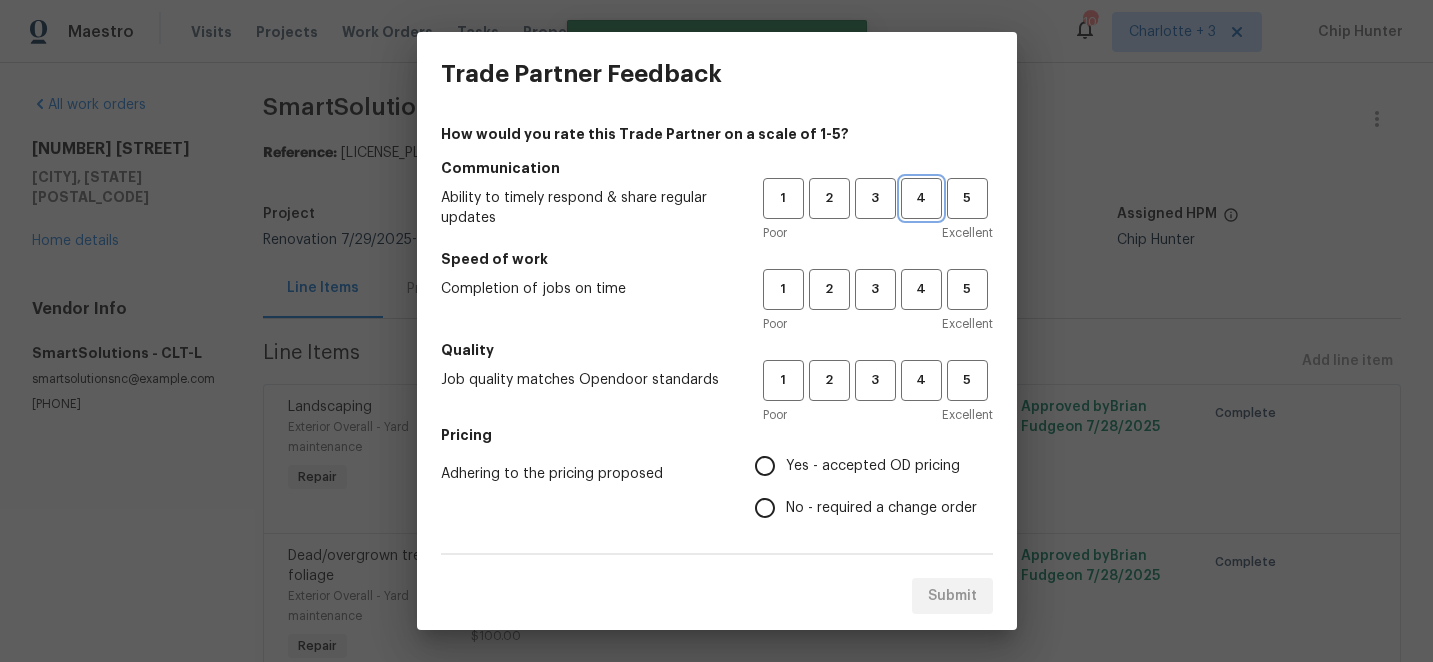 click on "4" at bounding box center (921, 198) 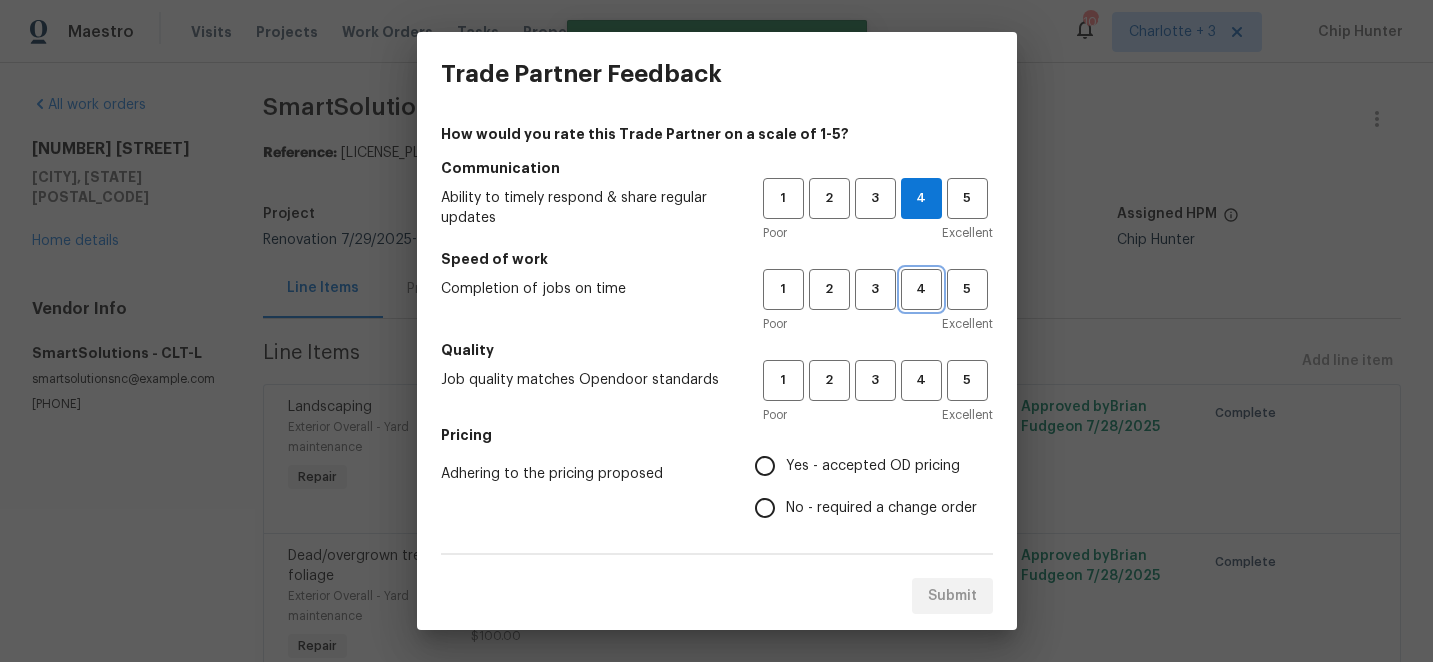 click on "4" at bounding box center (921, 289) 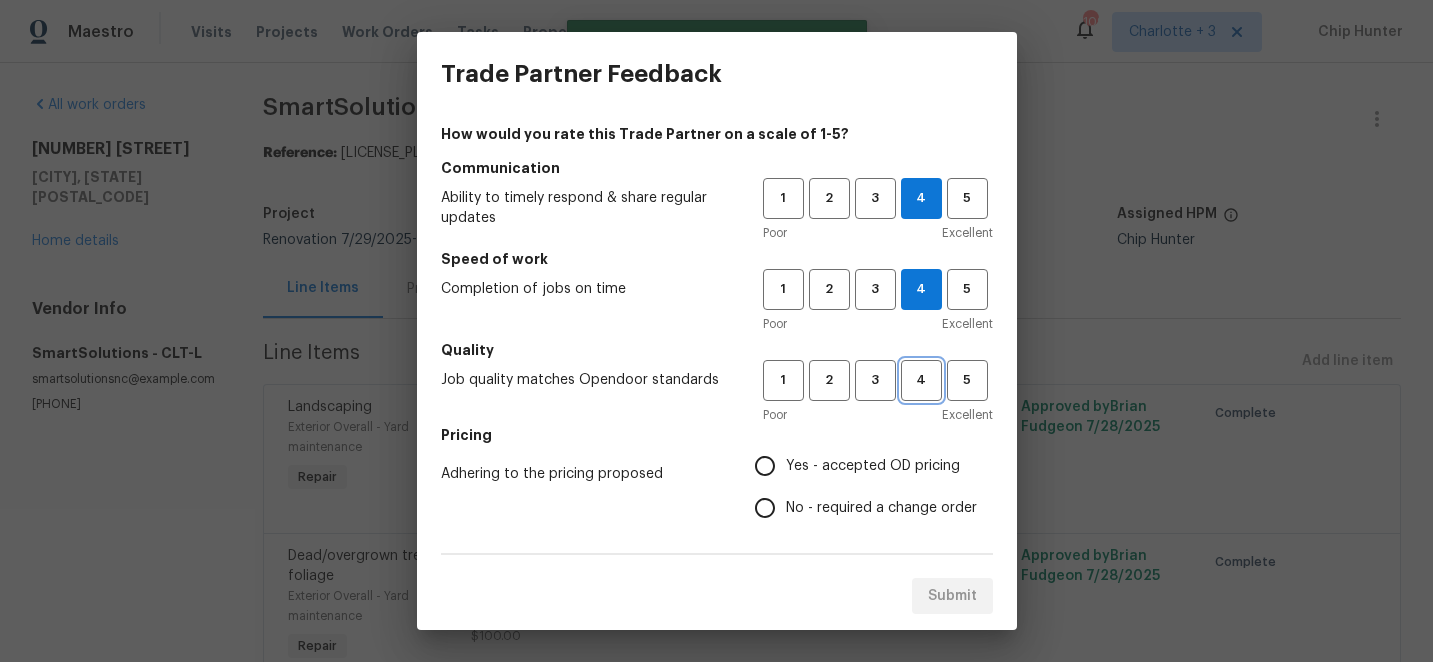 click on "4" at bounding box center (921, 380) 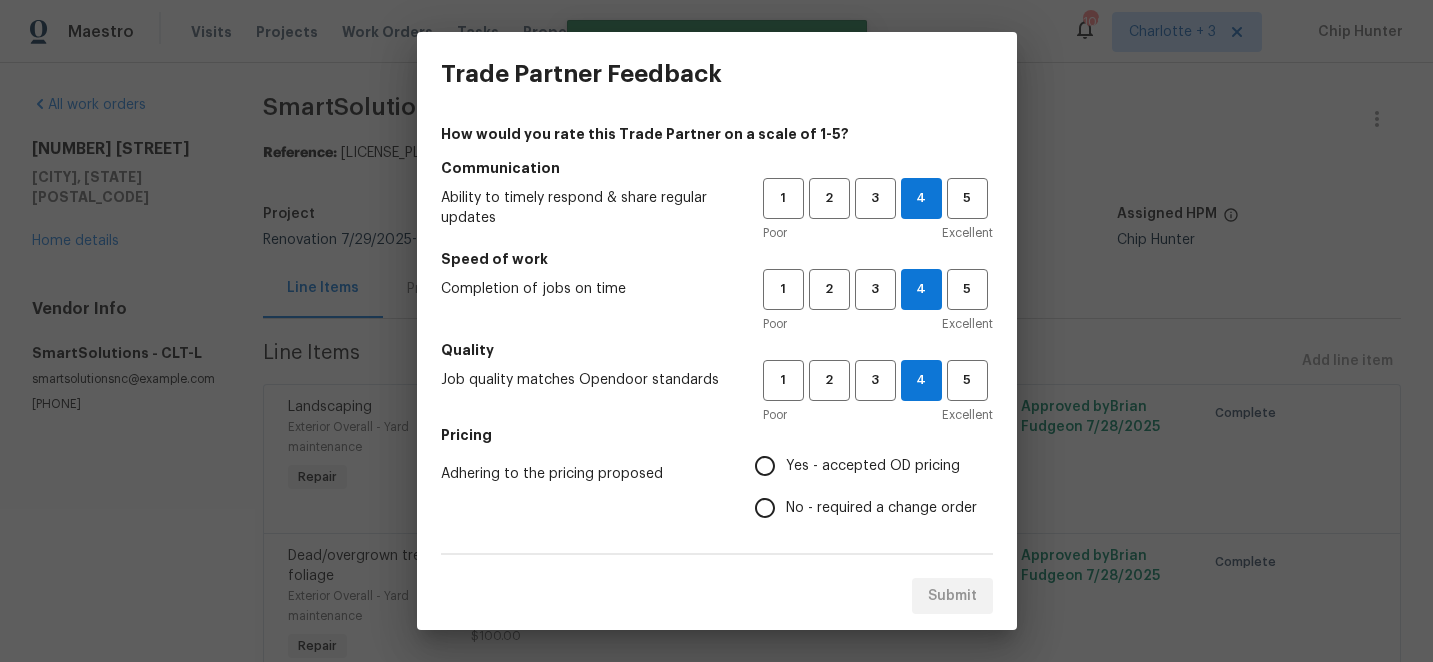 click on "Yes - accepted OD pricing" at bounding box center (765, 466) 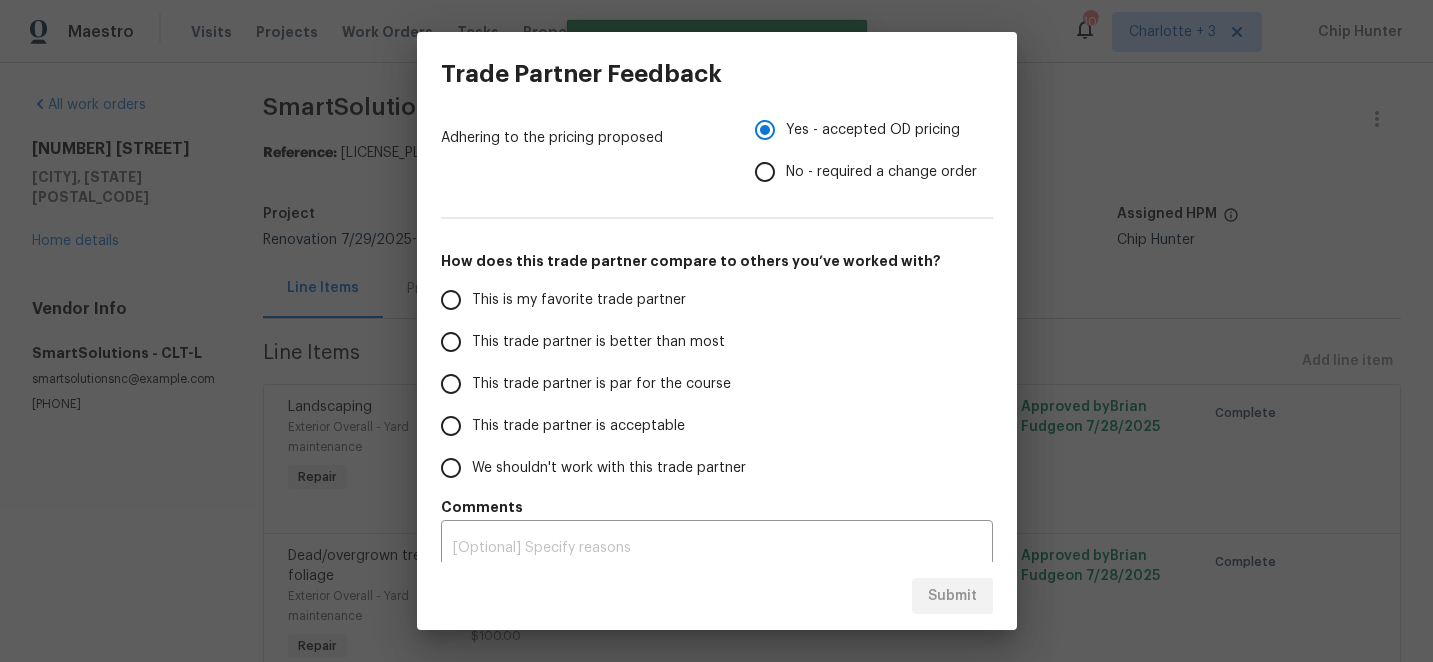 scroll, scrollTop: 353, scrollLeft: 0, axis: vertical 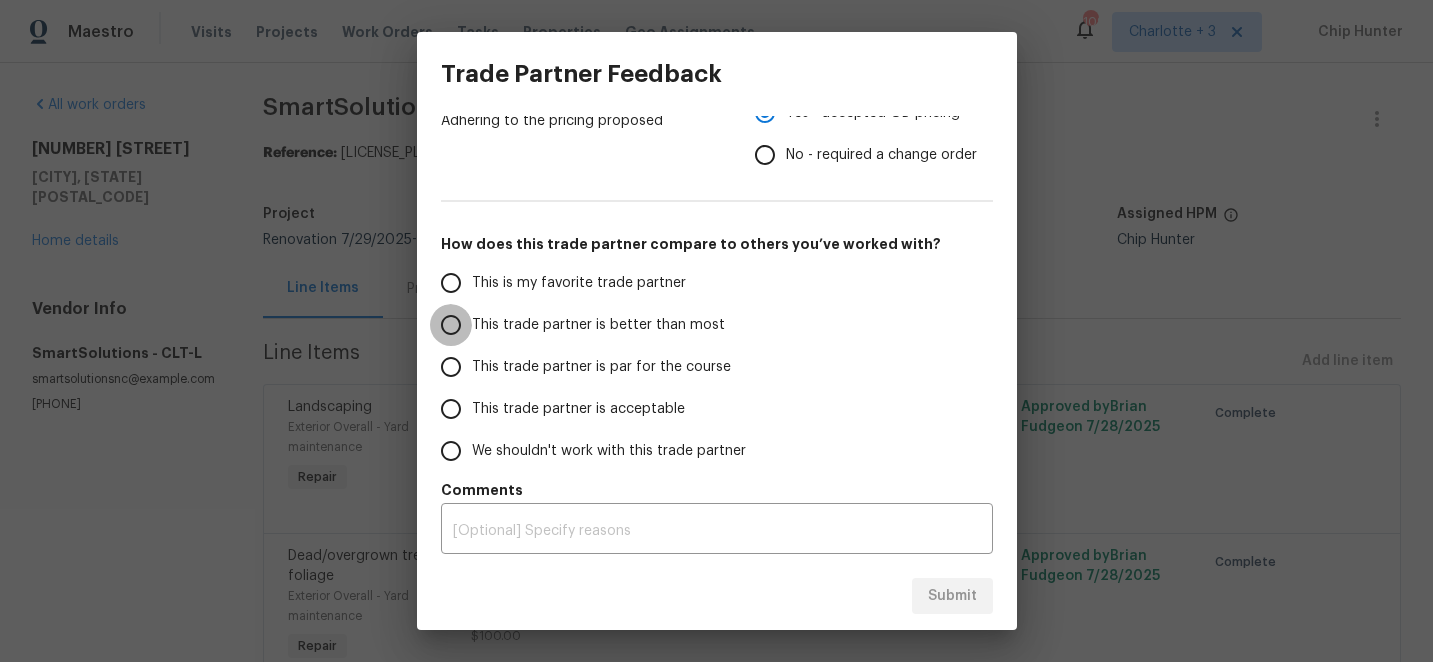 click on "This trade partner is better than most" at bounding box center [451, 325] 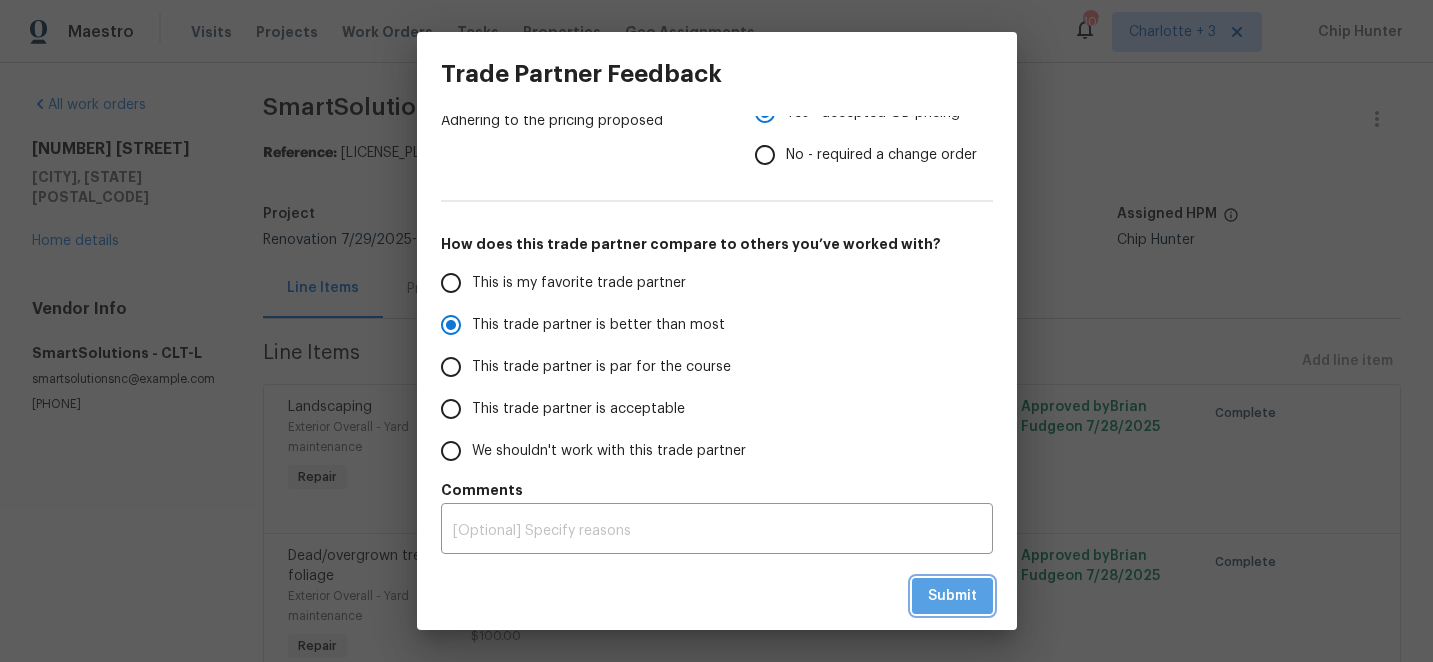 click on "Submit" at bounding box center (952, 596) 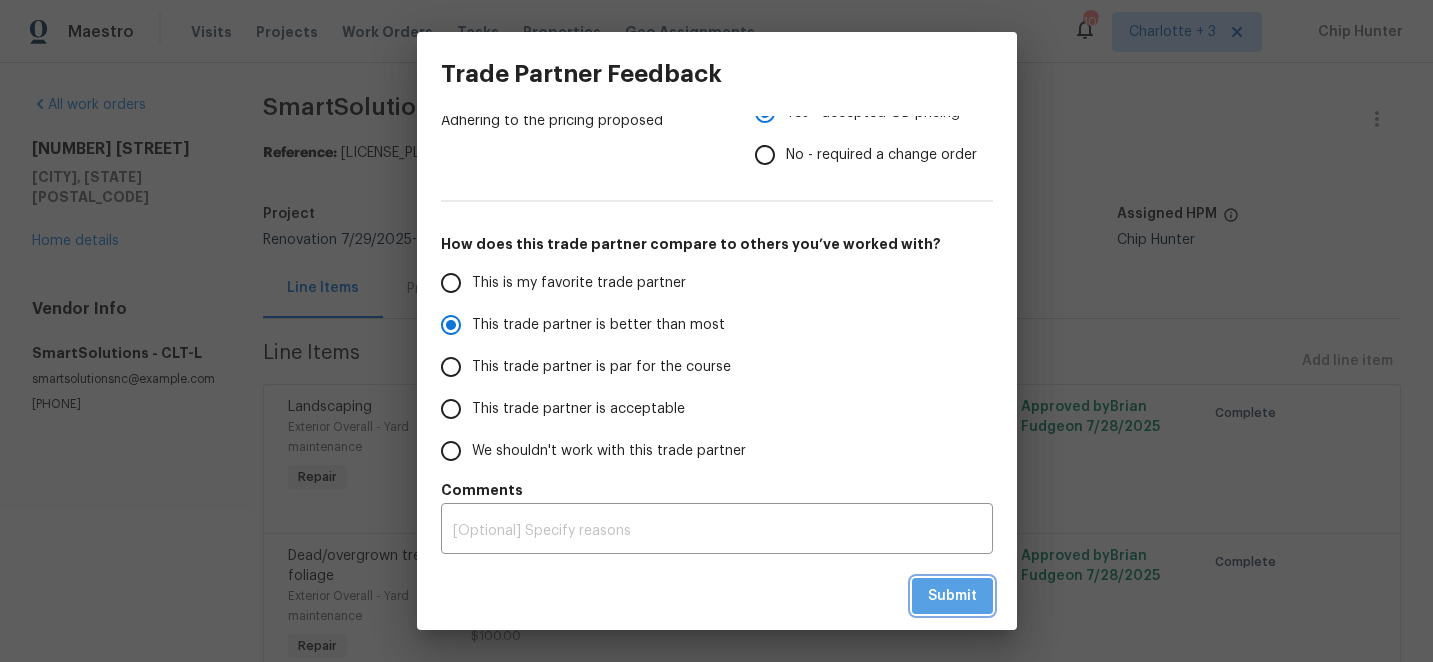 radio on "true" 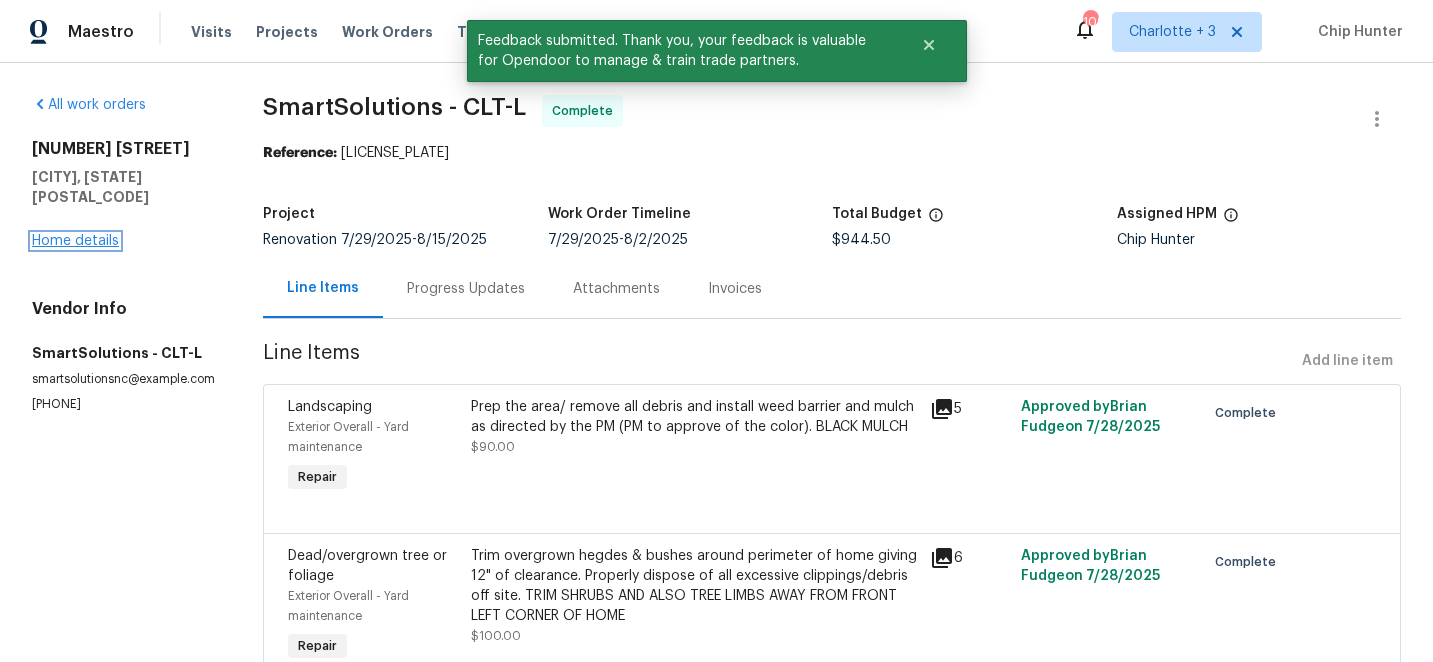 click on "Home details" at bounding box center (75, 241) 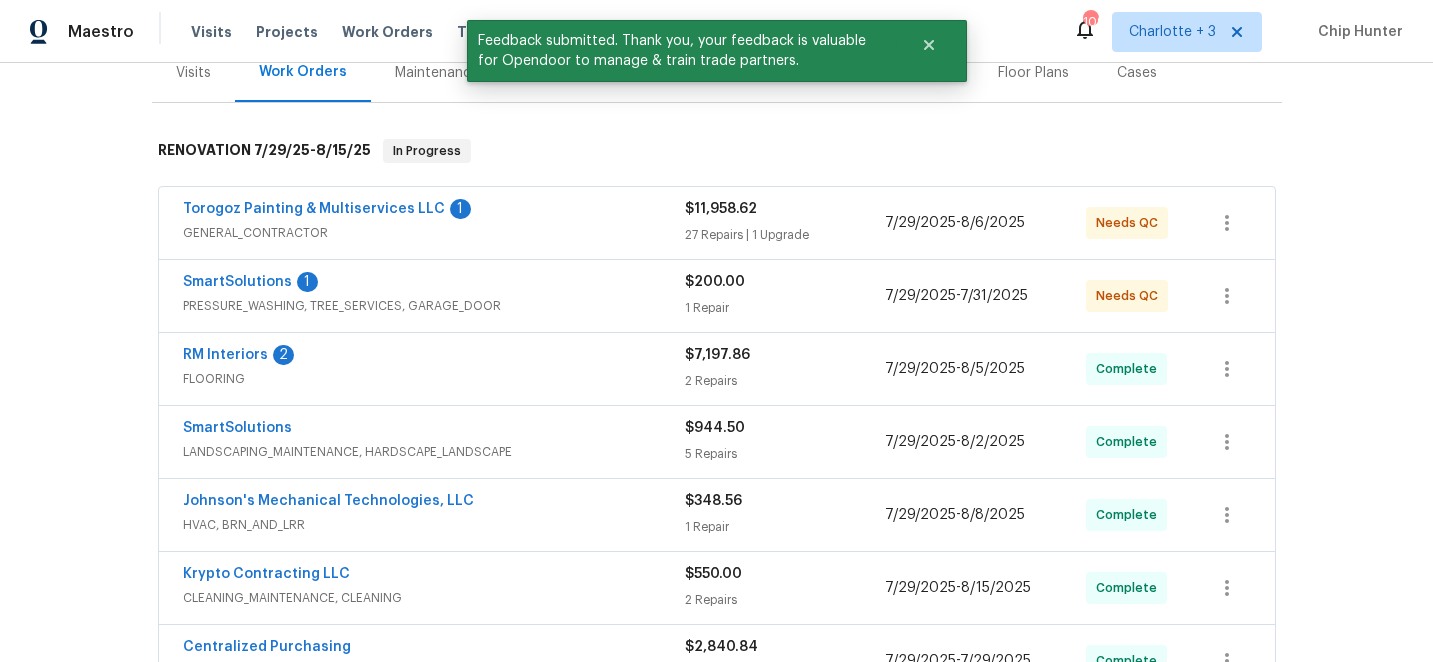 scroll, scrollTop: 283, scrollLeft: 0, axis: vertical 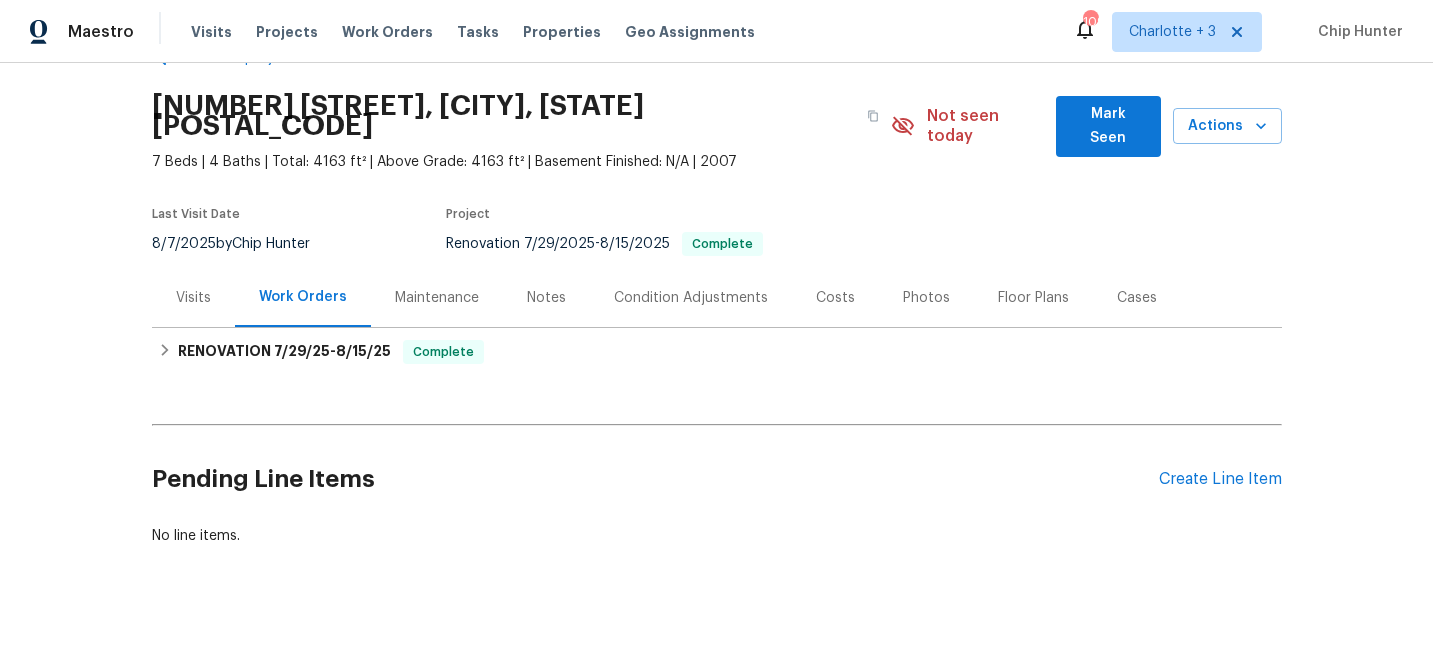 click on "Costs" at bounding box center (835, 298) 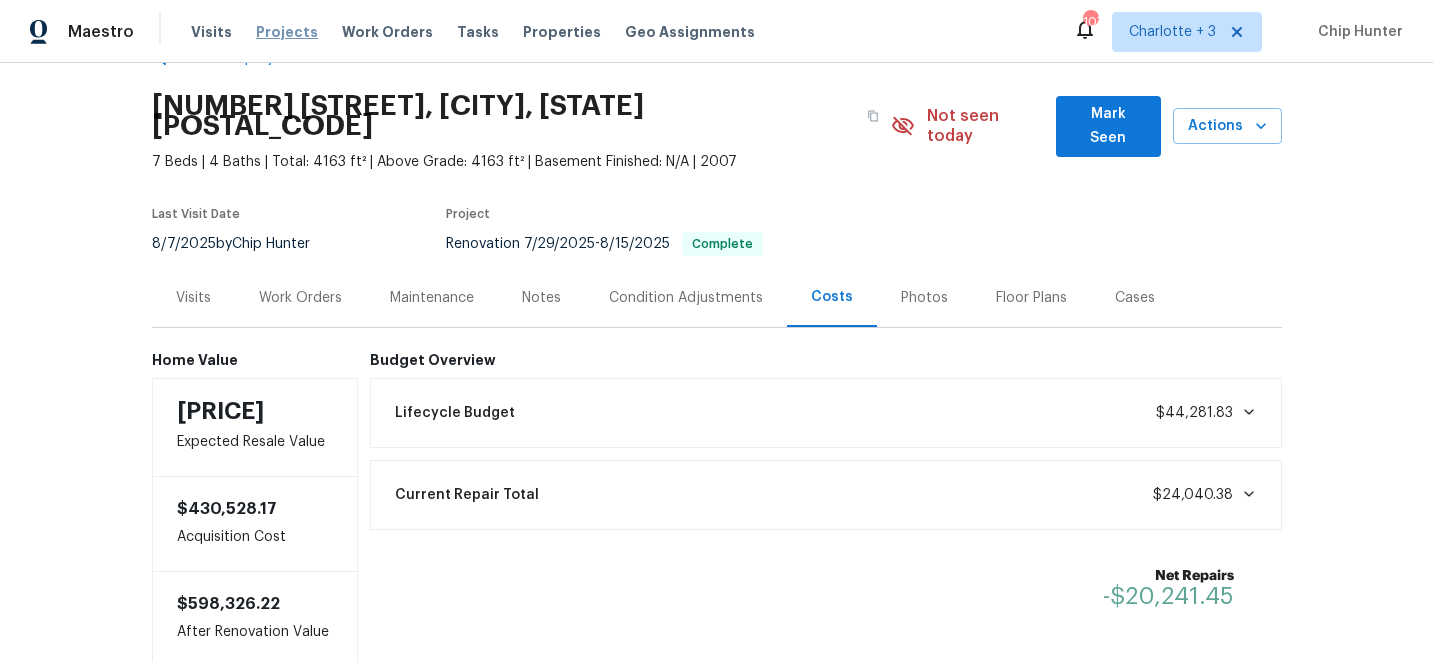 click on "Projects" at bounding box center [287, 32] 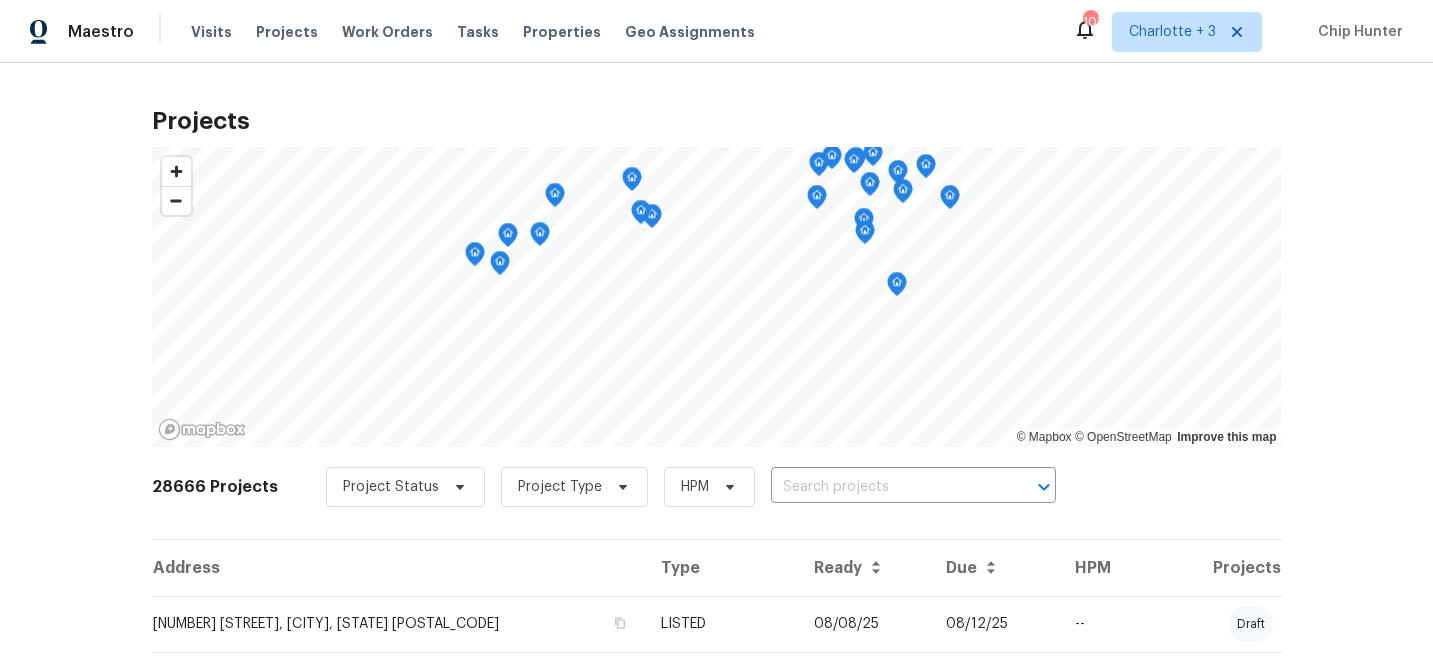click at bounding box center [885, 487] 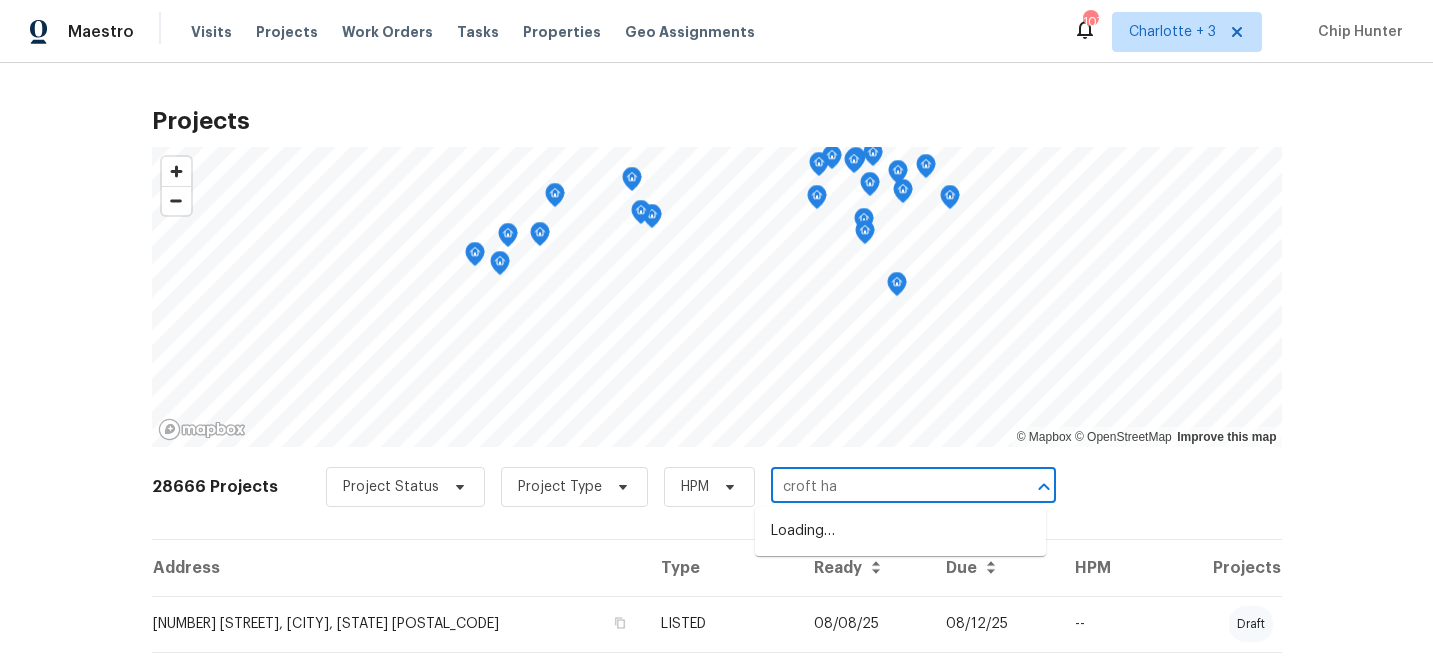 type on "[NAME] hav" 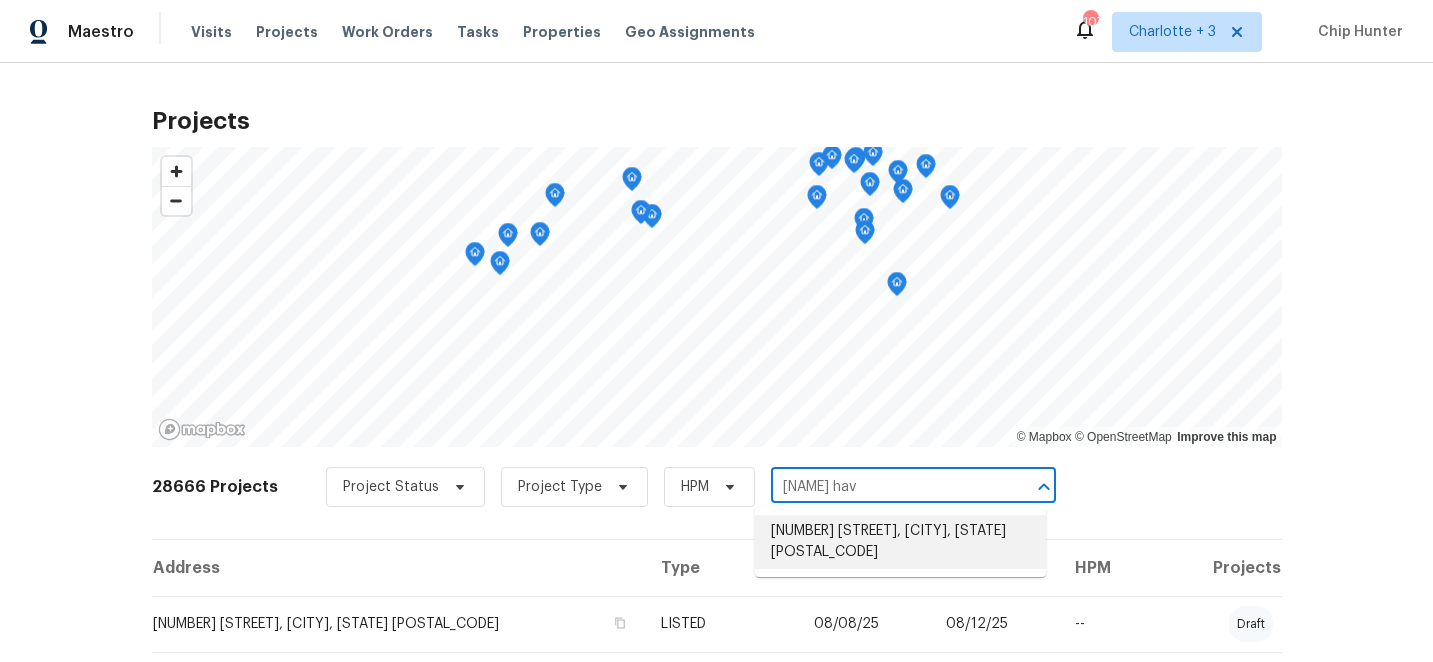 click on "[NUMBER] [STREET], [CITY], [STATE] [POSTAL_CODE]" at bounding box center [900, 542] 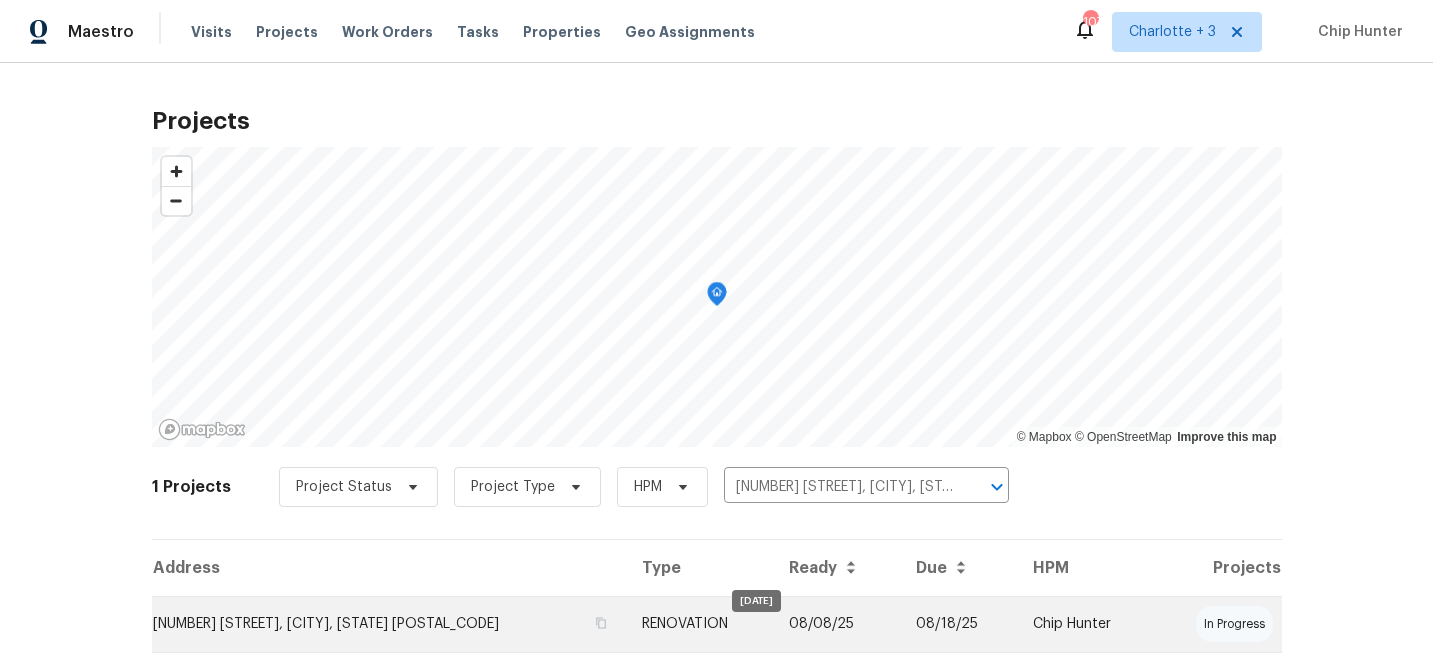 click on "08/08/25" at bounding box center (836, 624) 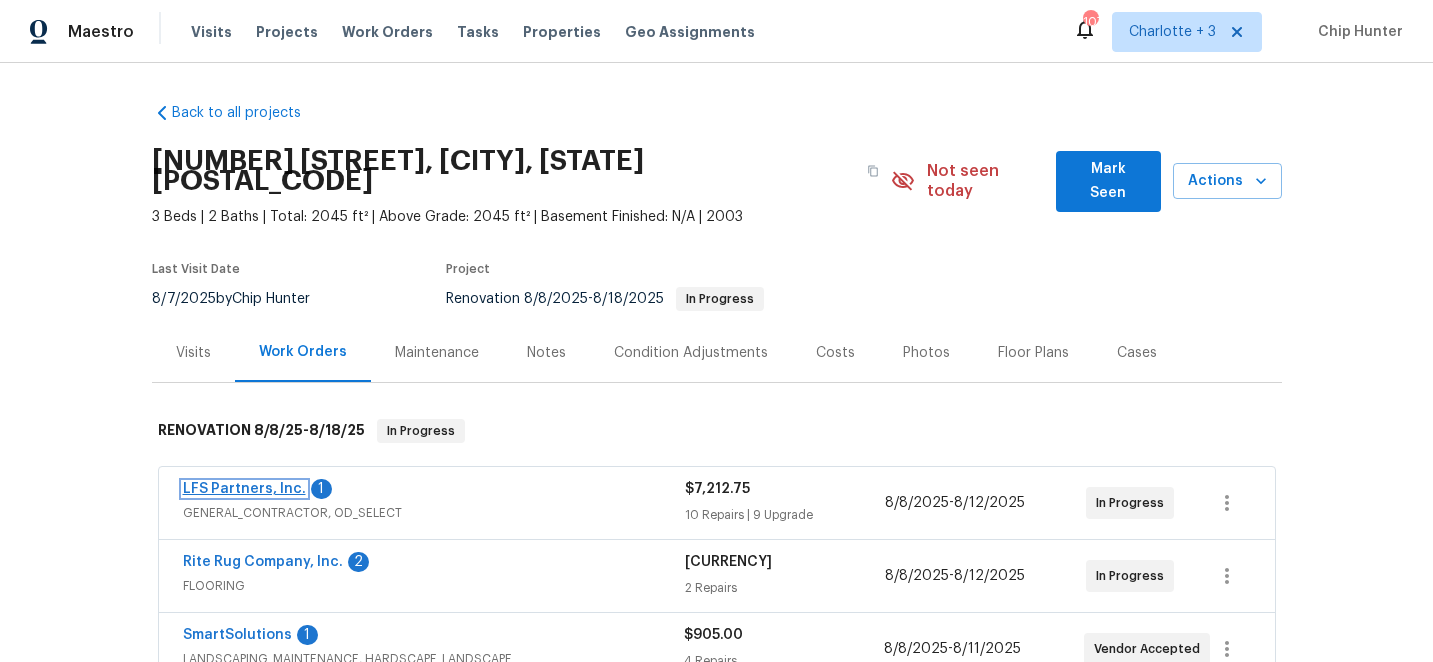 click on "LFS Partners, Inc." at bounding box center (244, 489) 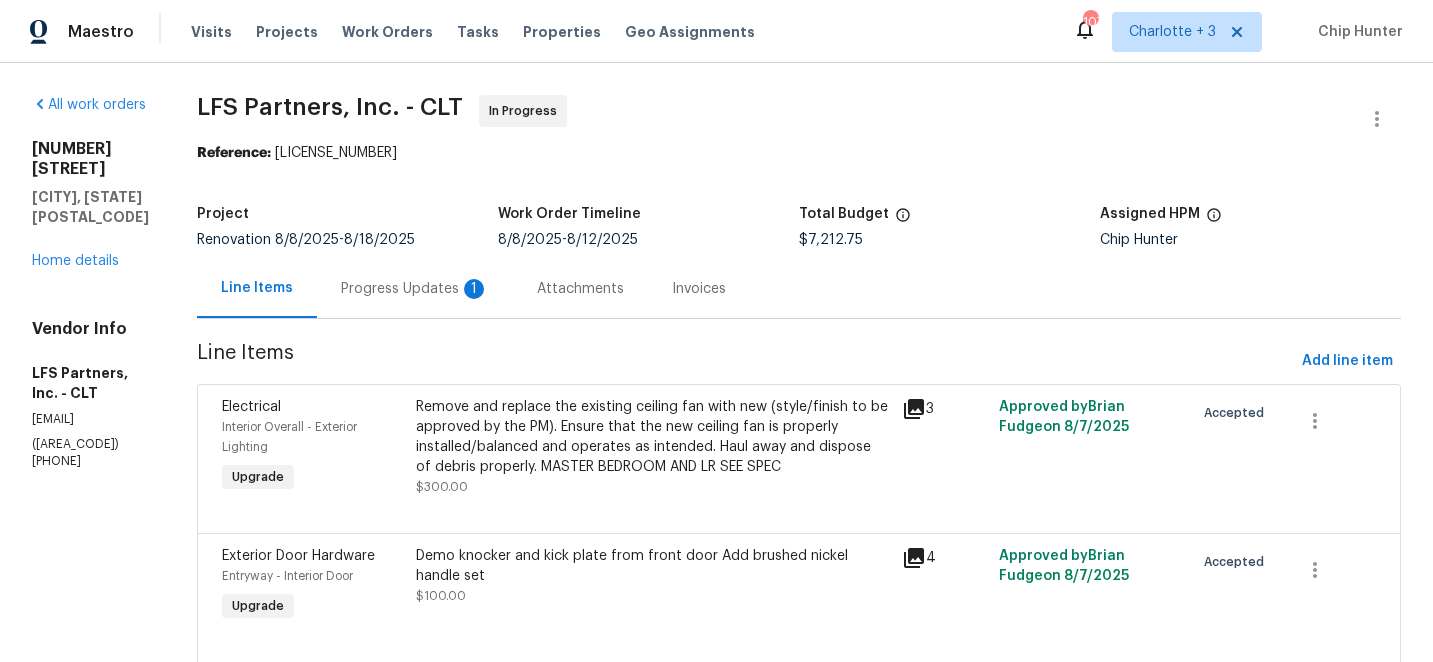 click on "Progress Updates 1" at bounding box center [415, 289] 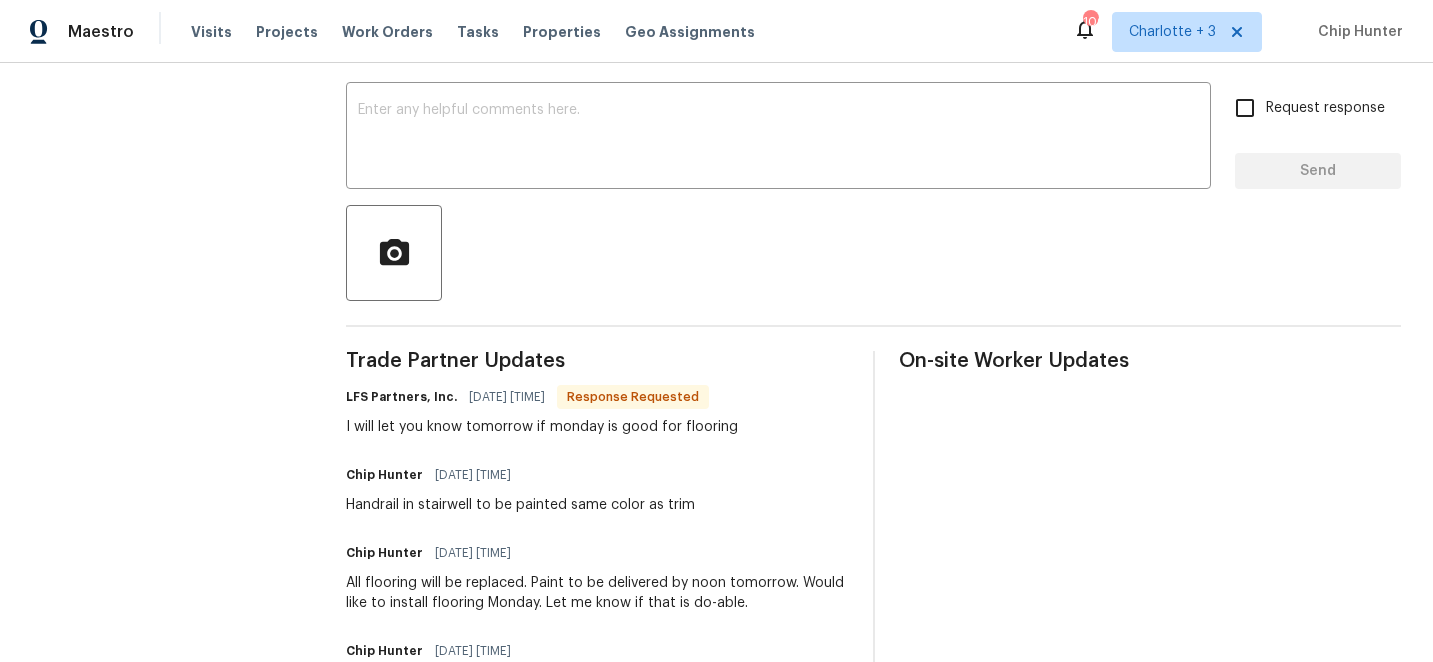 scroll, scrollTop: 321, scrollLeft: 0, axis: vertical 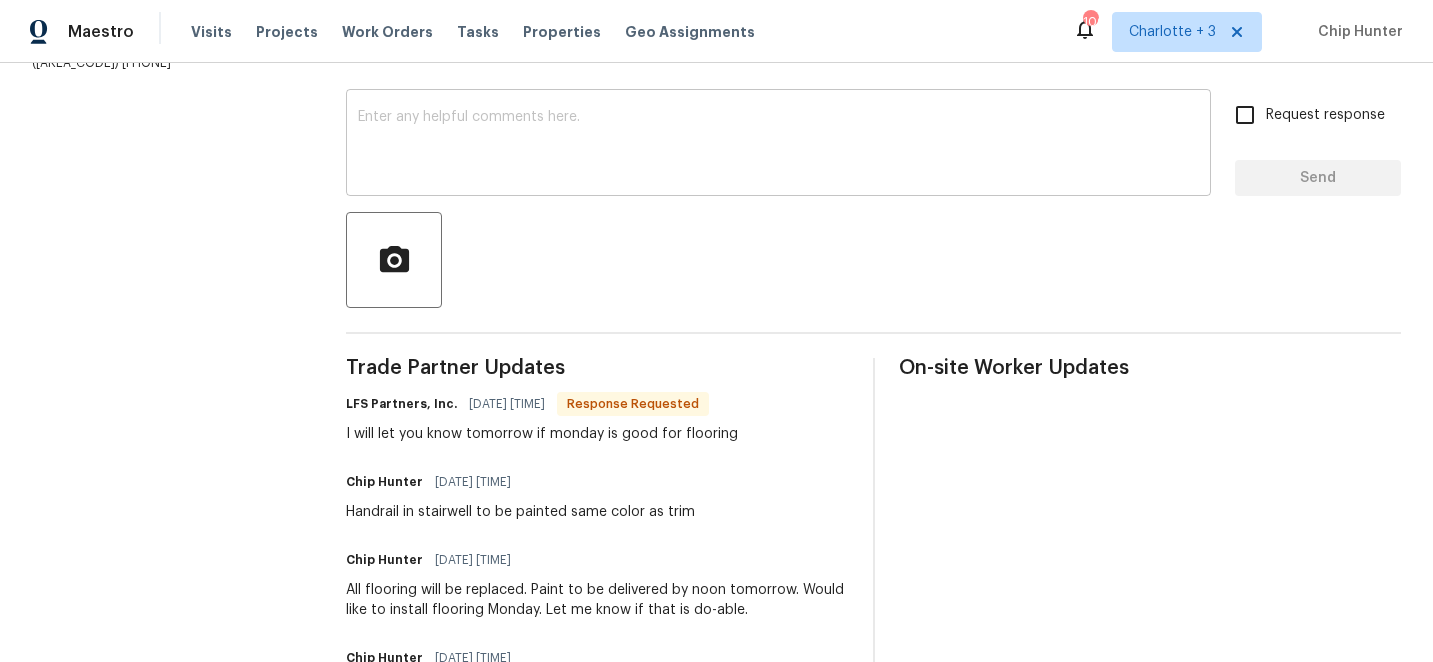 click at bounding box center [778, 145] 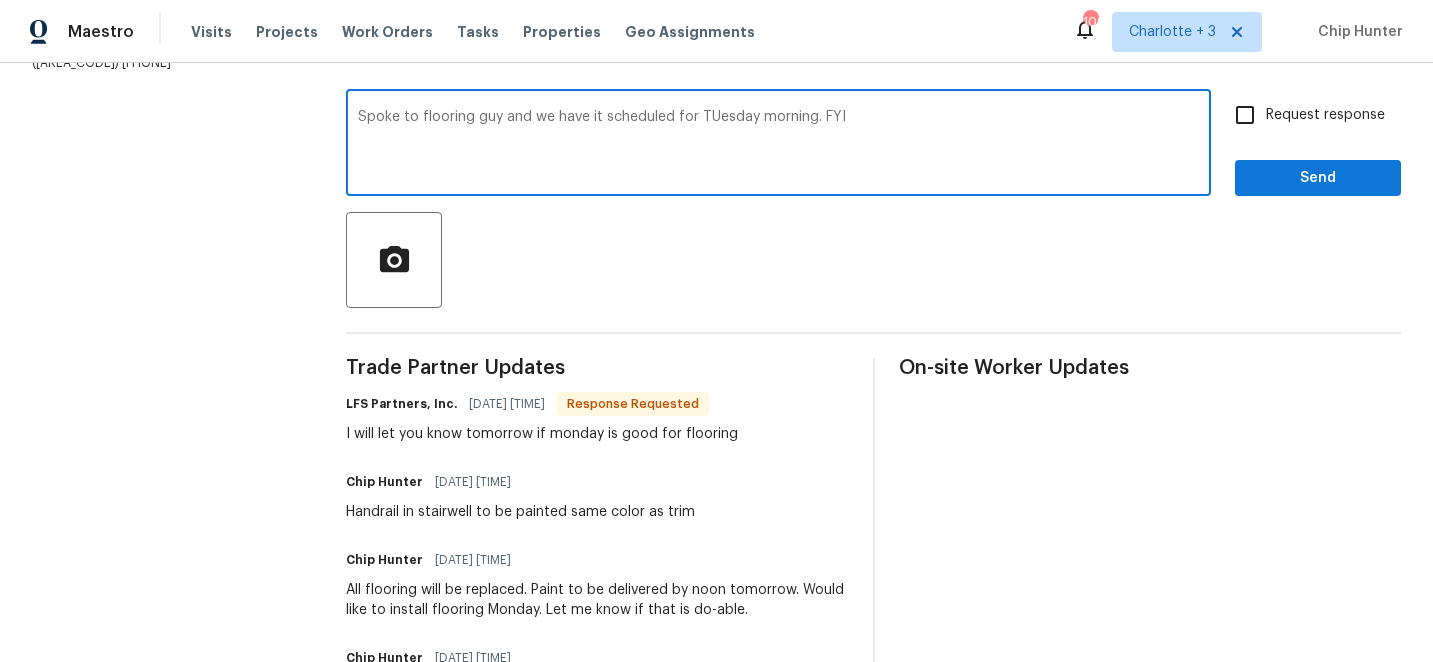 click on "Spoke to flooring guy and we have it scheduled for TUesday morning. FYI" at bounding box center (778, 145) 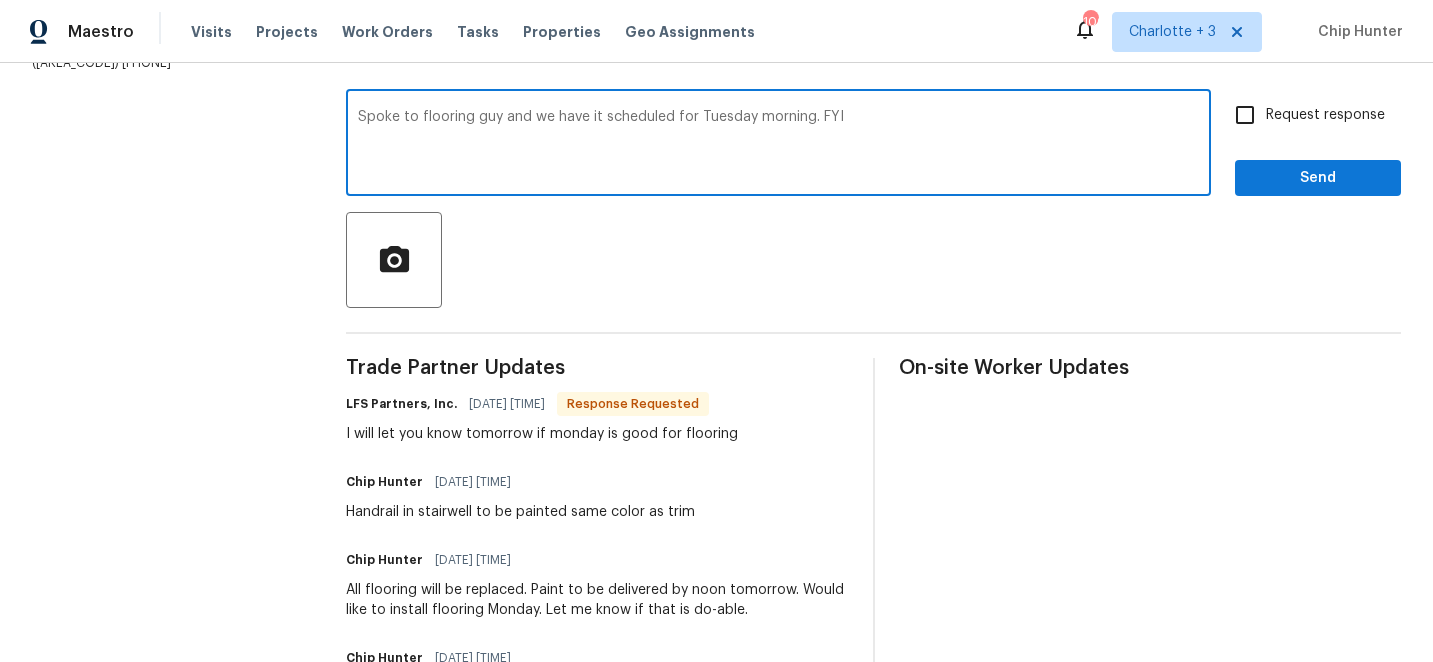 click on "Spoke to flooring guy and we have it scheduled for Tuesday morning. FYI" at bounding box center (778, 145) 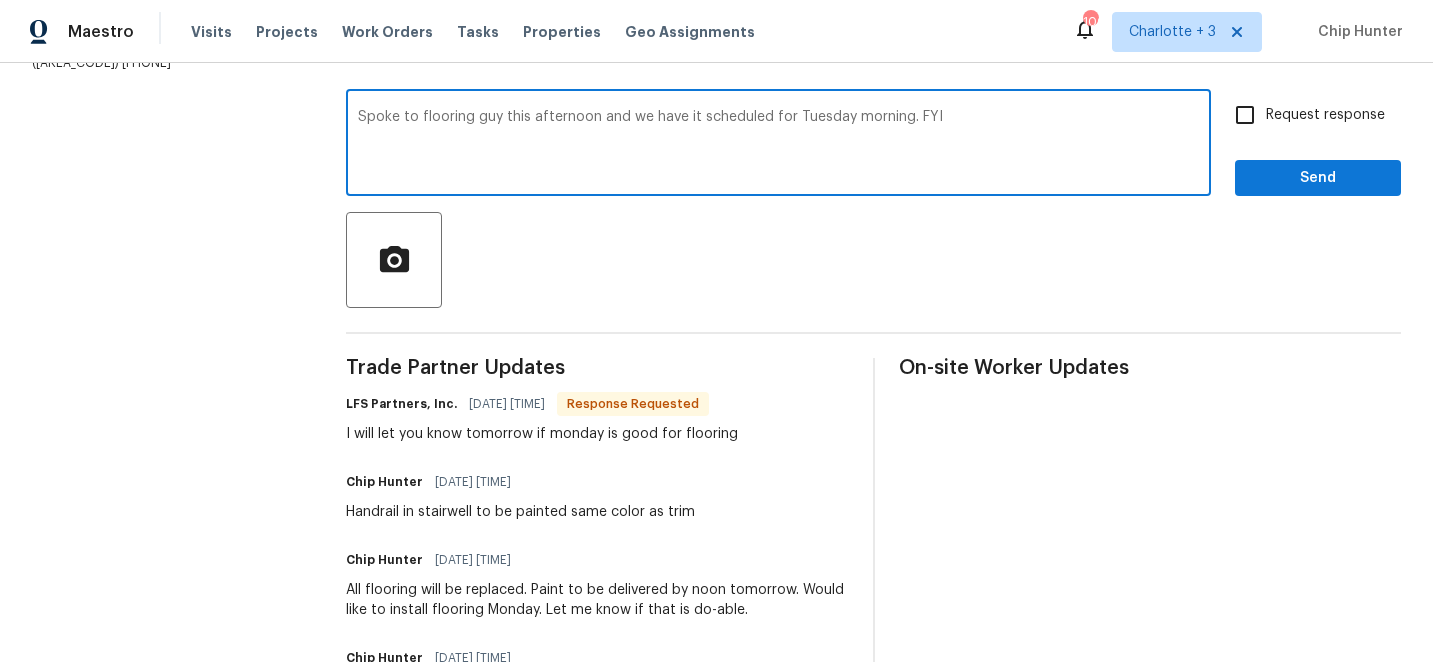 type on "Spoke to flooring guy this afternoon and we have it scheduled for Tuesday morning. FYI" 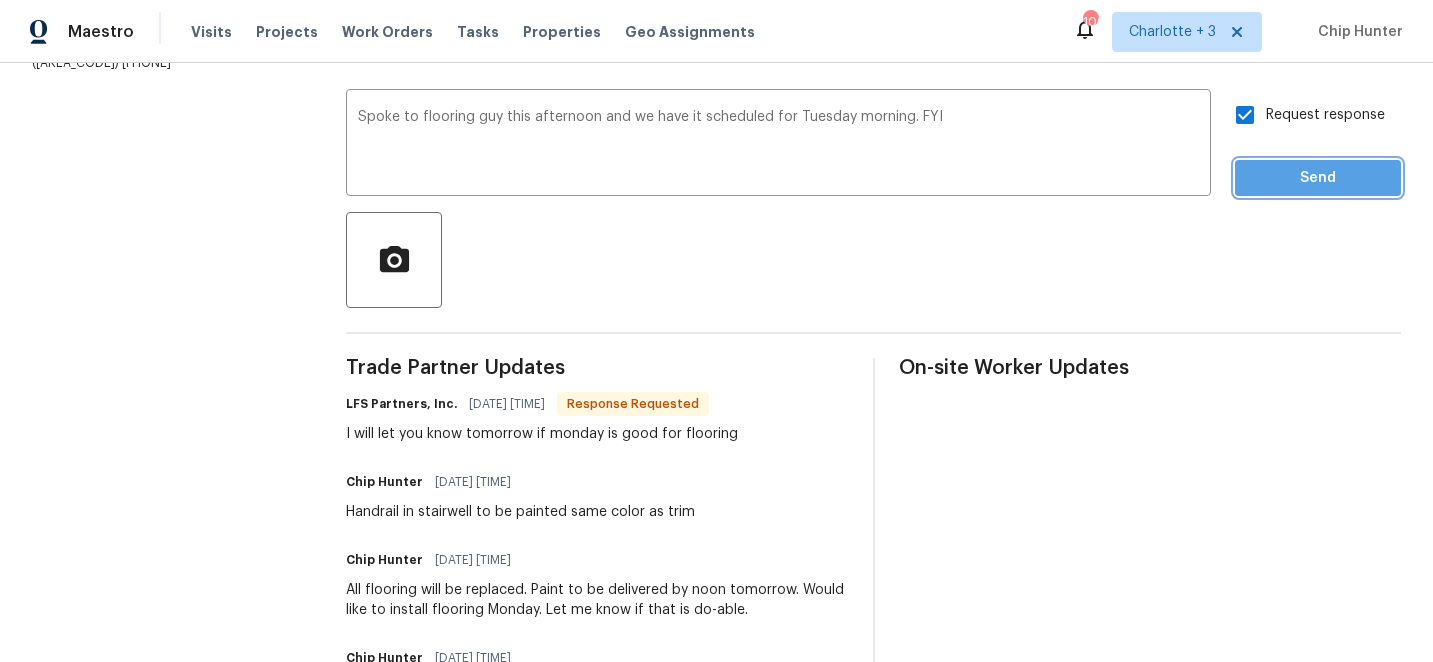 click on "Send" at bounding box center (1318, 178) 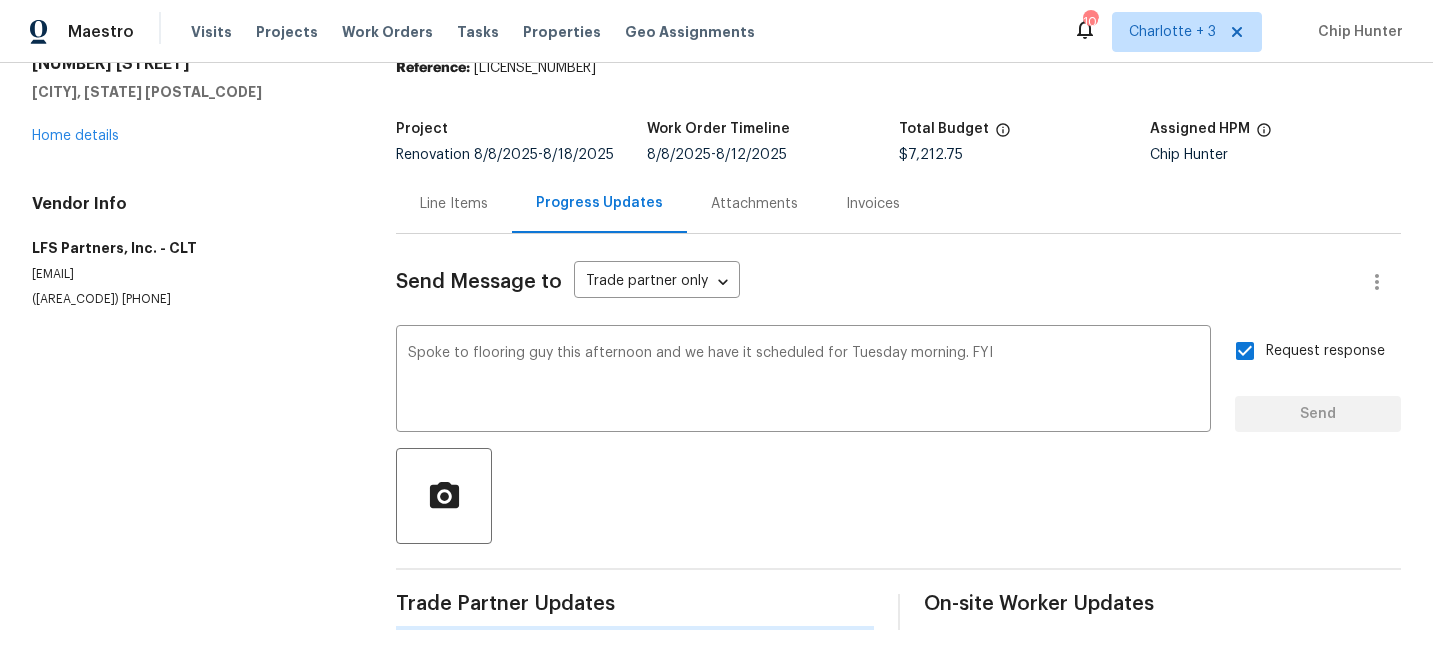 type 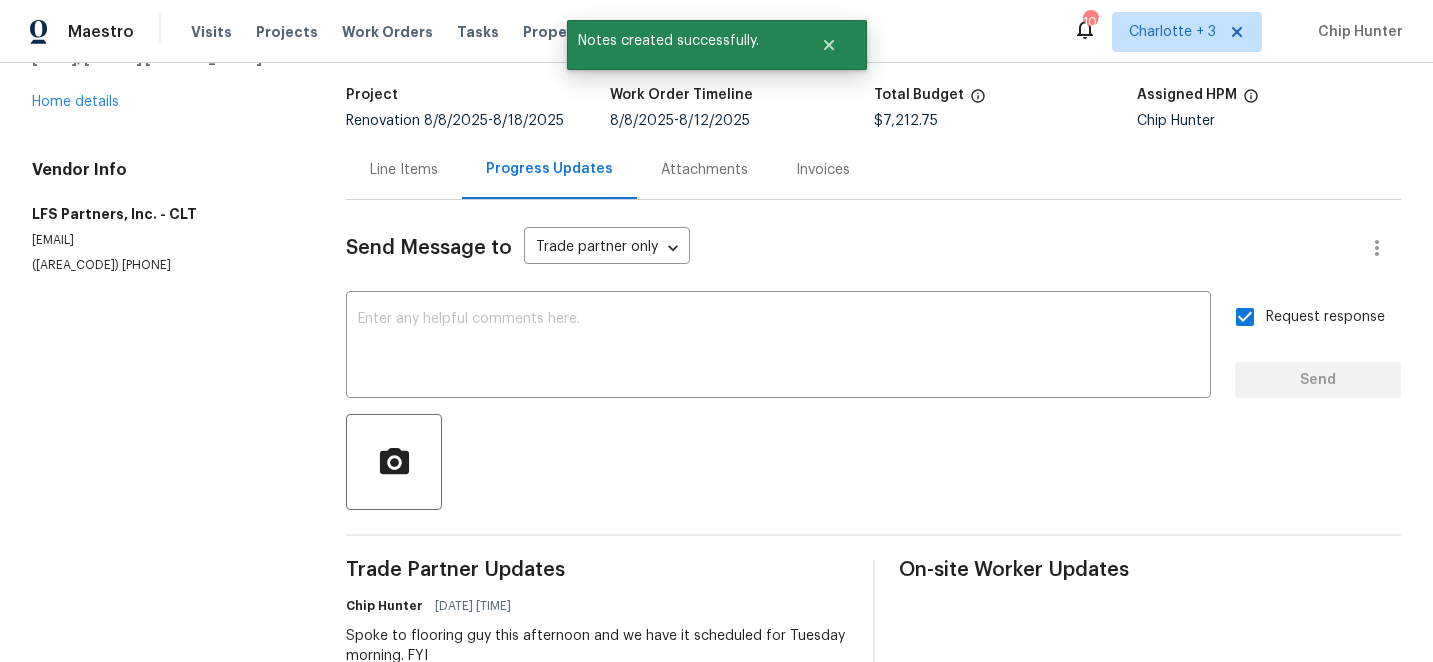scroll, scrollTop: 43, scrollLeft: 0, axis: vertical 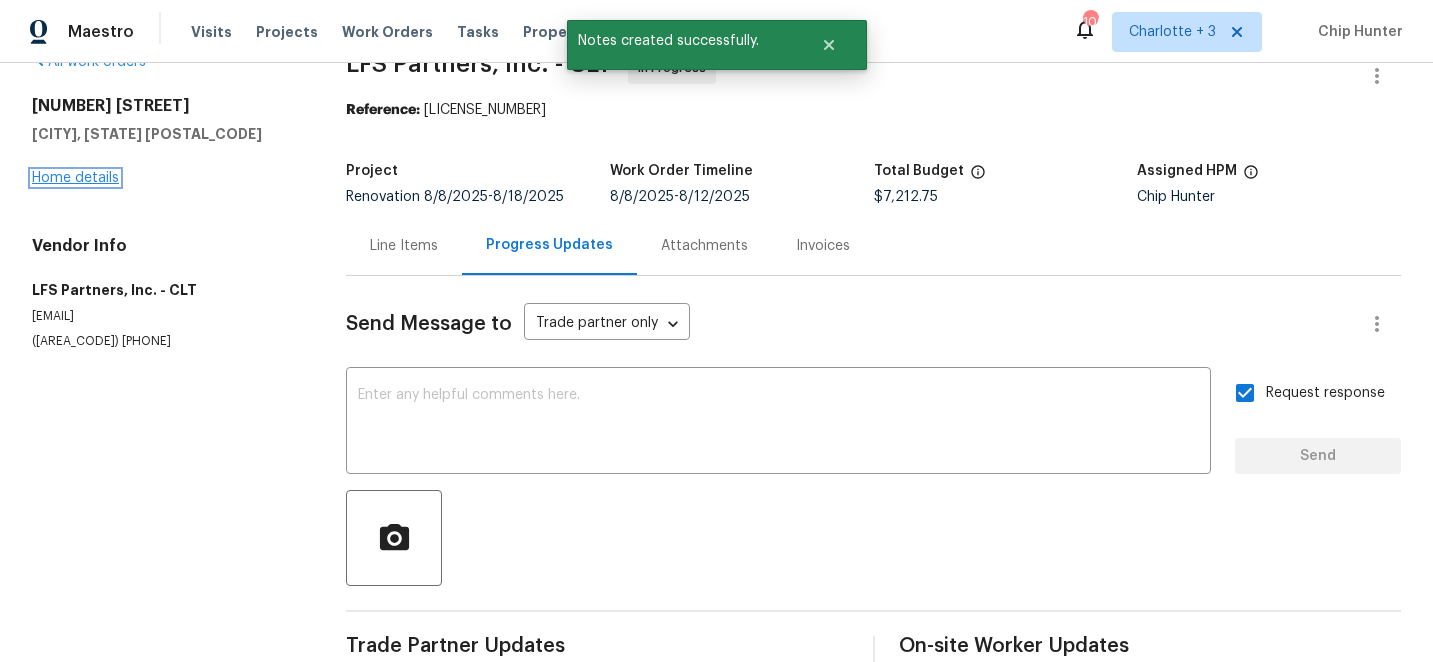 click on "Home details" at bounding box center [75, 178] 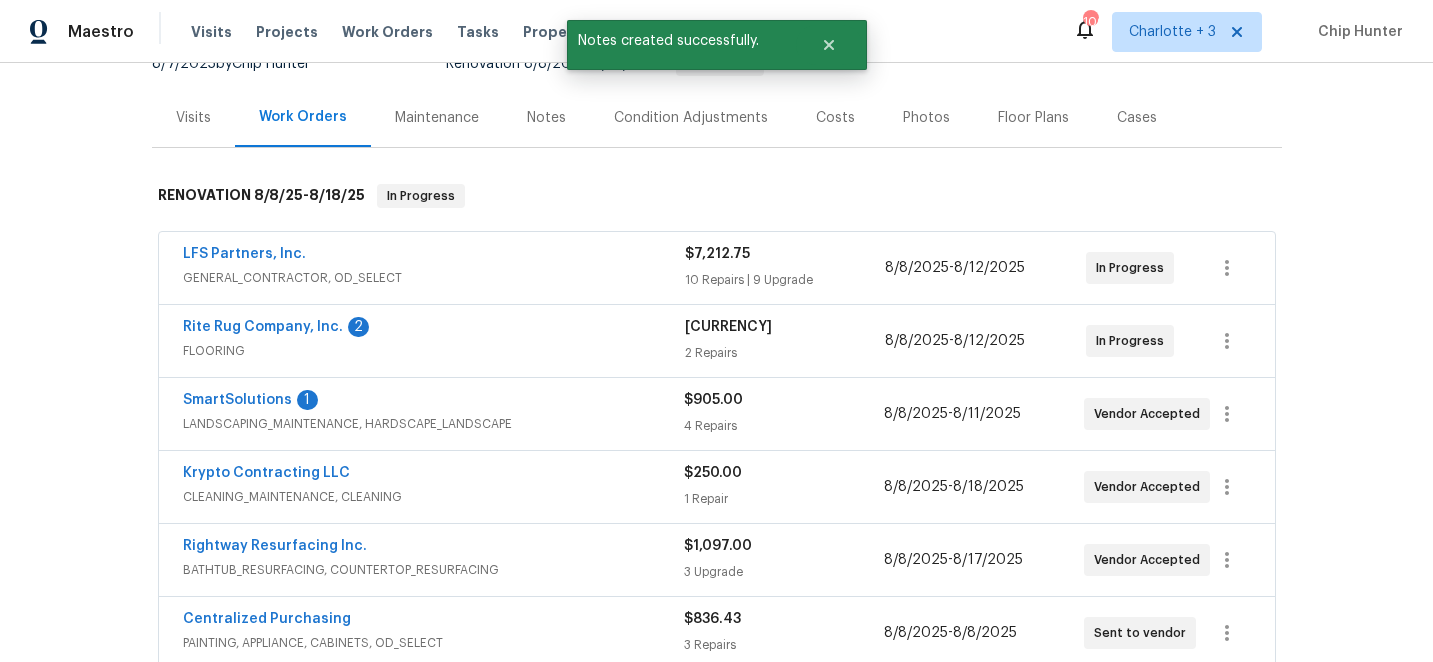 scroll, scrollTop: 248, scrollLeft: 0, axis: vertical 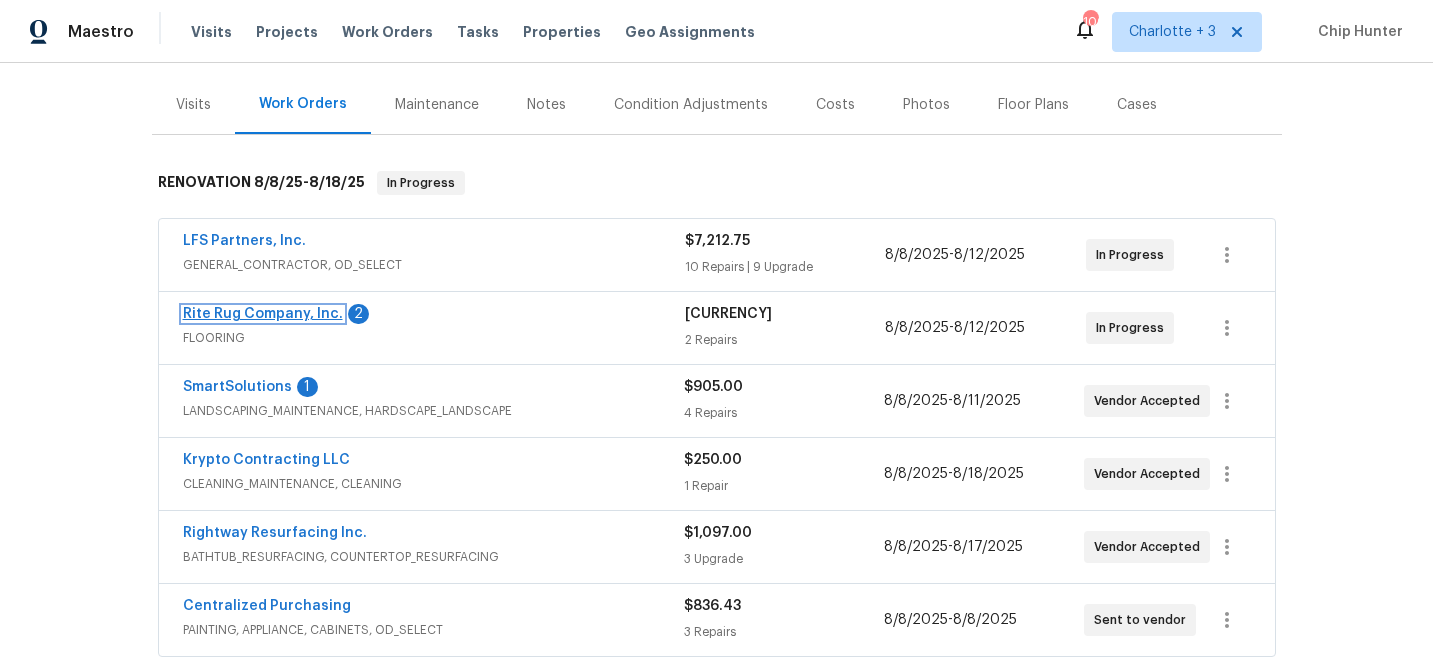 click on "Rite Rug Company, Inc." at bounding box center [263, 314] 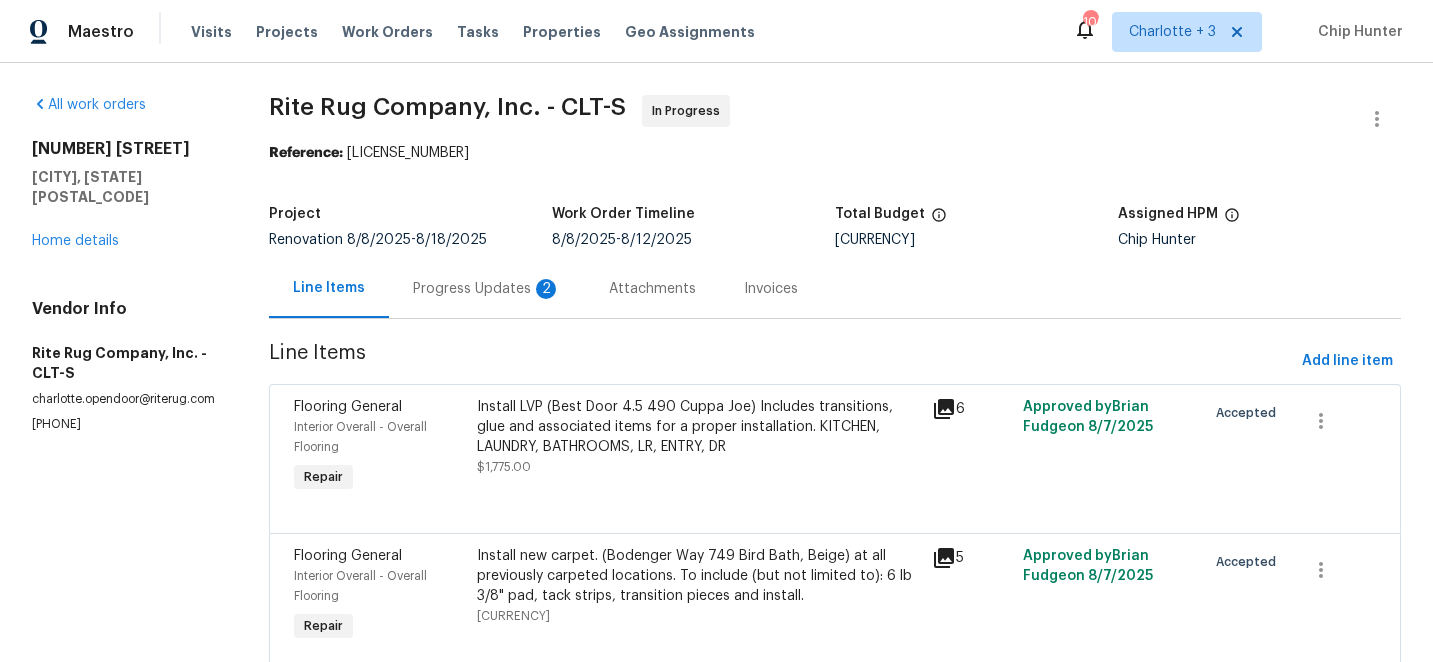 click on "Progress Updates 2" at bounding box center [487, 289] 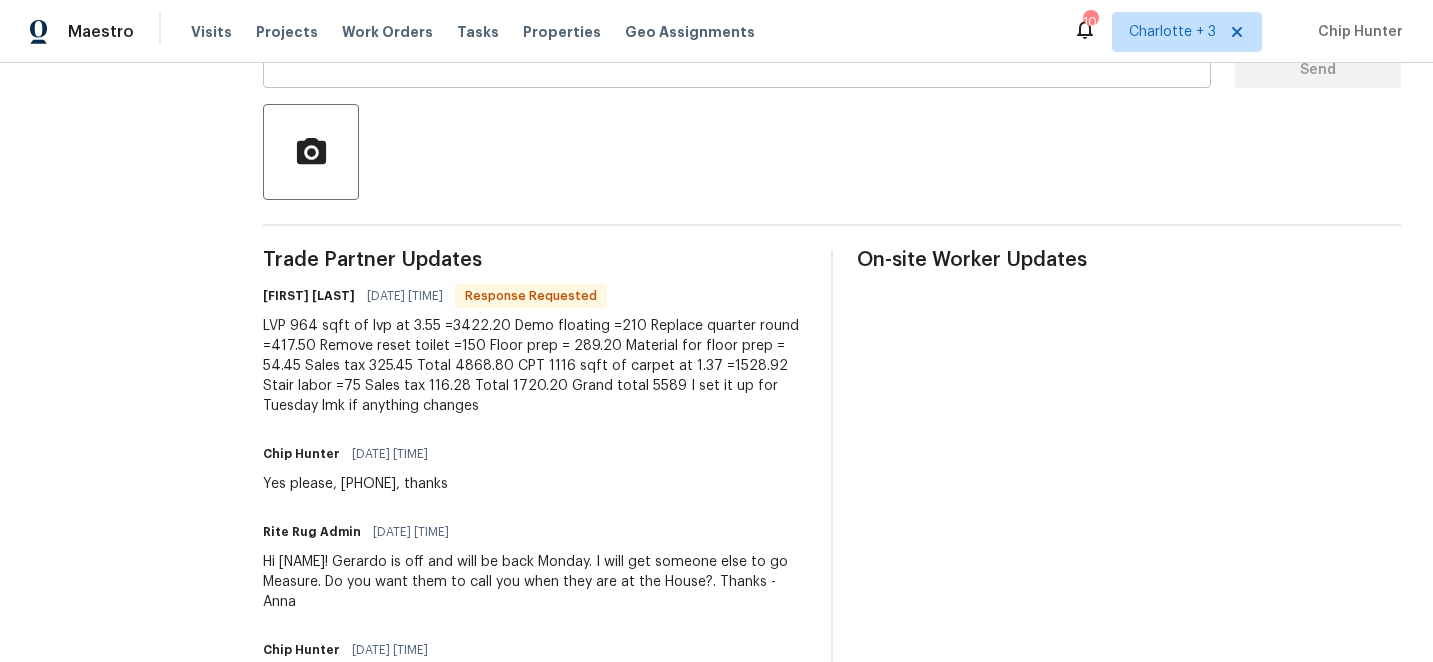 scroll, scrollTop: 457, scrollLeft: 0, axis: vertical 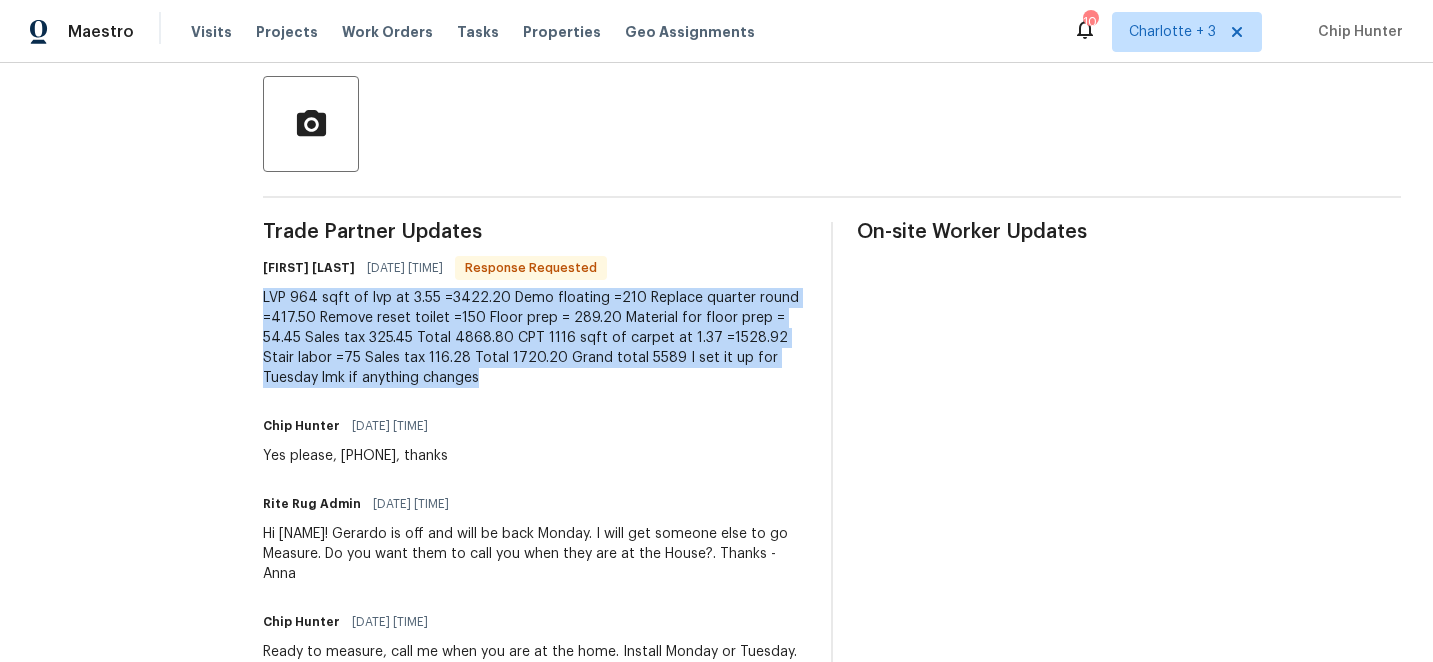 drag, startPoint x: 388, startPoint y: 378, endPoint x: 259, endPoint y: 296, distance: 152.85614 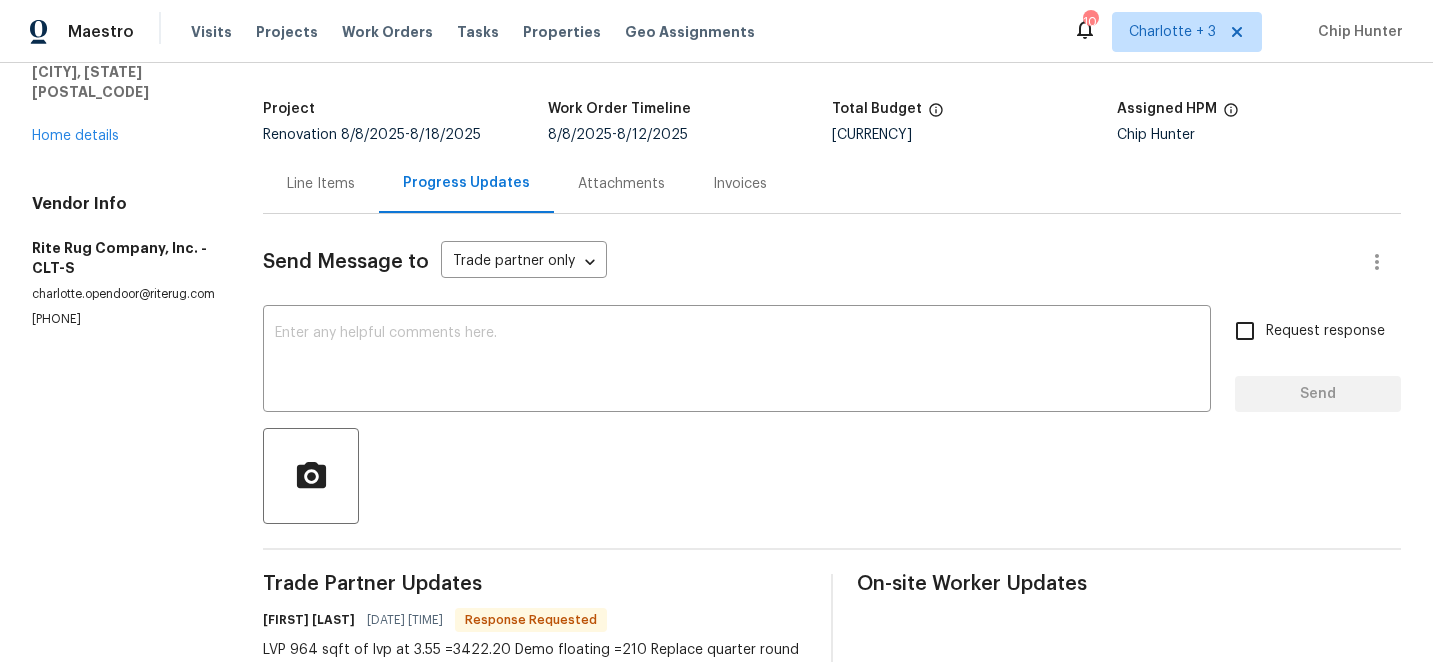 click on "Line Items" at bounding box center (321, 184) 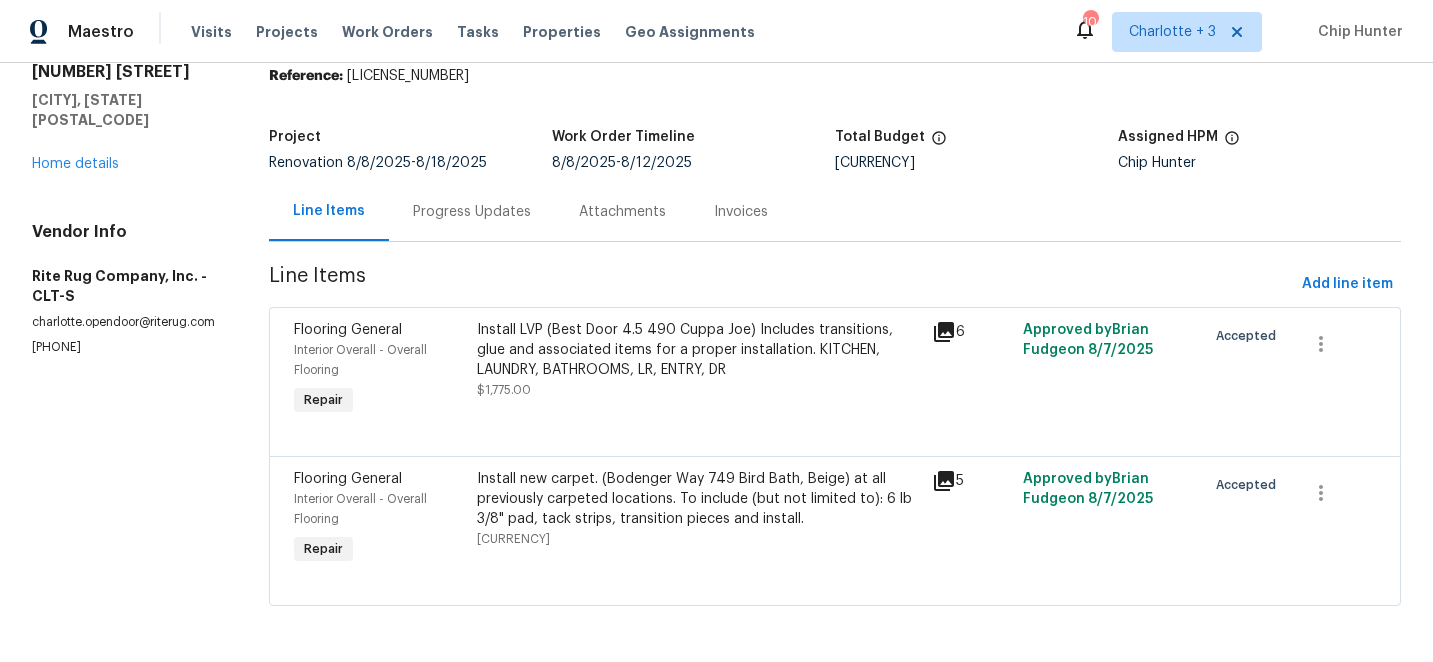 scroll, scrollTop: 79, scrollLeft: 0, axis: vertical 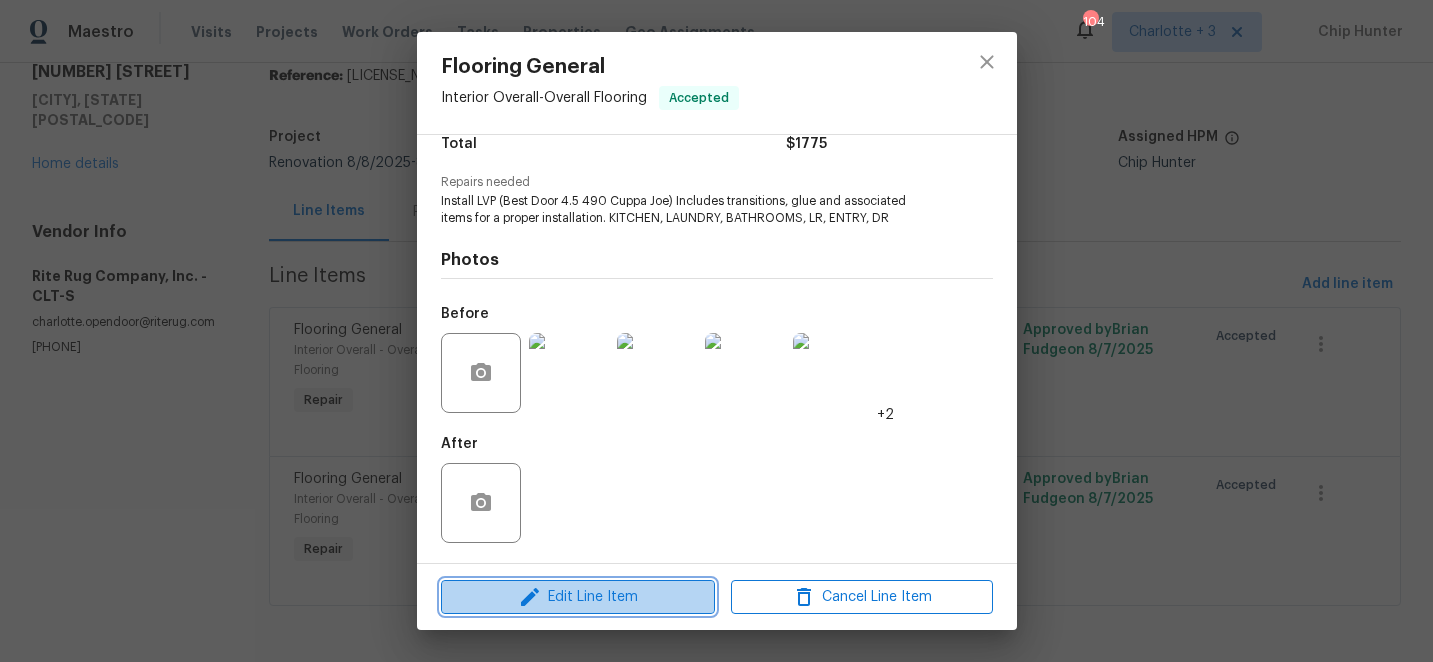 click on "Edit Line Item" at bounding box center (578, 597) 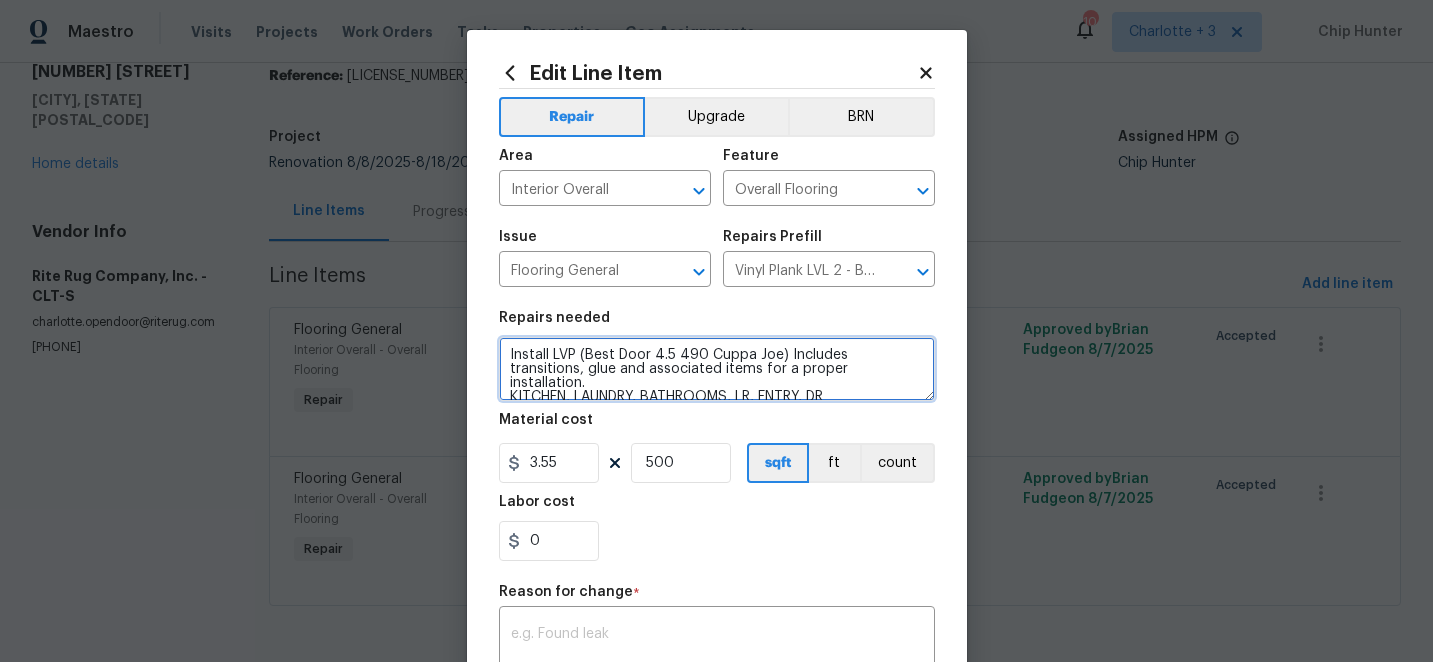 click on "Install LVP (Best Door 4.5 490 Cuppa Joe) Includes transitions, glue and associated items for a proper installation.
KITCHEN, LAUNDRY, BATHROOMS, LR, ENTRY, DR" at bounding box center [717, 369] 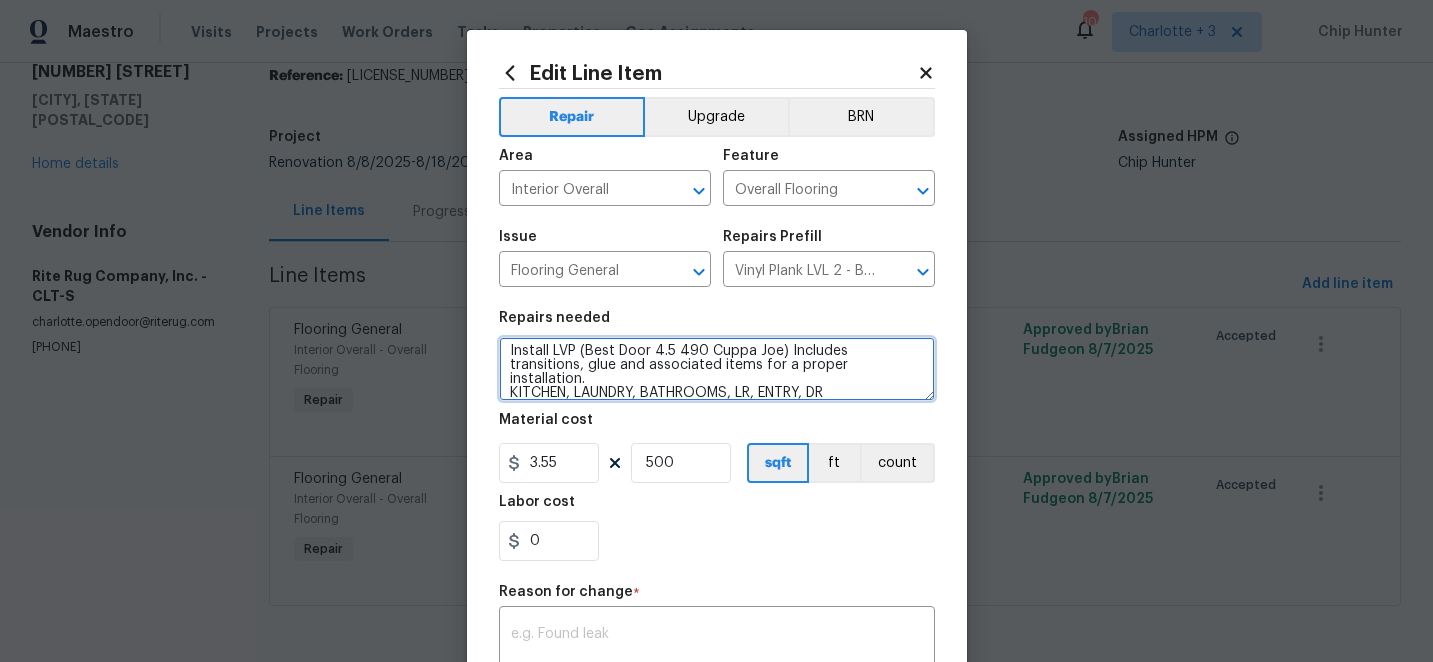 paste on "LVP 964 sqft of lvp at 3.55 =3422.20 Demo floating =210 Replace quarter round =417.50 Remove reset toilet =150 Floor prep = 289.20 Material for floor prep = 54.45 Sales tax 325.45 Total 4868.80 CPT 1116 sqft of carpet at 1.37 =1528.92 Stair labor =75 Sales tax 116.28 Total 1720.20 Grand total 5589 I set it up for Tuesday lmk if anything changes" 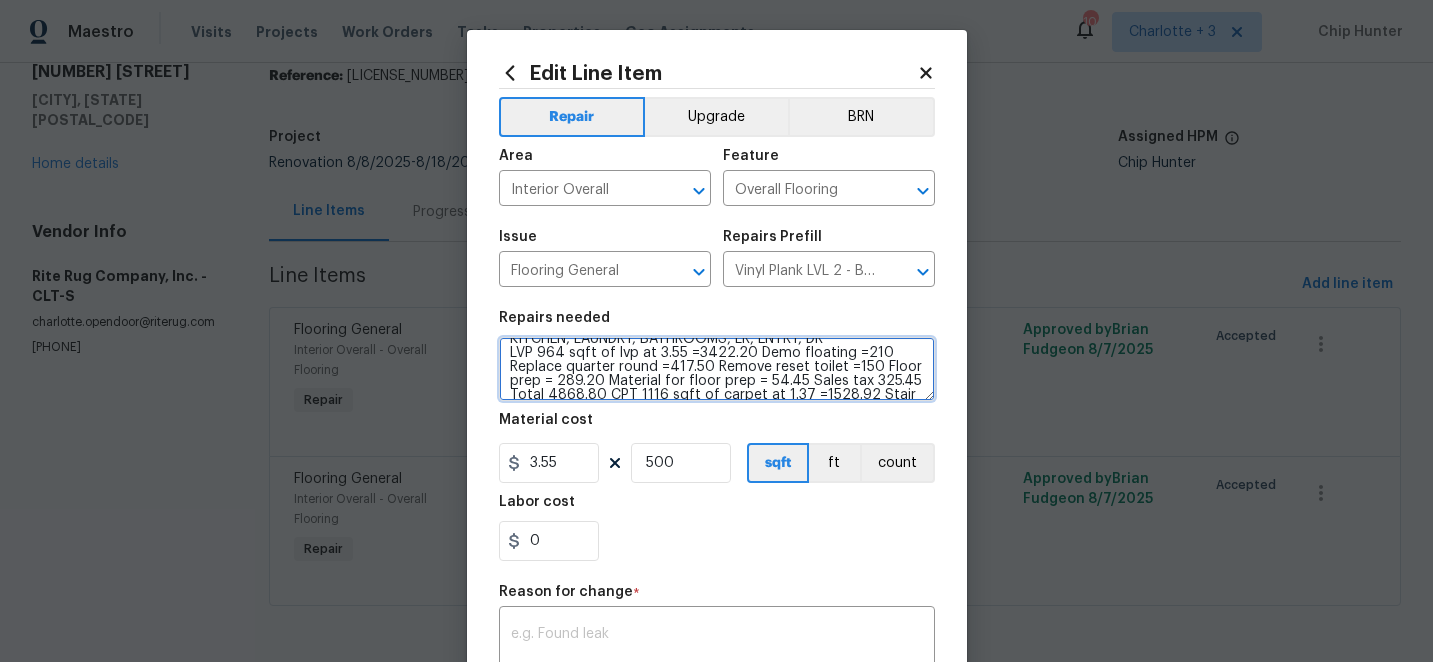 scroll, scrollTop: 63, scrollLeft: 0, axis: vertical 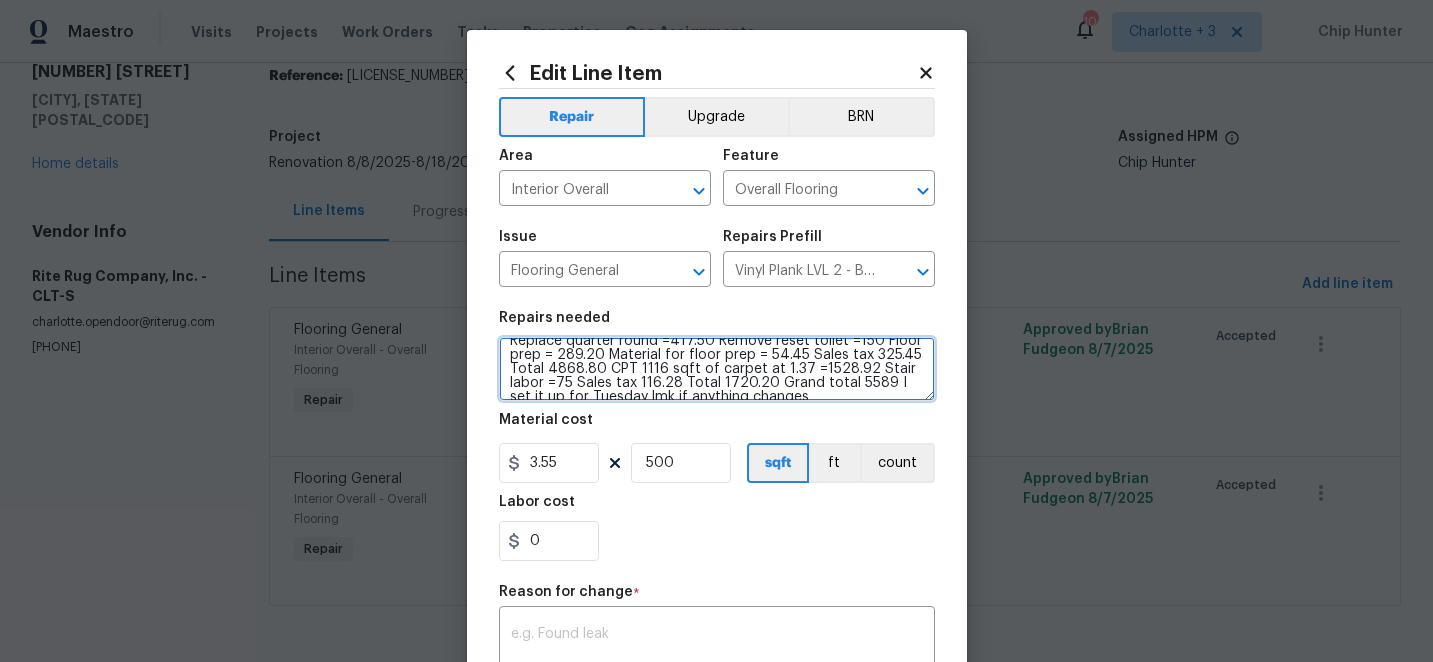 drag, startPoint x: 606, startPoint y: 377, endPoint x: 652, endPoint y: 407, distance: 54.91812 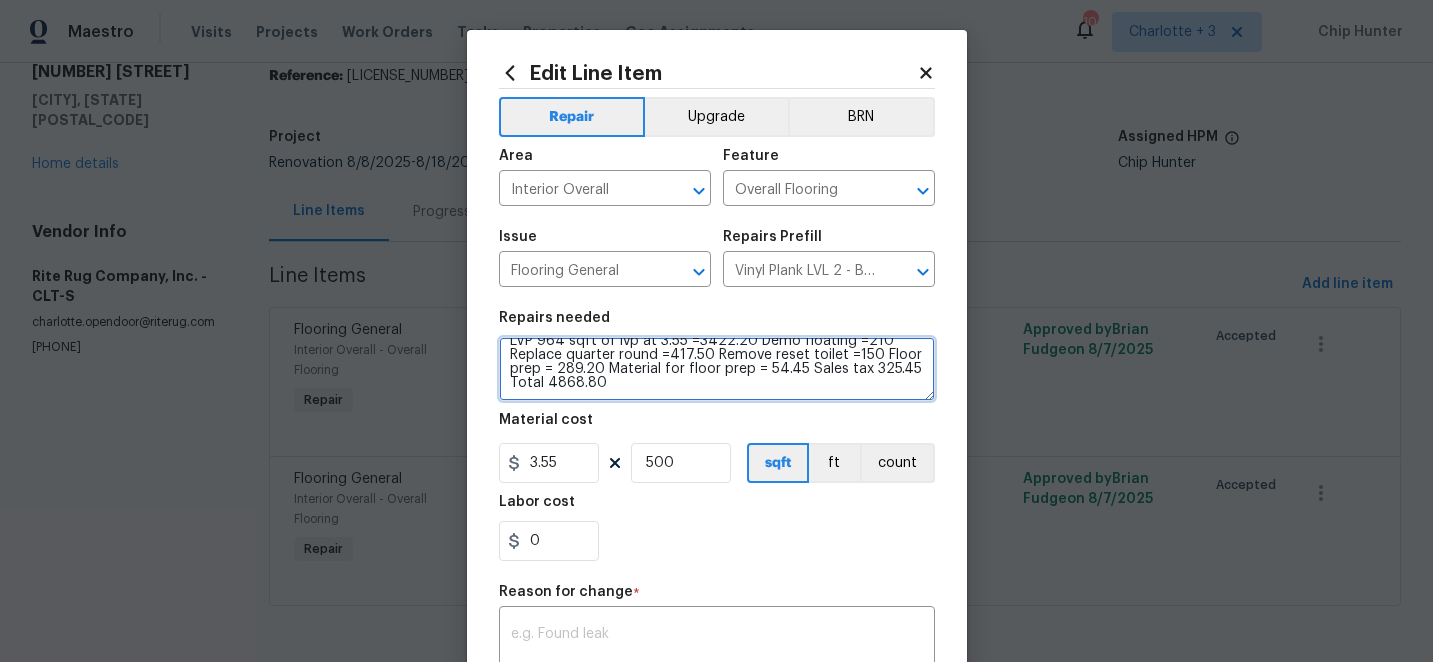 scroll, scrollTop: 56, scrollLeft: 0, axis: vertical 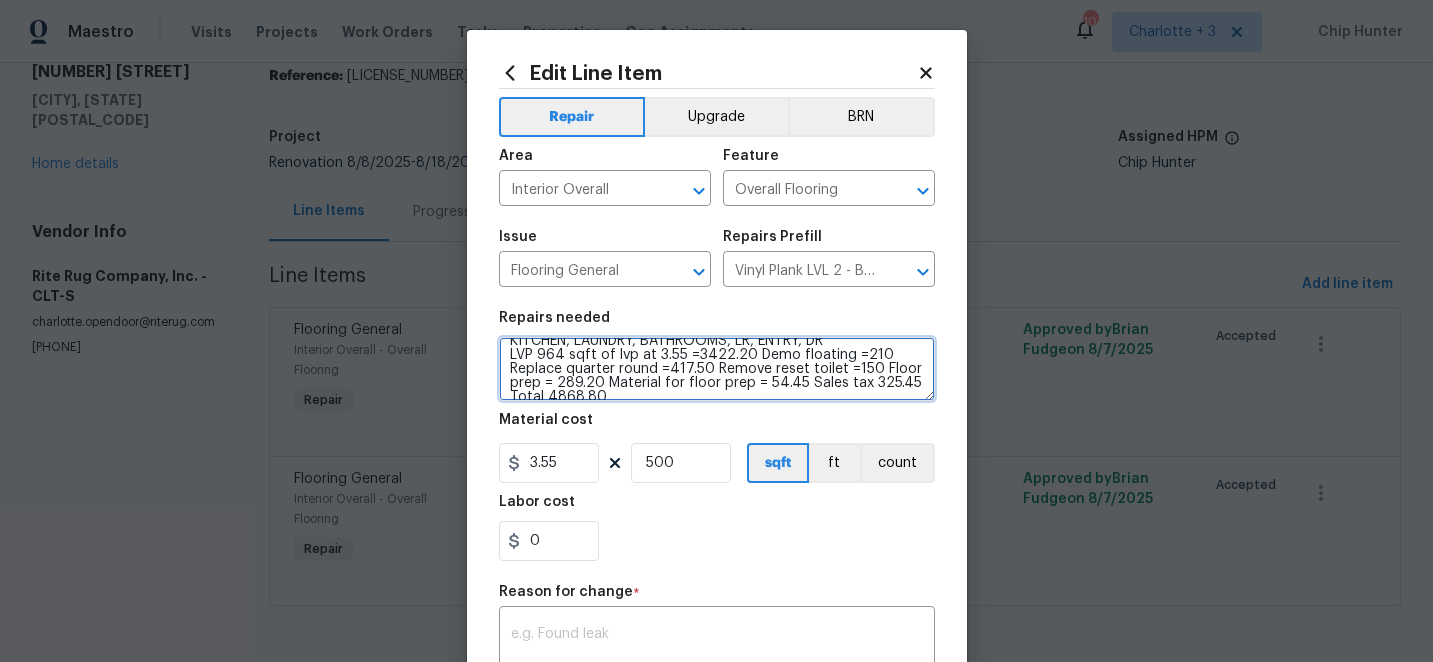 type on "Install LVP (Best Door 4.5 490 Cuppa Joe) Includes transitions, glue and associated items for a proper installation.
KITCHEN, LAUNDRY, BATHROOMS, LR, ENTRY, DR
LVP 964 sqft of lvp at 3.55 =3422.20 Demo floating =210 Replace quarter round =417.50 Remove reset toilet =150 Floor prep = 289.20 Material for floor prep = 54.45 Sales tax 325.45 Total 4868.80" 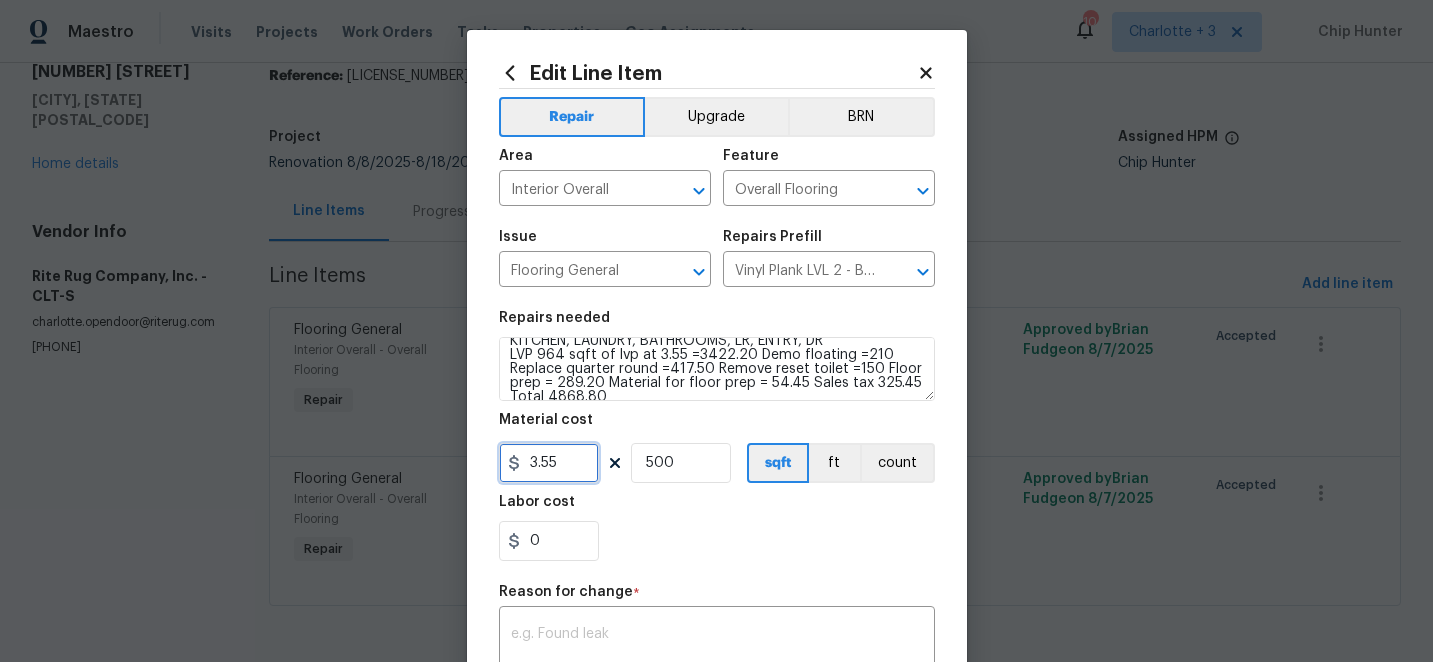 click on "3.55" at bounding box center [549, 463] 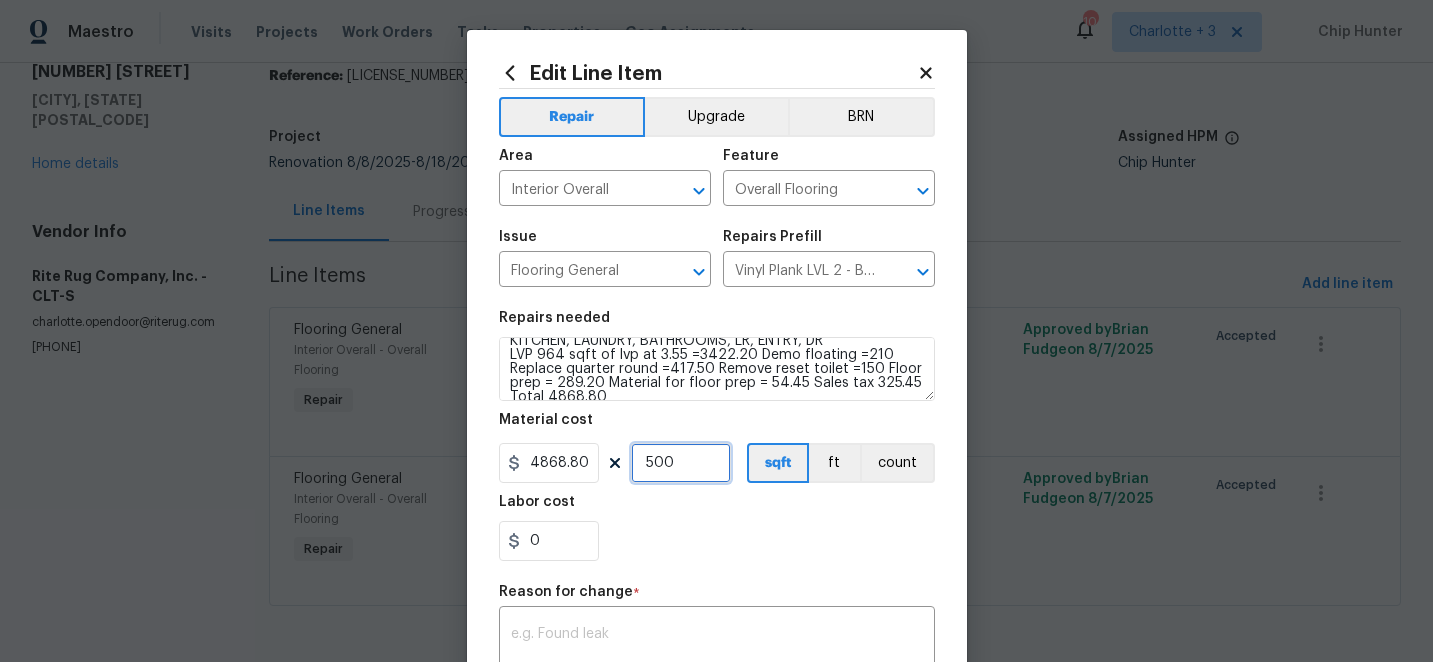 type on "4868.8" 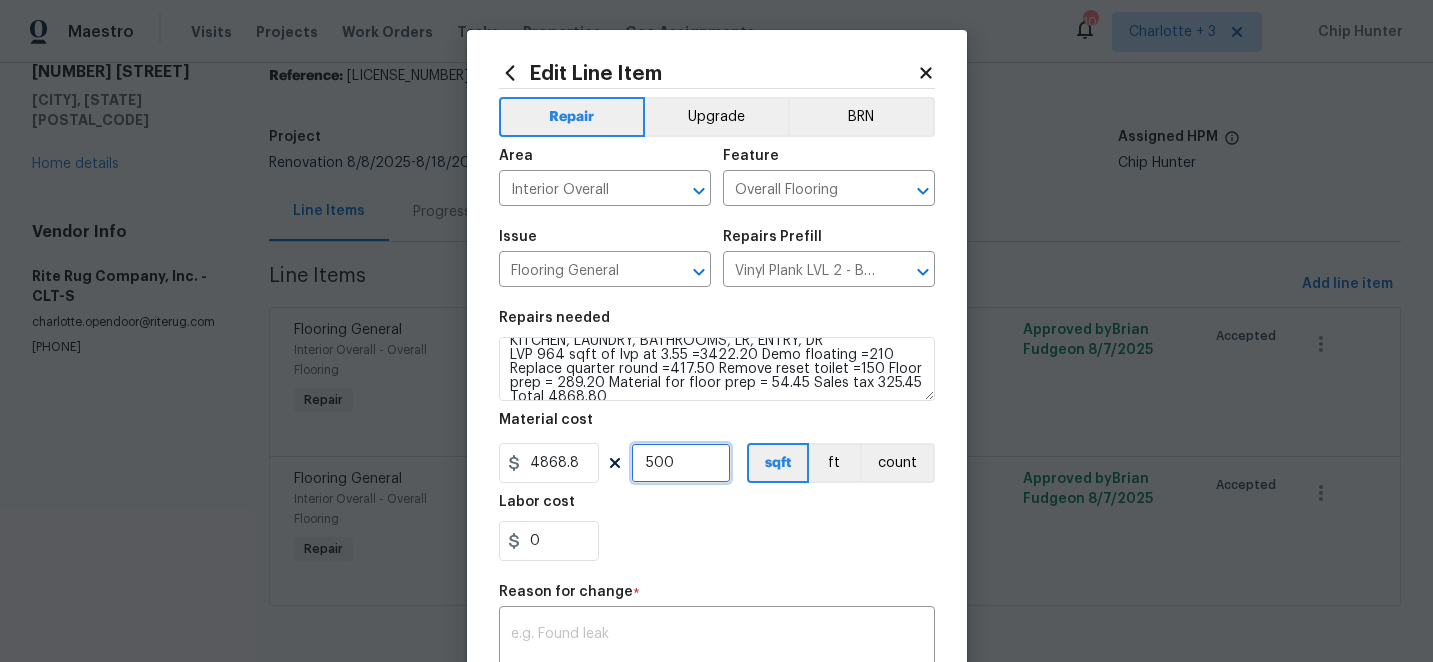 click on "500" at bounding box center (681, 463) 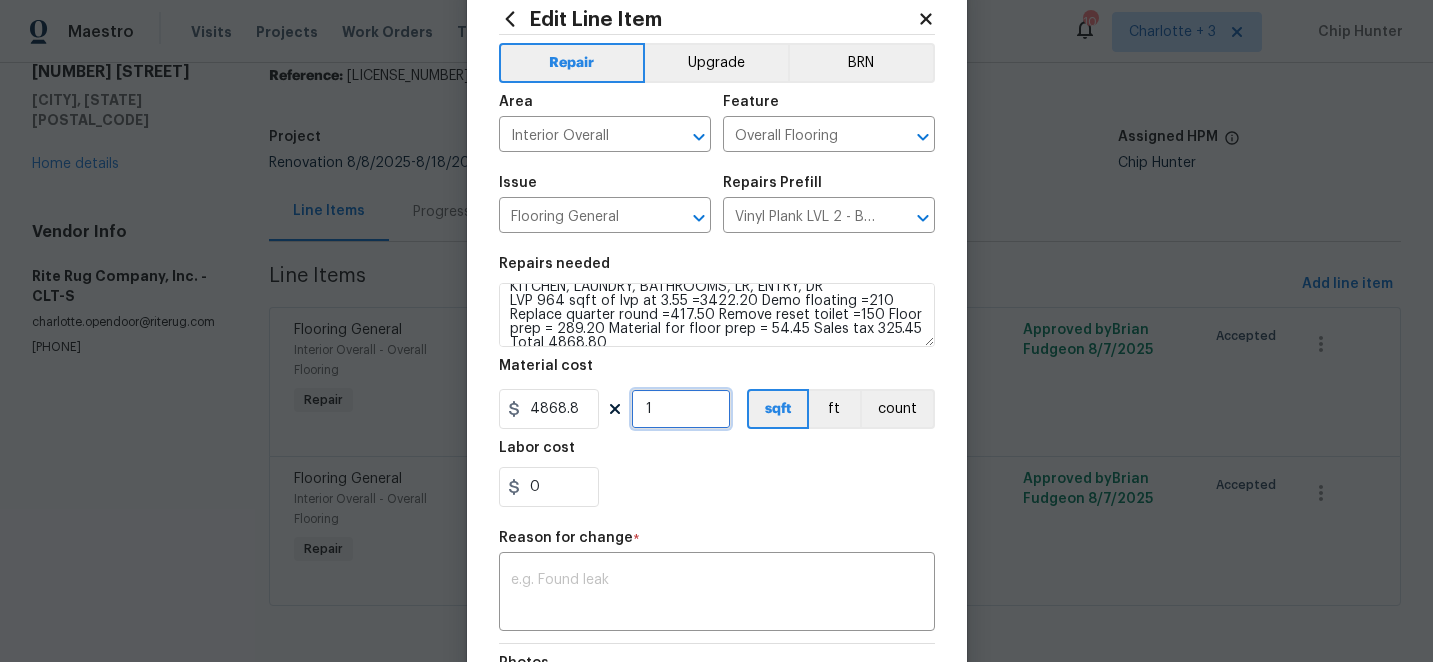 scroll, scrollTop: 117, scrollLeft: 0, axis: vertical 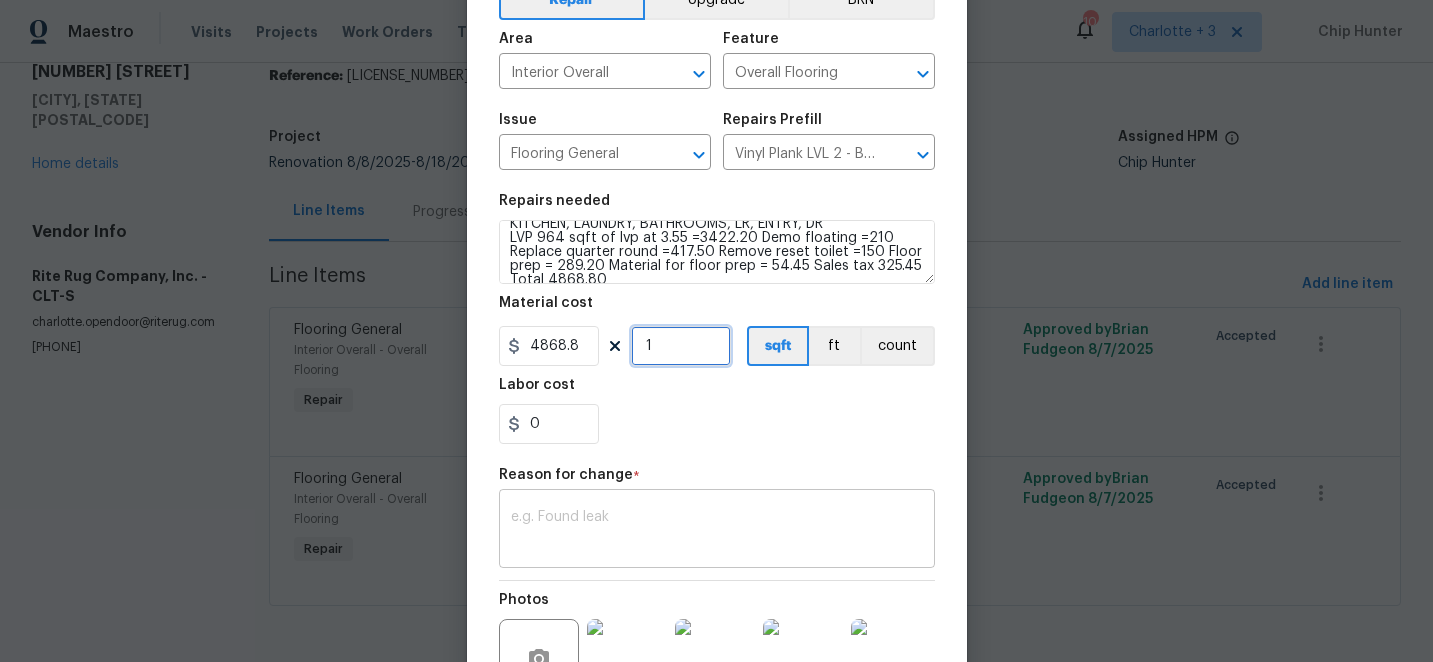 type on "1" 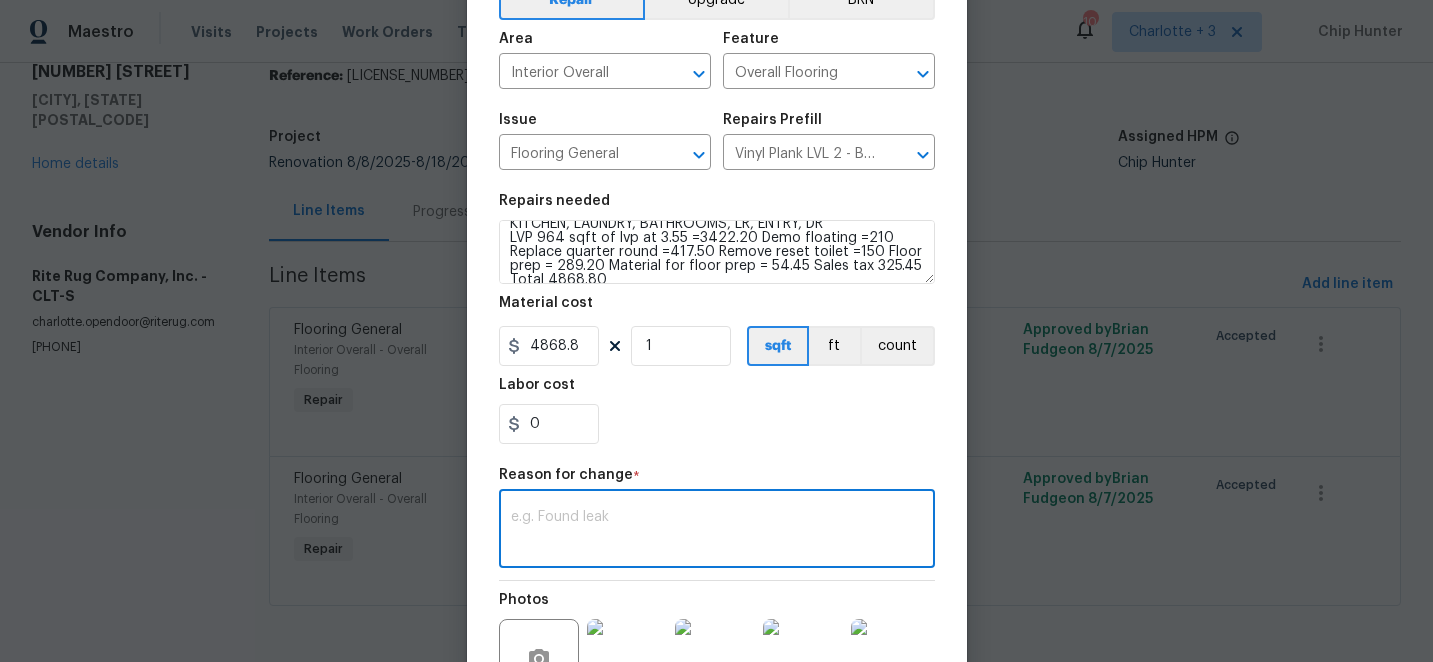 click at bounding box center [717, 531] 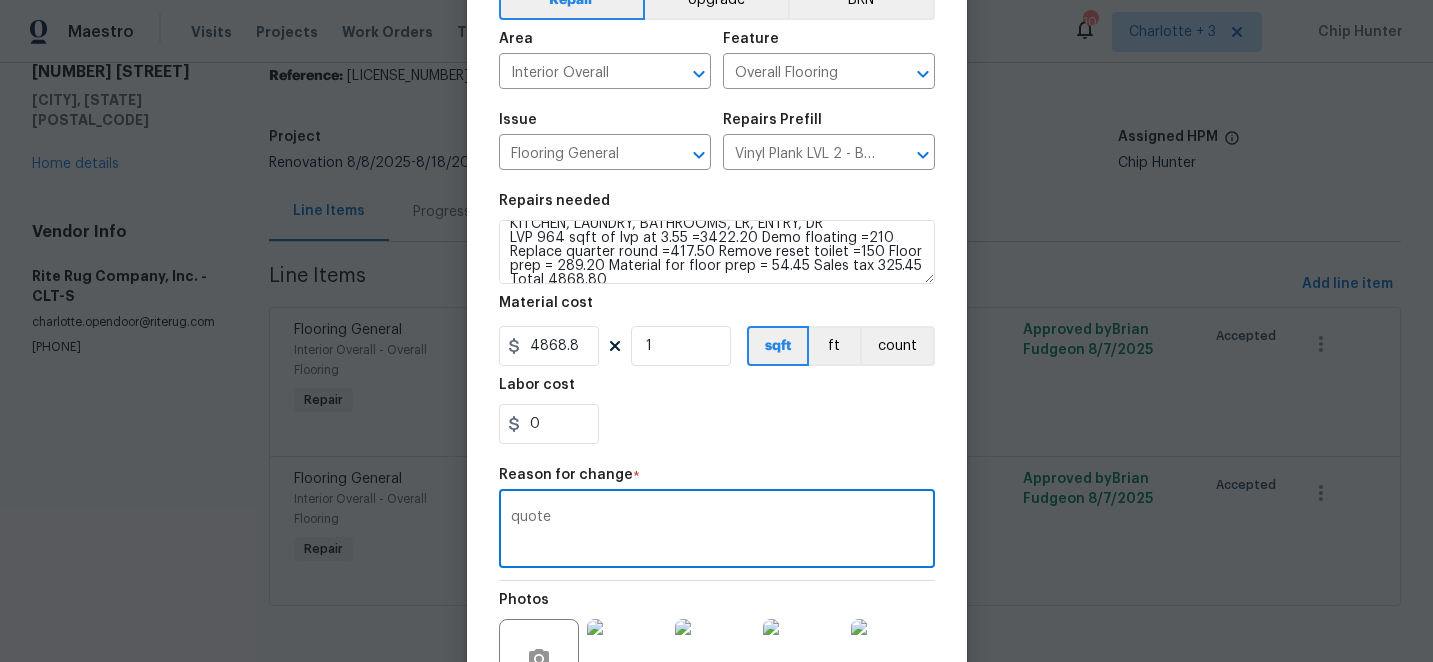 scroll, scrollTop: 344, scrollLeft: 0, axis: vertical 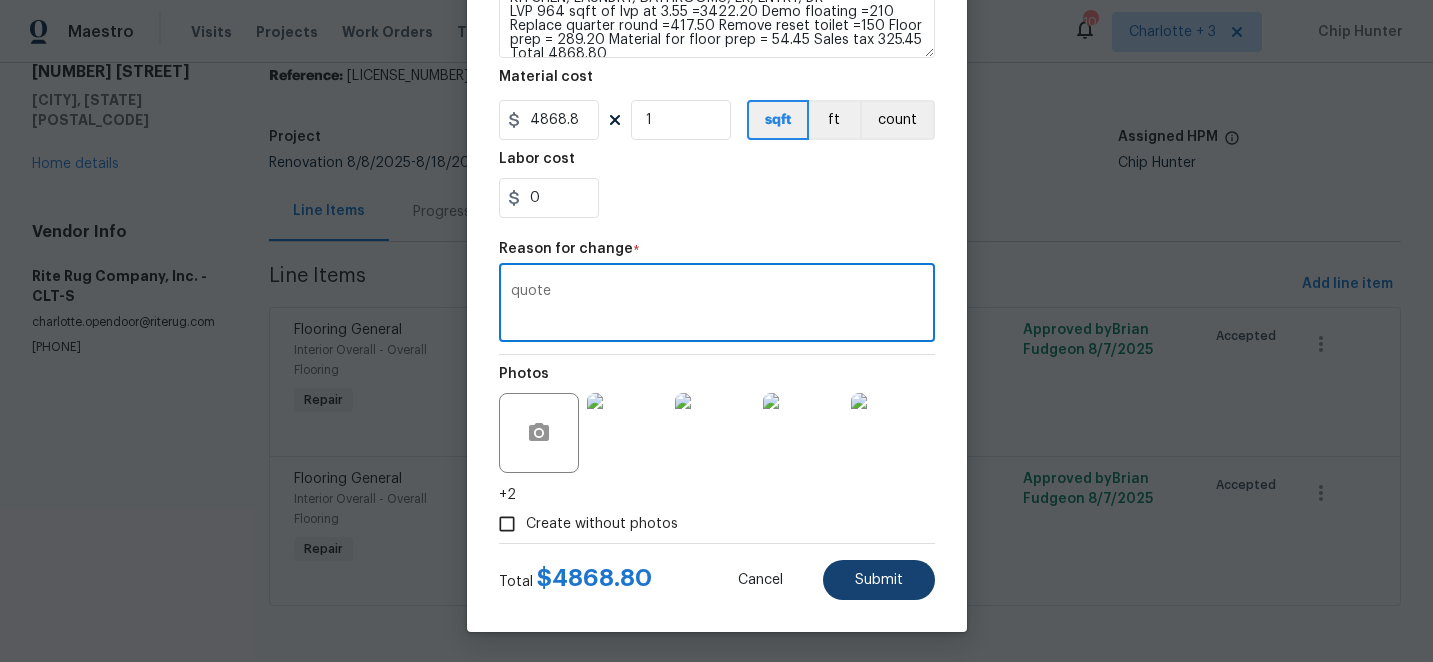 type on "quote" 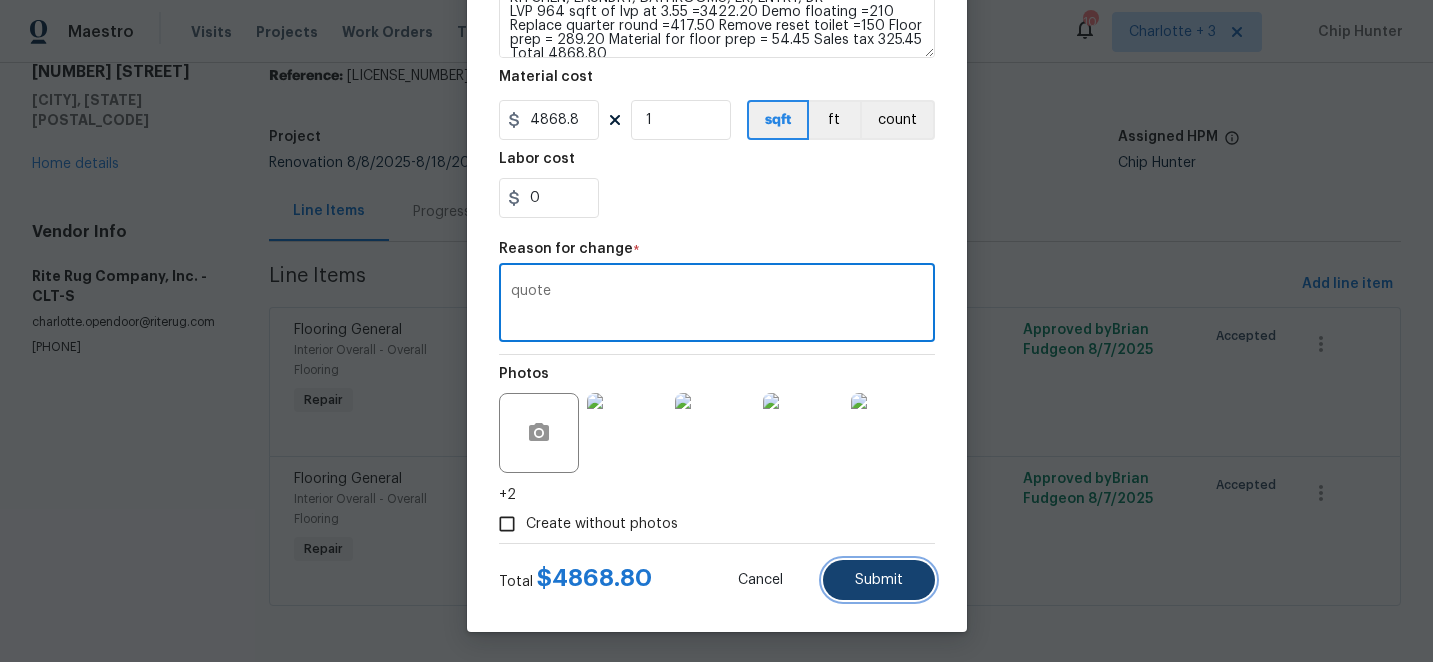 click on "Submit" at bounding box center (879, 580) 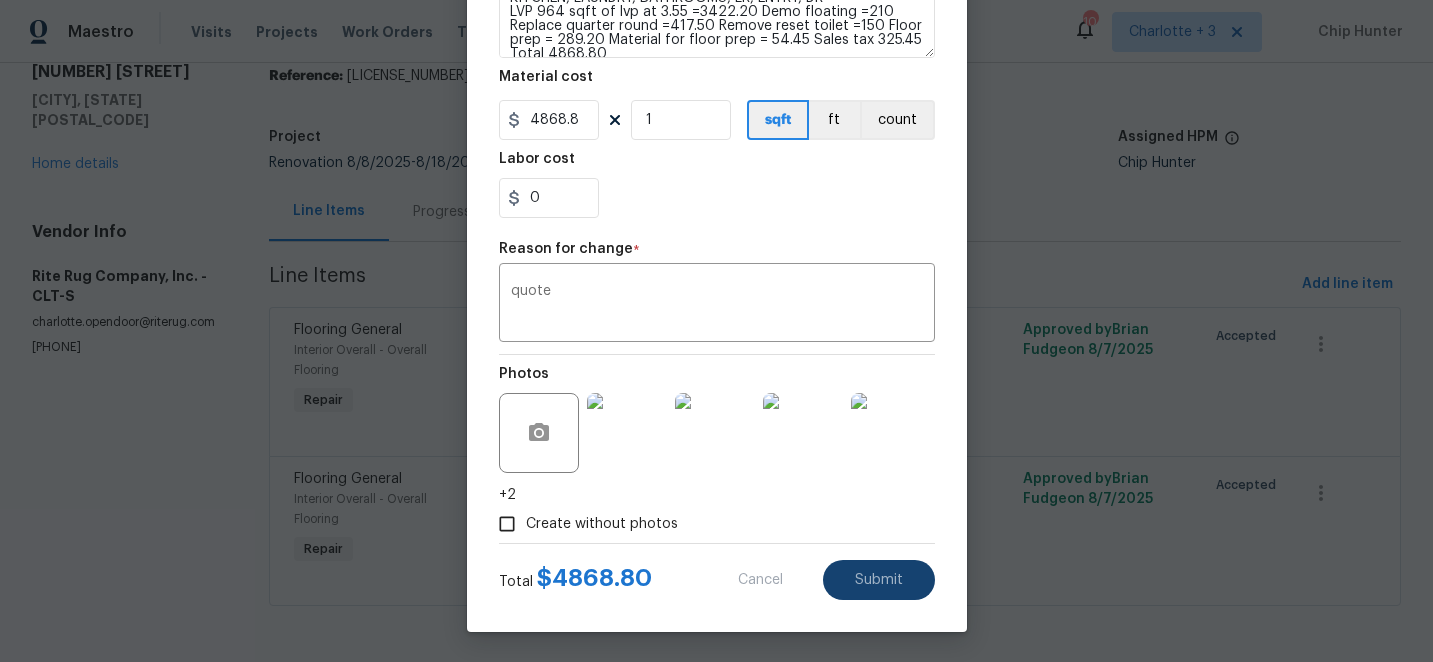 type on "Install LVP (Best Door 4.5 490 Cuppa Joe) Includes transitions, glue and associated items for a proper installation.
KITCHEN, LAUNDRY, BATHROOMS, LR, ENTRY, DR" 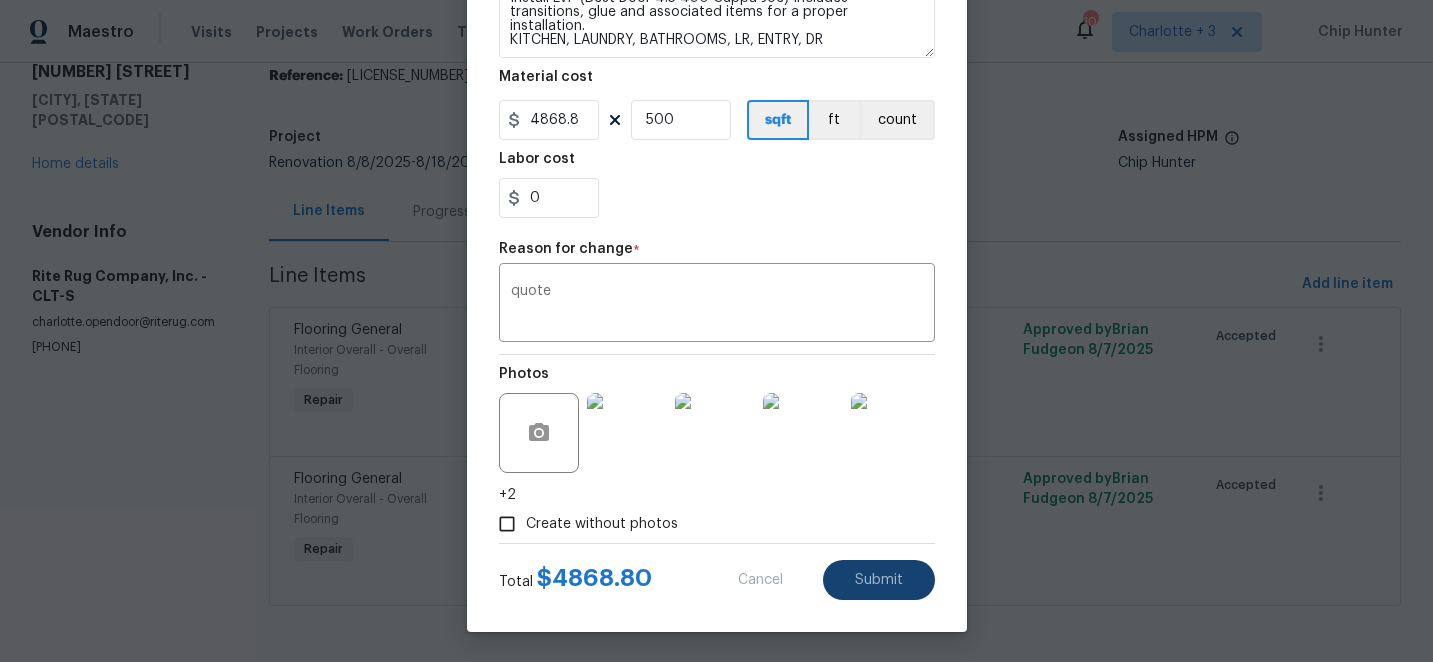 type on "3.55" 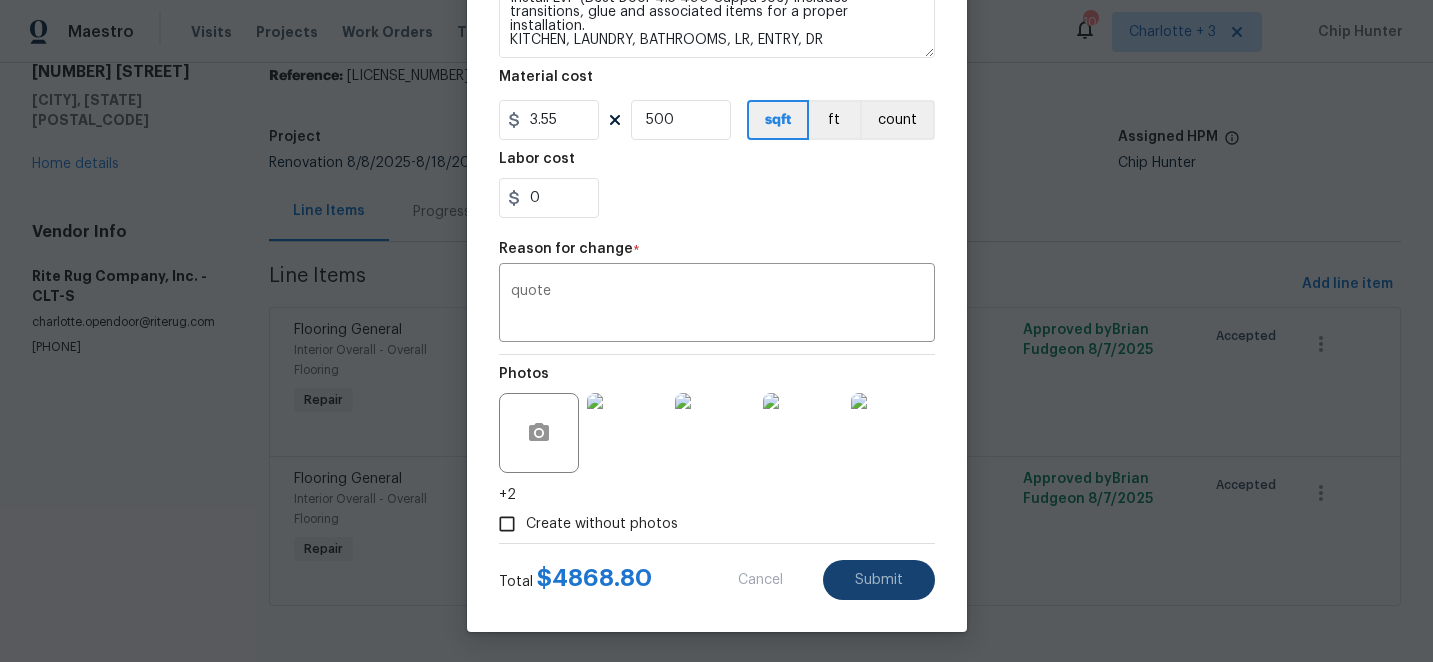 scroll, scrollTop: 0, scrollLeft: 0, axis: both 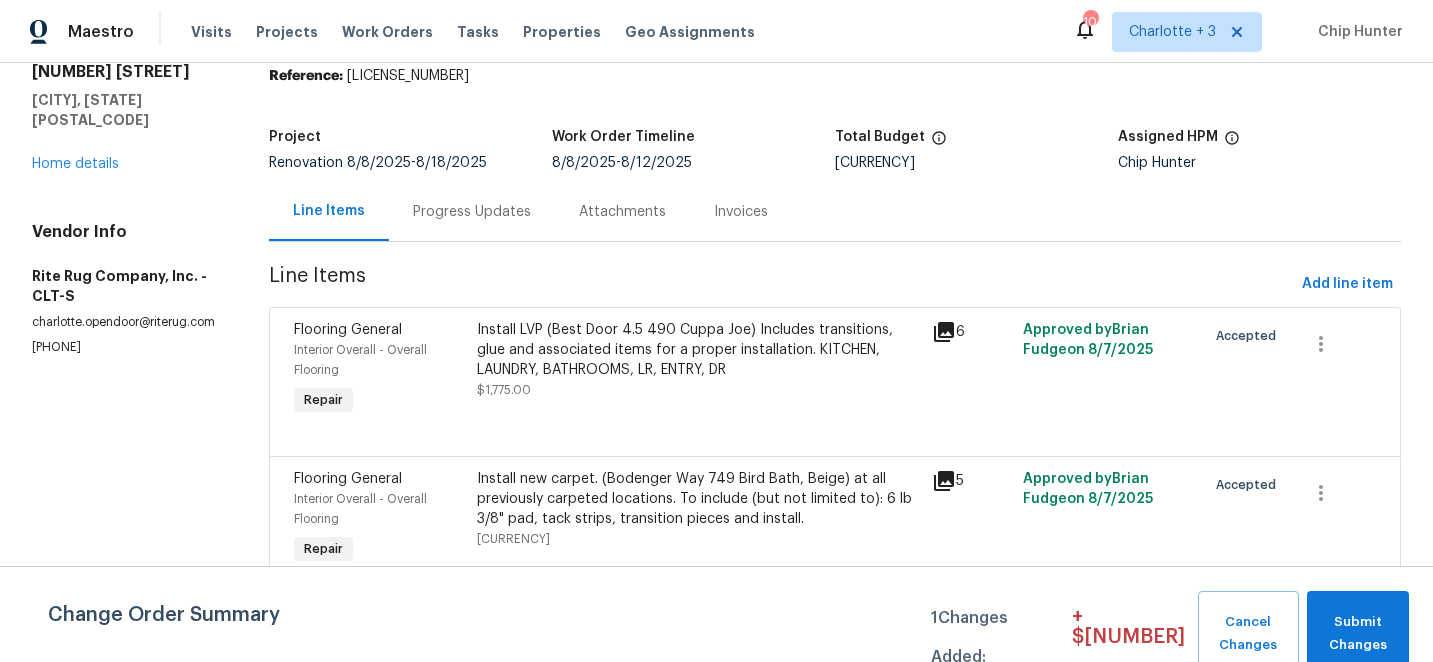 click on "Install new carpet. (Bodenger Way 749 Bird Bath, Beige) at all previously carpeted locations. To include (but not limited to): 6 lb 3/8" pad, tack strips, transition pieces and install." at bounding box center [699, 499] 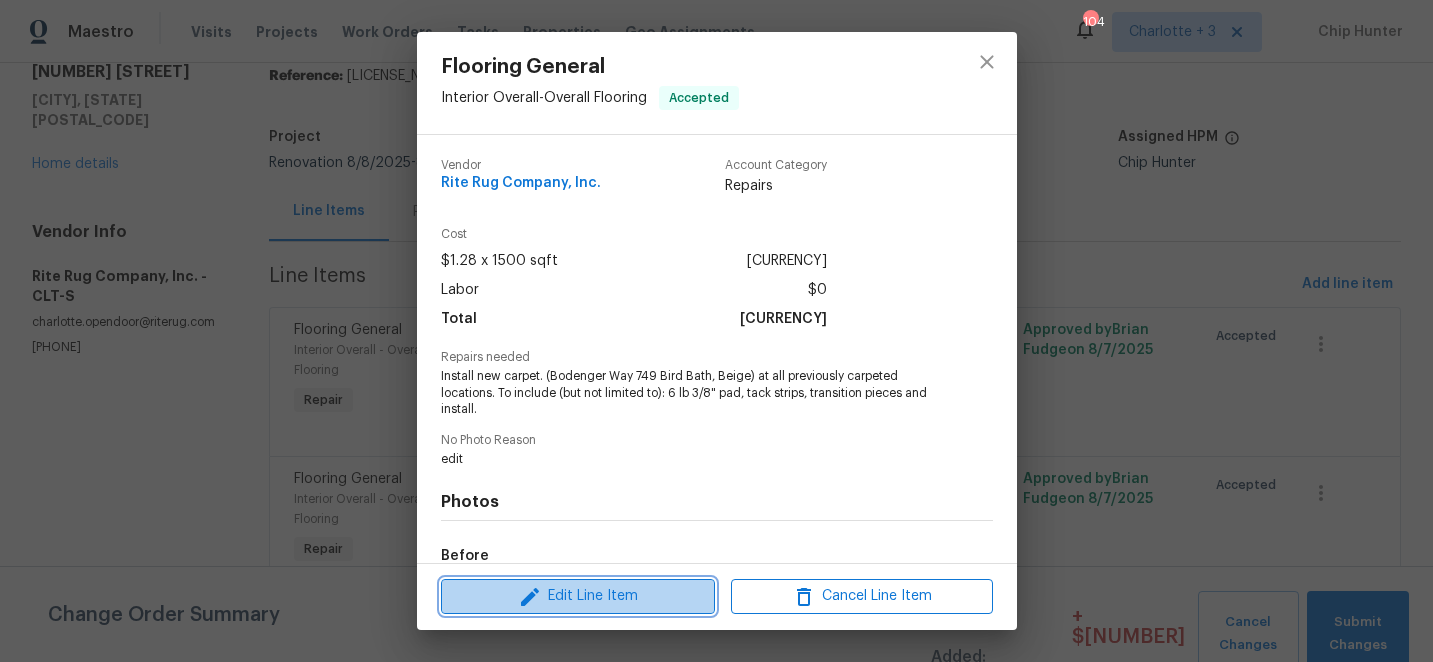 click on "Edit Line Item" at bounding box center (578, 596) 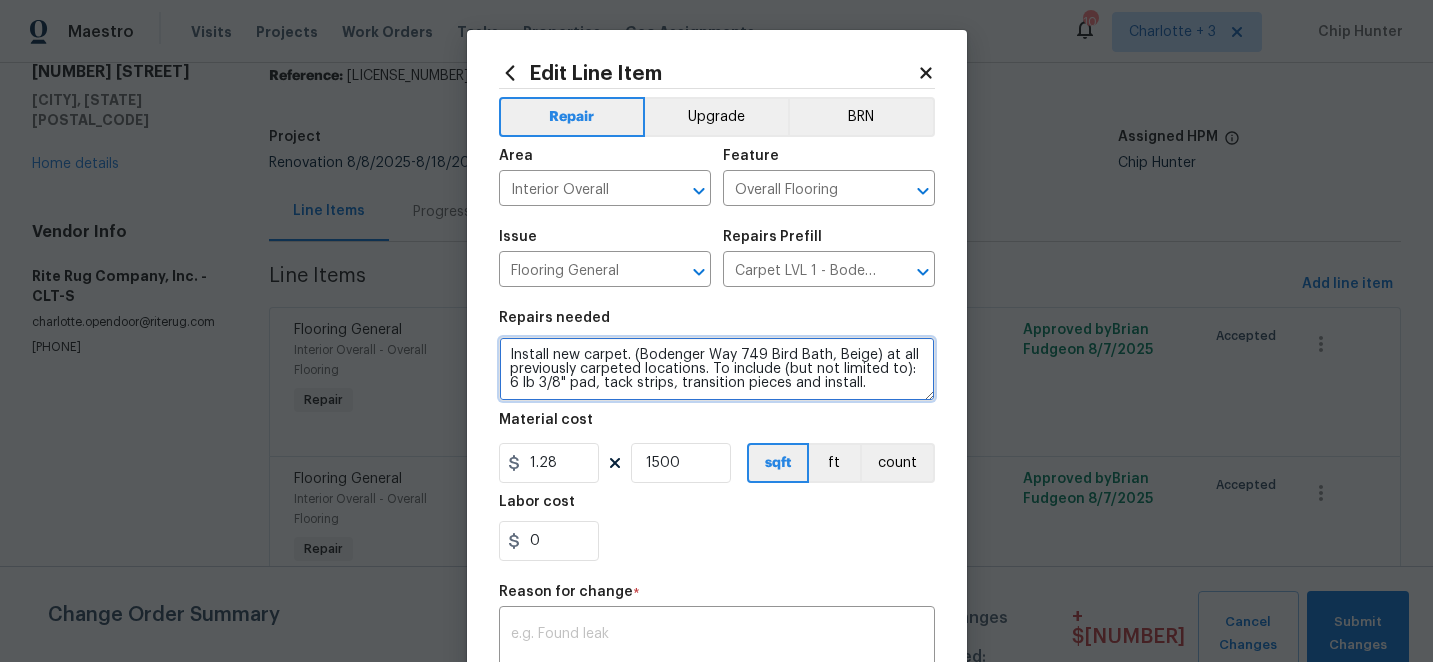 click on "Install new carpet. (Bodenger Way 749 Bird Bath, Beige) at all previously carpeted locations. To include (but not limited to): 6 lb 3/8" pad, tack strips, transition pieces and install." at bounding box center [717, 369] 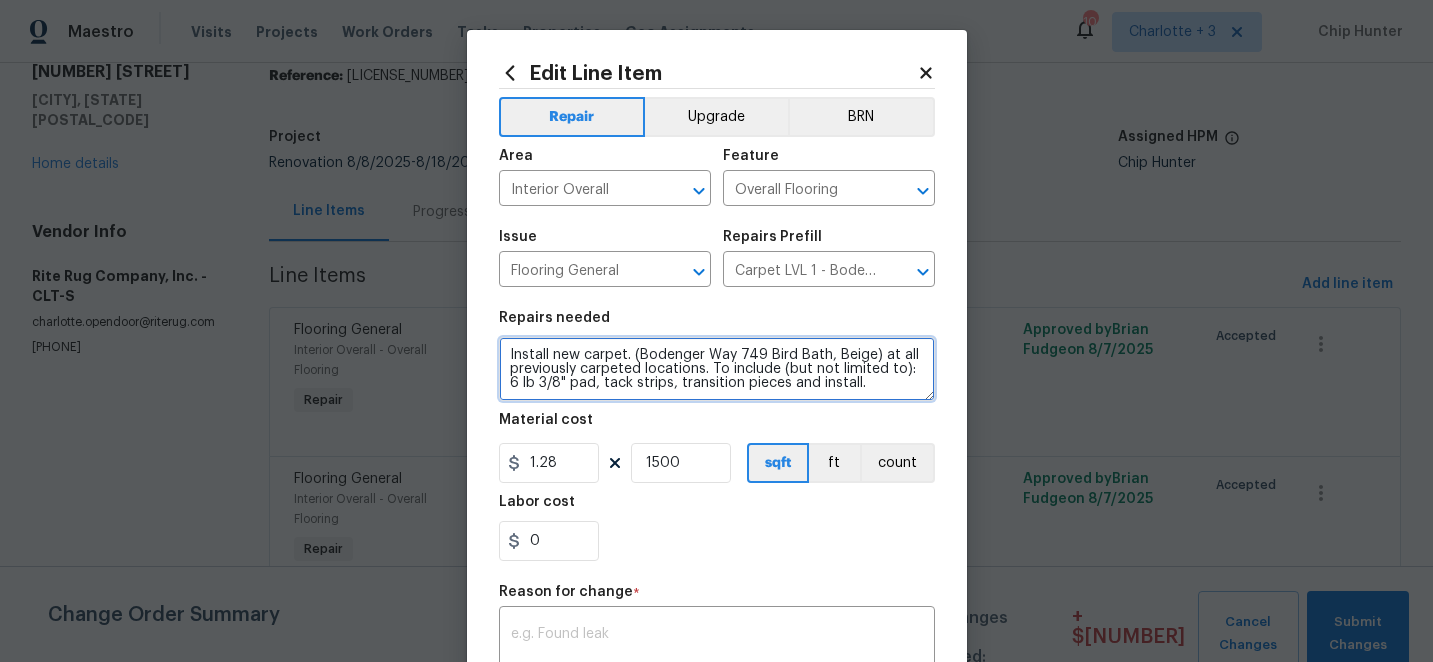 paste on "LVP 964 sqft of lvp at 3.55 =3422.20 Demo floating =210 Replace quarter round =417.50 Remove reset toilet =150 Floor prep = 289.20 Material for floor prep = 54.45 Sales tax 325.45 Total 4868.80 CPT 1116 sqft of carpet at 1.37 =1528.92 Stair labor =75 Sales tax 116.28 Total 1720.20 Grand total 5589 I set it up for Tuesday lmk if anything changes" 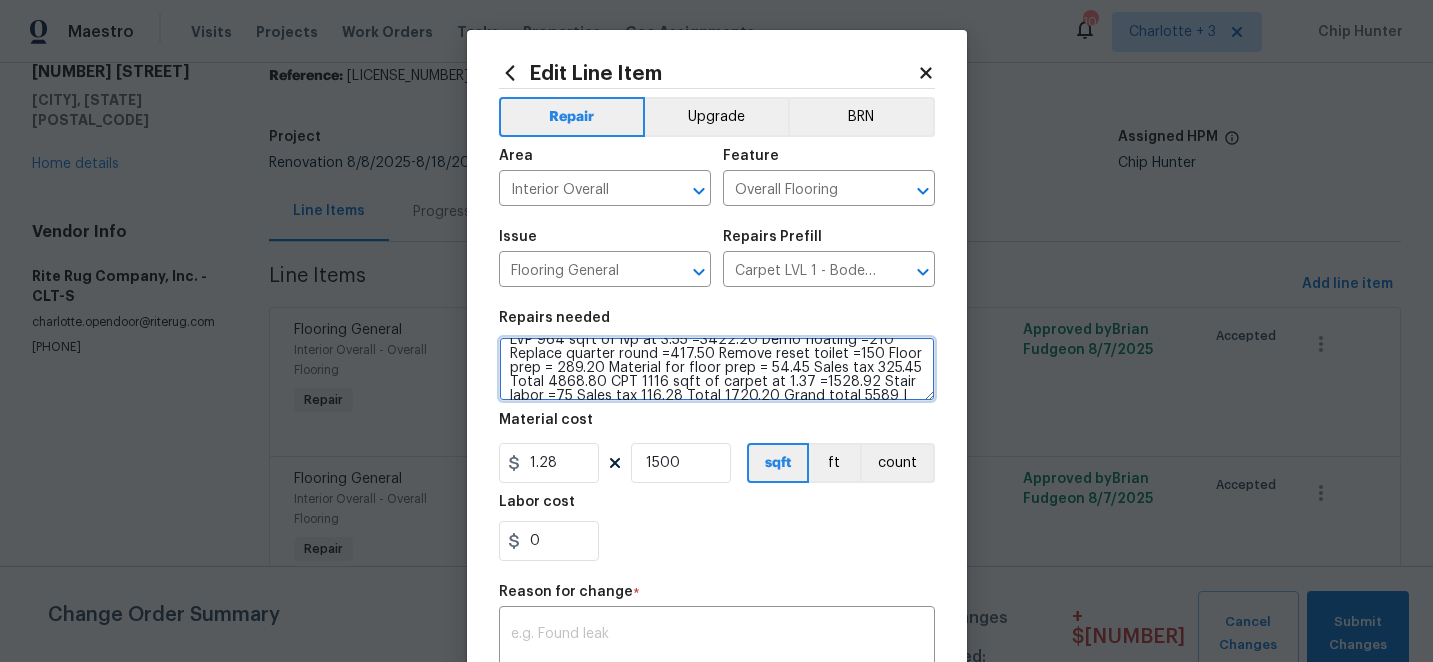 scroll, scrollTop: 55, scrollLeft: 0, axis: vertical 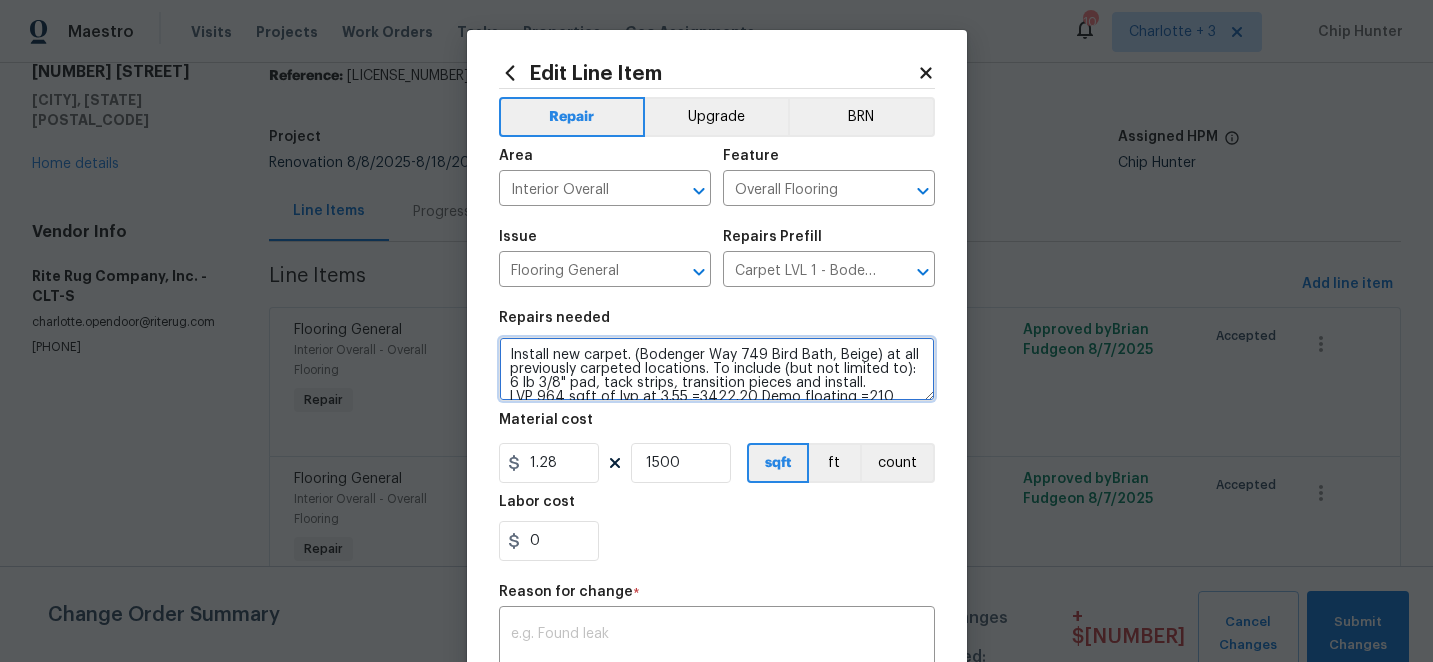 drag, startPoint x: 604, startPoint y: 387, endPoint x: 502, endPoint y: 391, distance: 102.0784 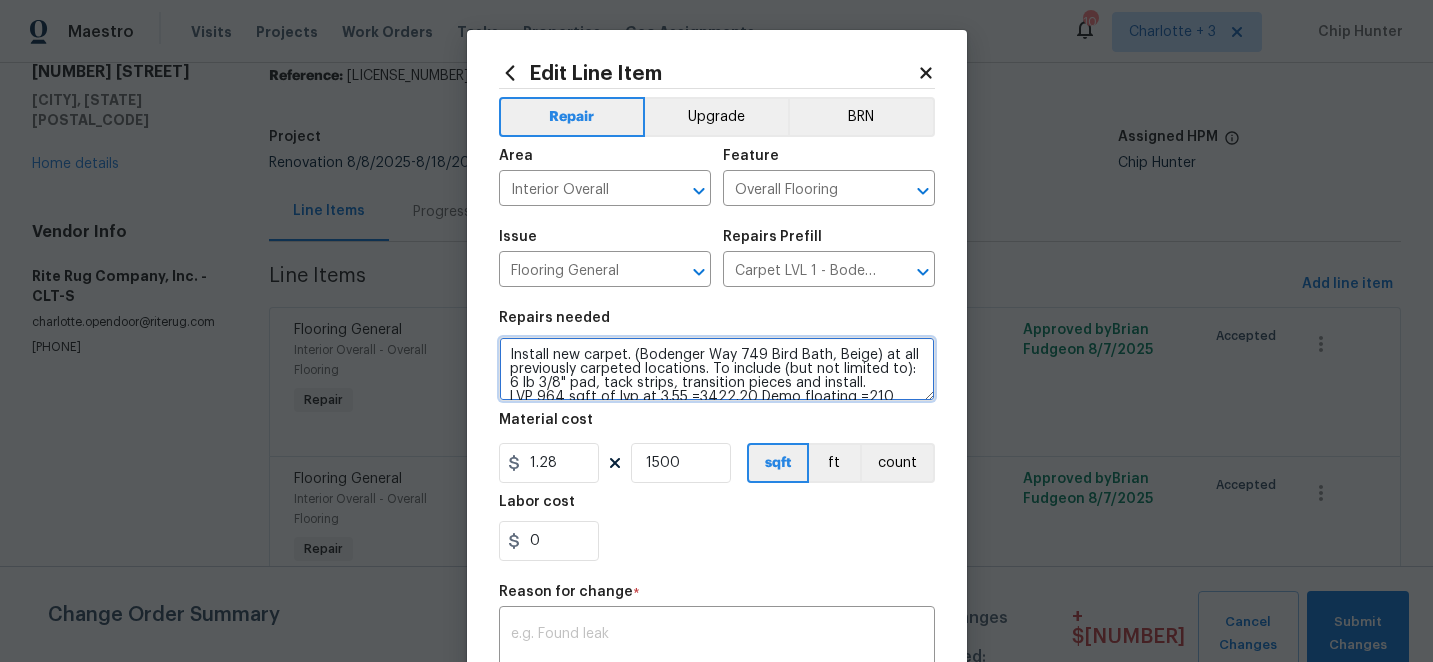 click on "Install new carpet. (Bodenger Way 749 Bird Bath, Beige) at all previously carpeted locations. To include (but not limited to): 6 lb 3/8" pad, tack strips, transition pieces and install.
LVP 964 sqft of lvp at 3.55 =3422.20 Demo floating =210 Replace quarter round =417.50 Remove reset toilet =150 Floor prep = 289.20 Material for floor prep = 54.45 Sales tax 325.45 Total 4868.80 CPT 1116 sqft of carpet at 1.37 =1528.92 Stair labor =75 Sales tax 116.28 Total 1720.20 Grand total 5589 I set it up for Tuesday lmk if anything changes" at bounding box center [717, 369] 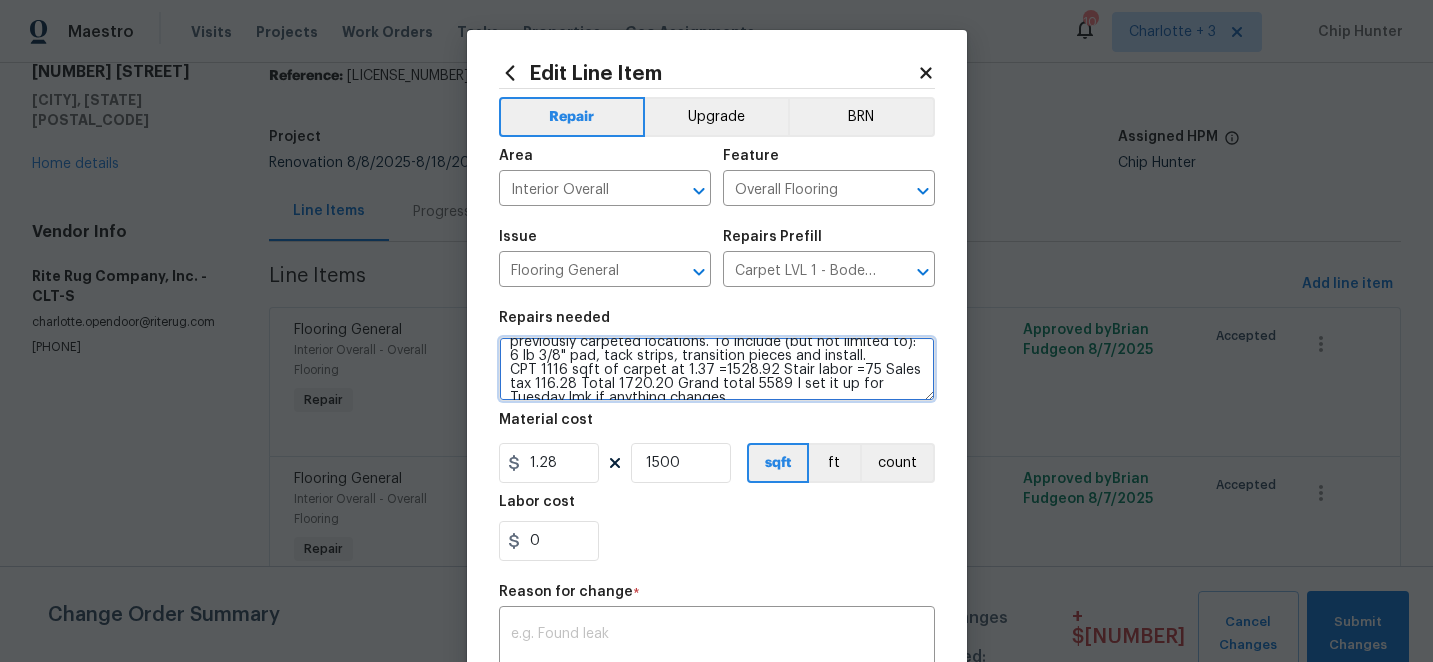 scroll, scrollTop: 30, scrollLeft: 0, axis: vertical 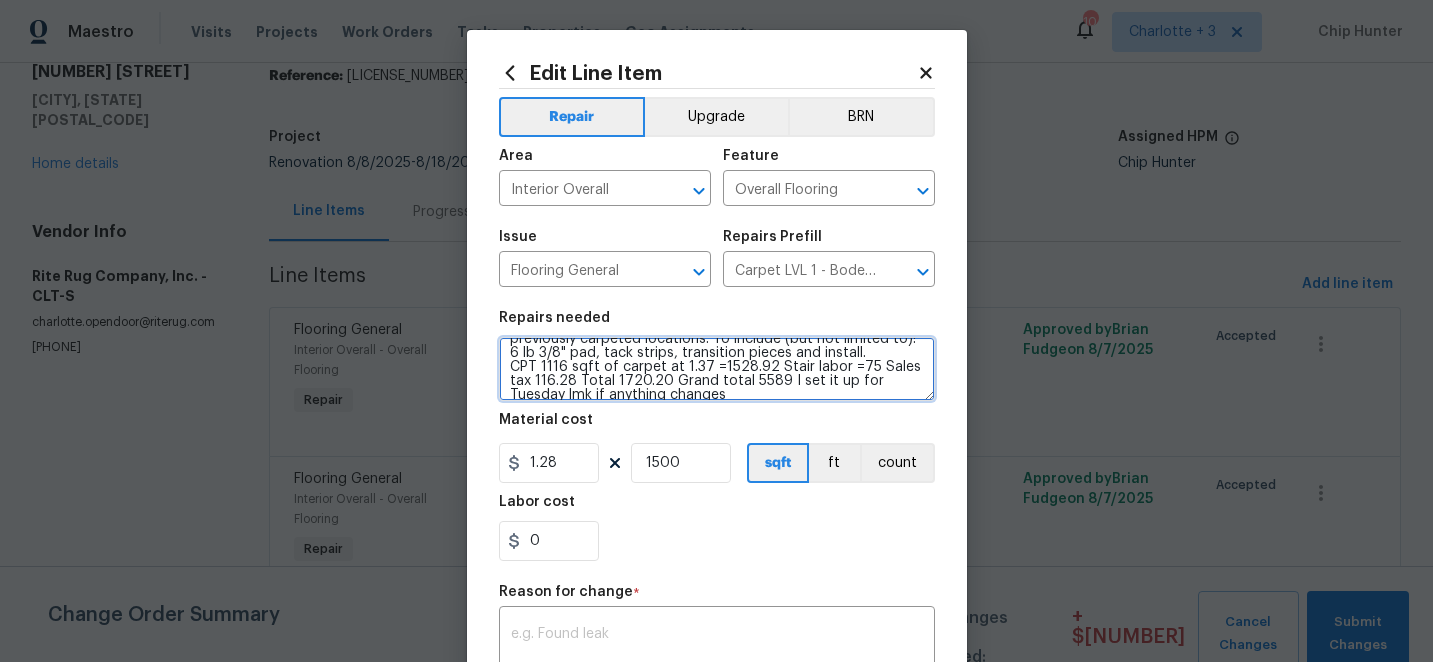 type on "Install new carpet. (Bodenger Way 749 Bird Bath, Beige) at all previously carpeted locations. To include (but not limited to): 6 lb 3/8" pad, tack strips, transition pieces and install.
CPT 1116 sqft of carpet at 1.37 =1528.92 Stair labor =75 Sales tax 116.28 Total 1720.20 Grand total 5589 I set it up for Tuesday lmk if anything changes" 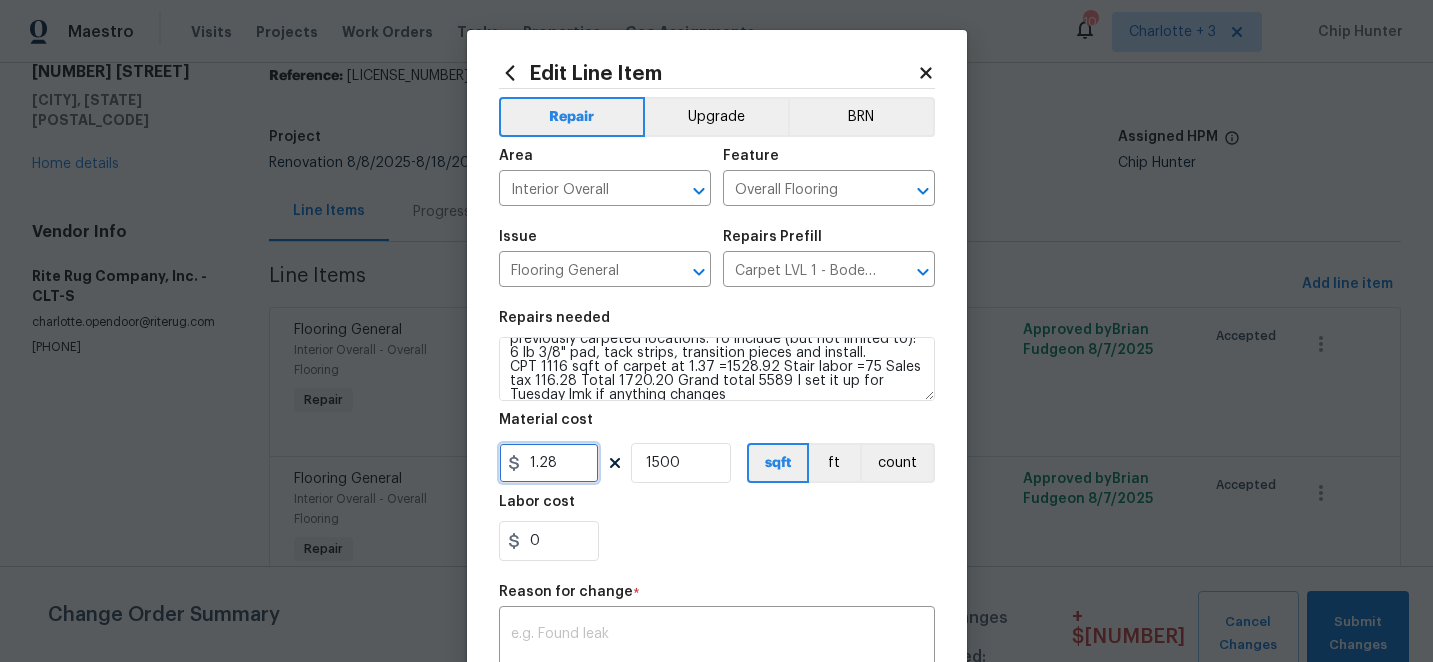 click on "1.28" at bounding box center [549, 463] 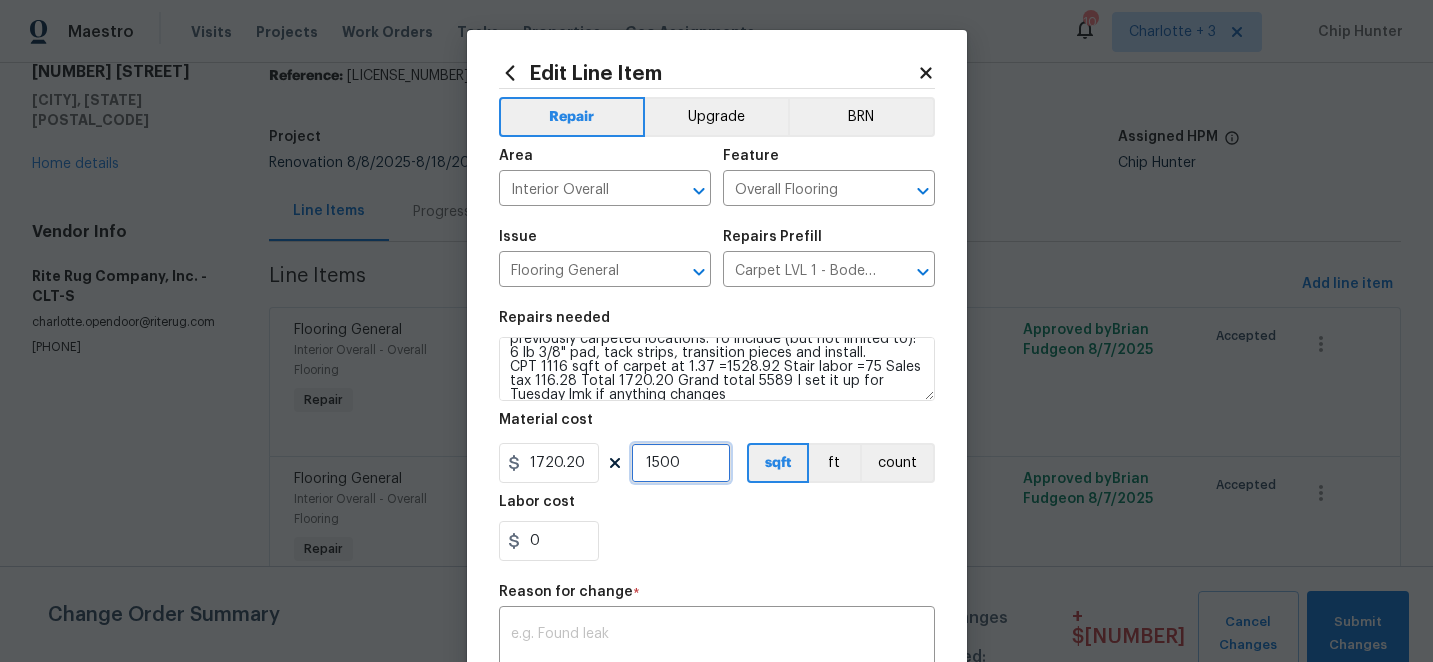 type on "1720.2" 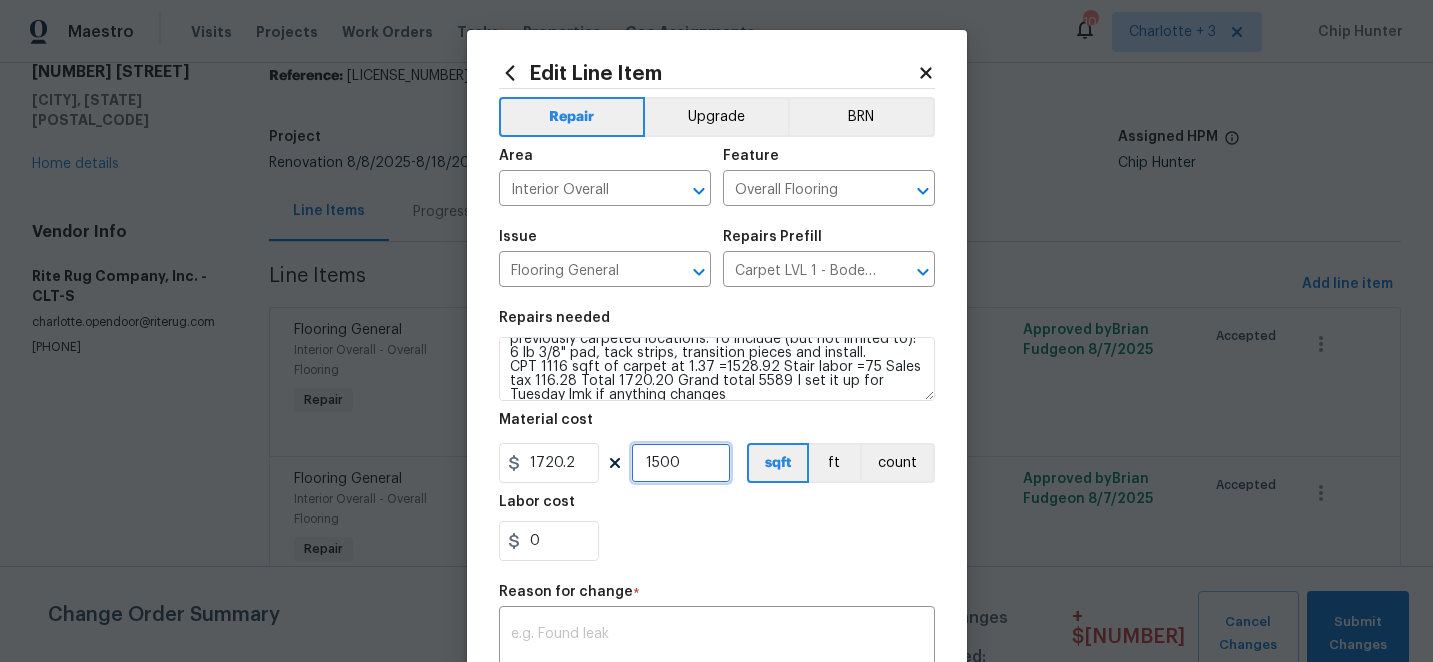 click on "1500" at bounding box center (681, 463) 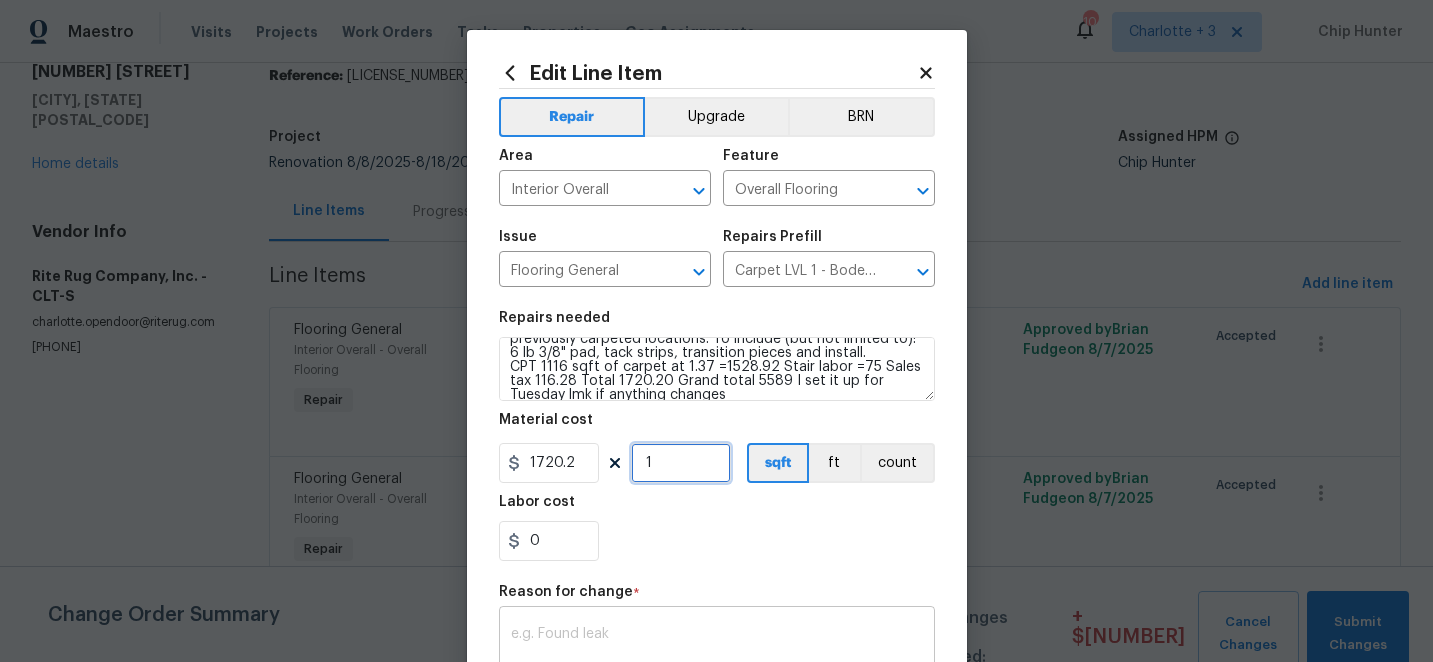 type on "1" 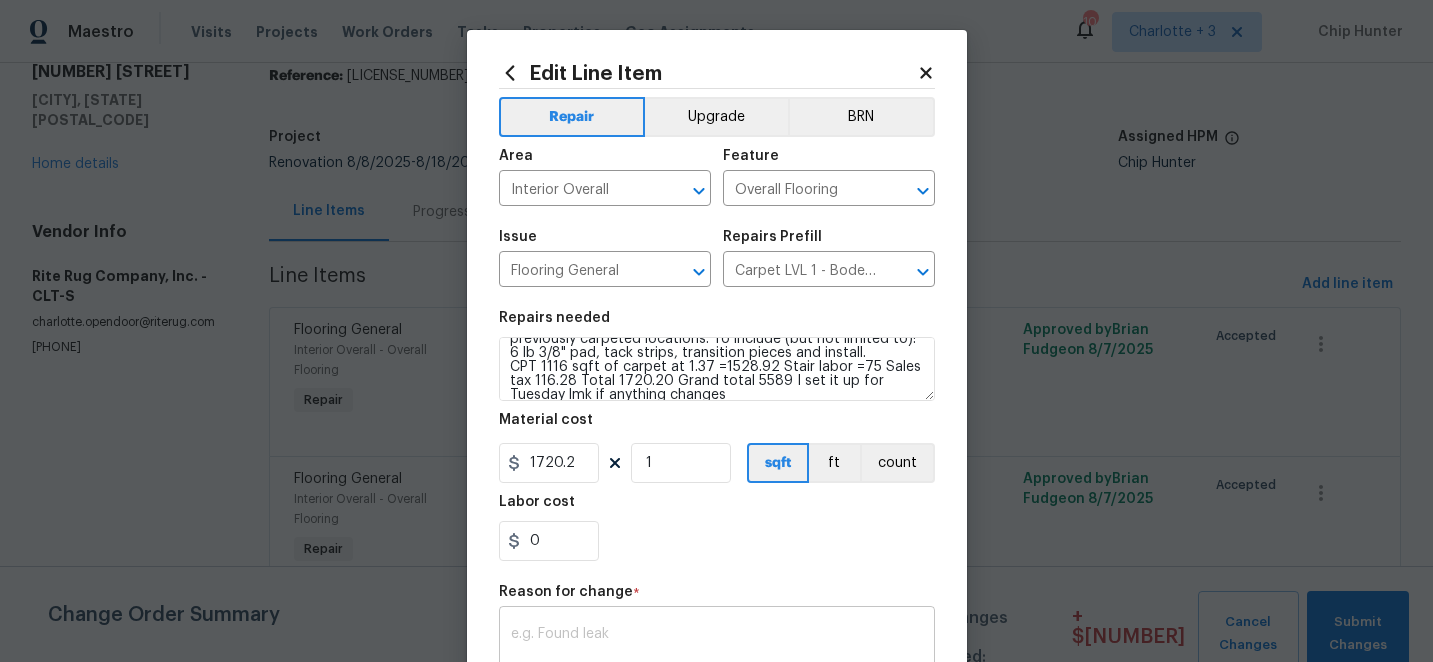 click at bounding box center (717, 648) 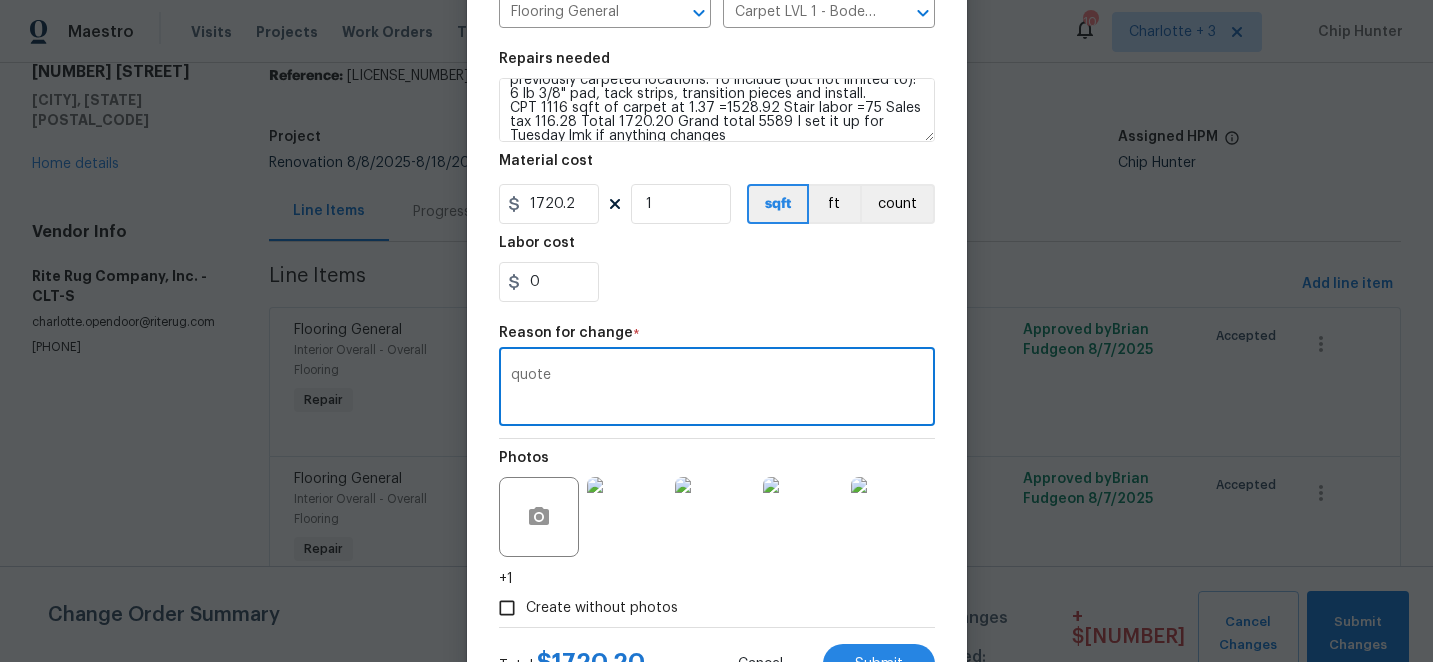 scroll, scrollTop: 344, scrollLeft: 0, axis: vertical 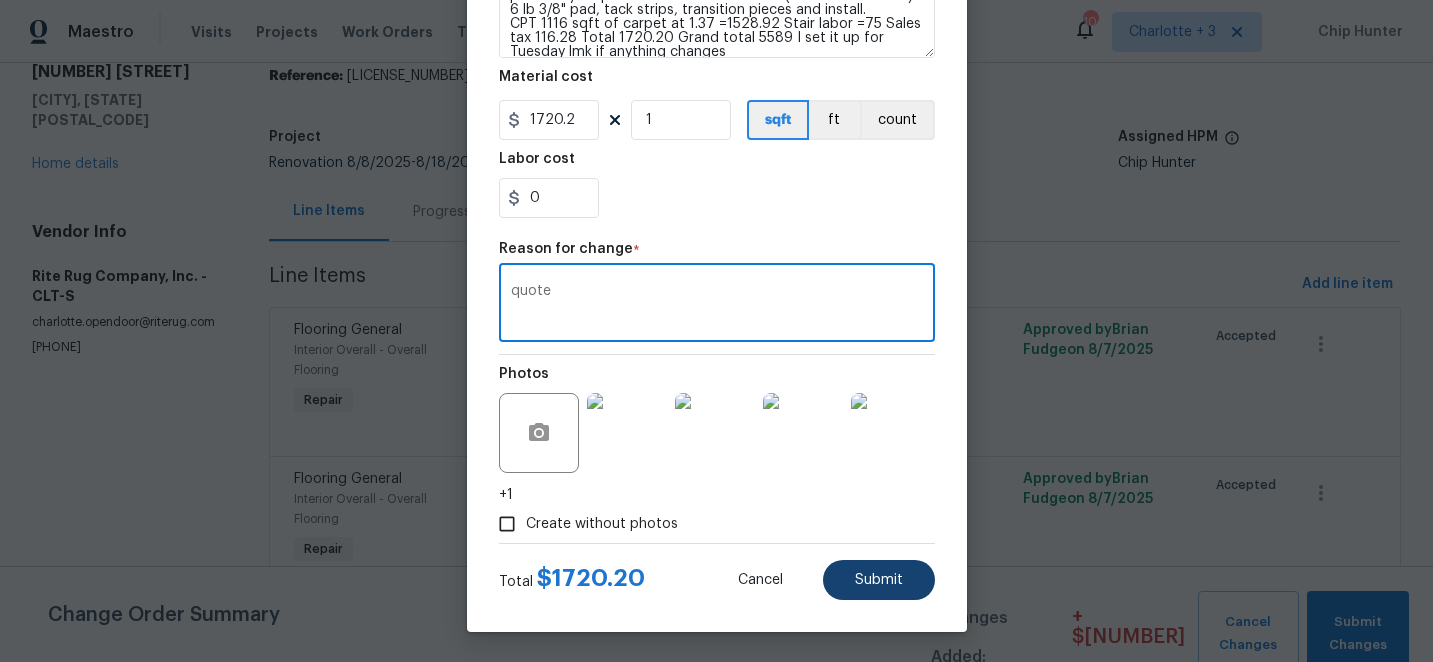 type on "quote" 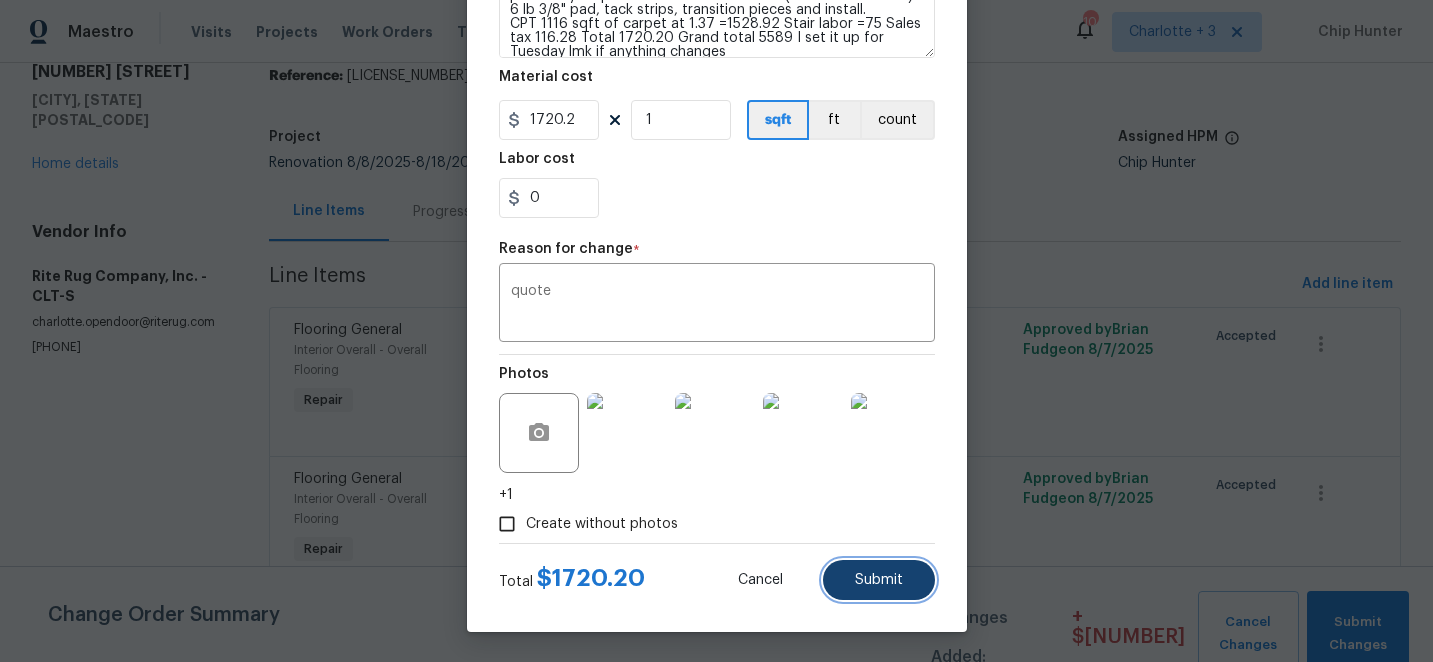 click on "Submit" at bounding box center (879, 580) 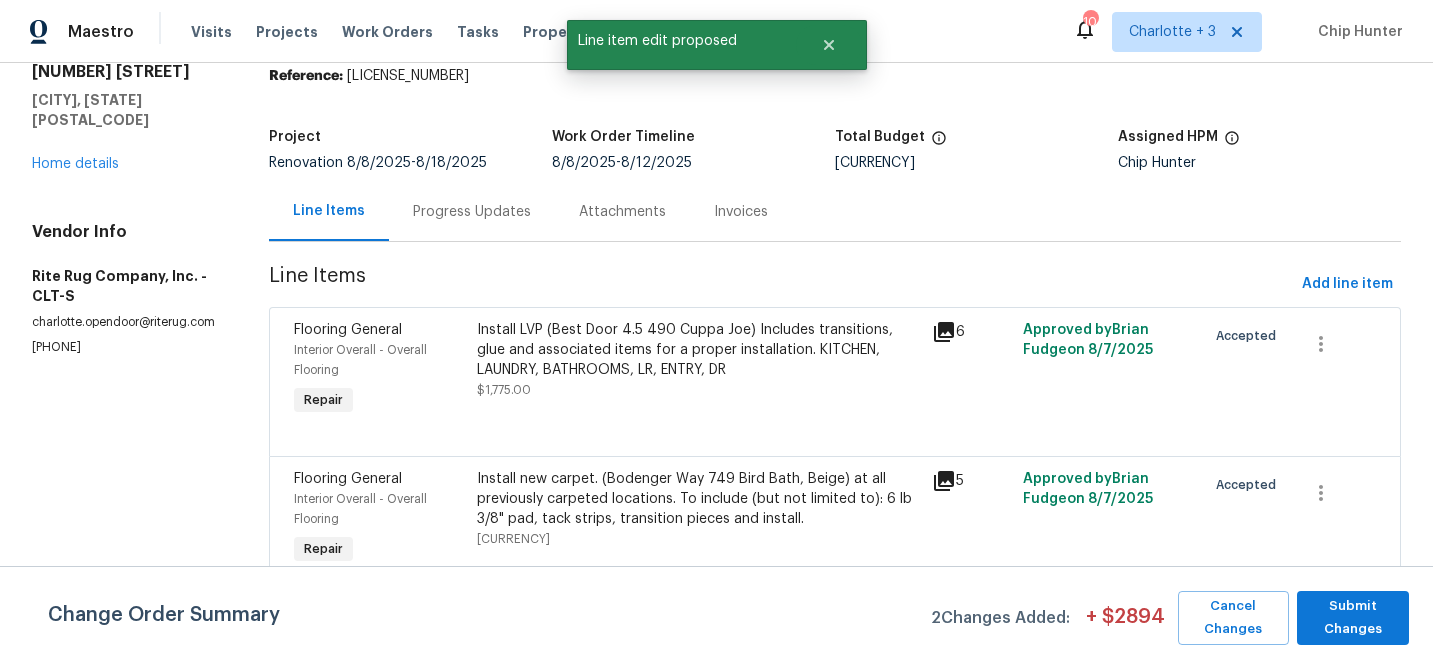 scroll, scrollTop: 0, scrollLeft: 0, axis: both 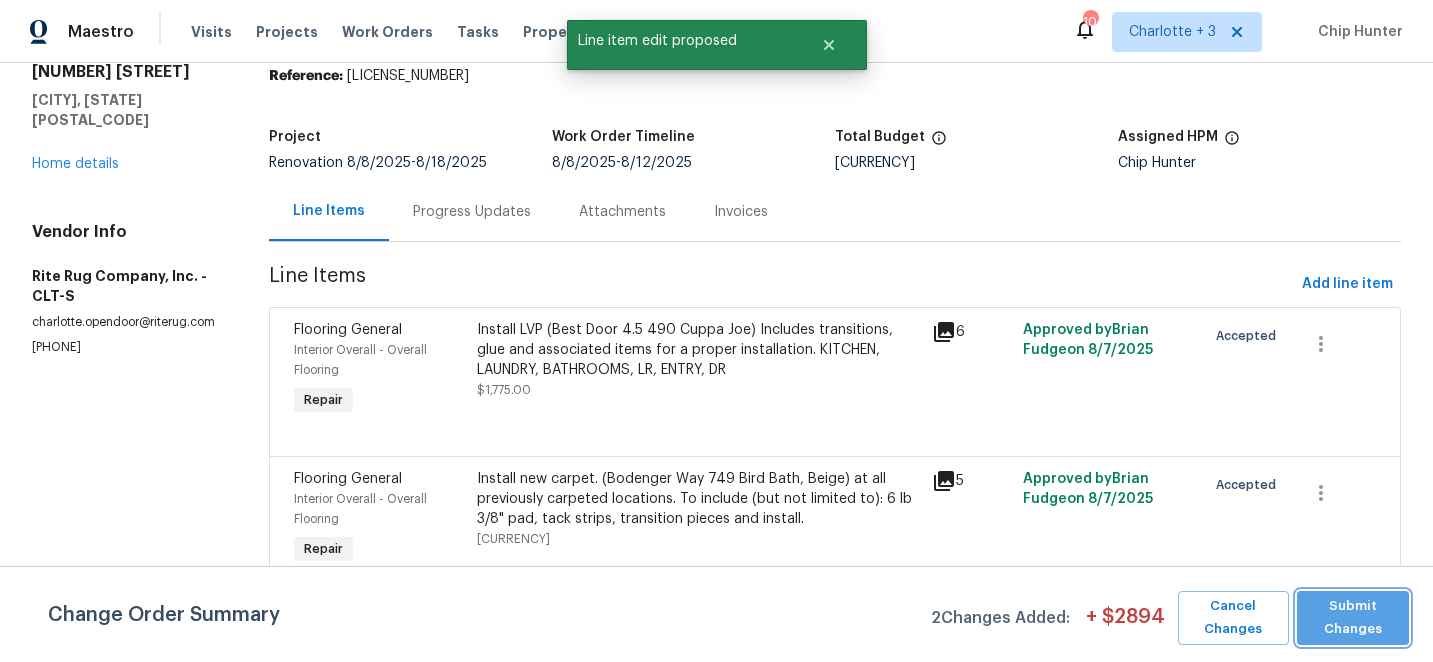 click on "Submit Changes" at bounding box center [1353, 618] 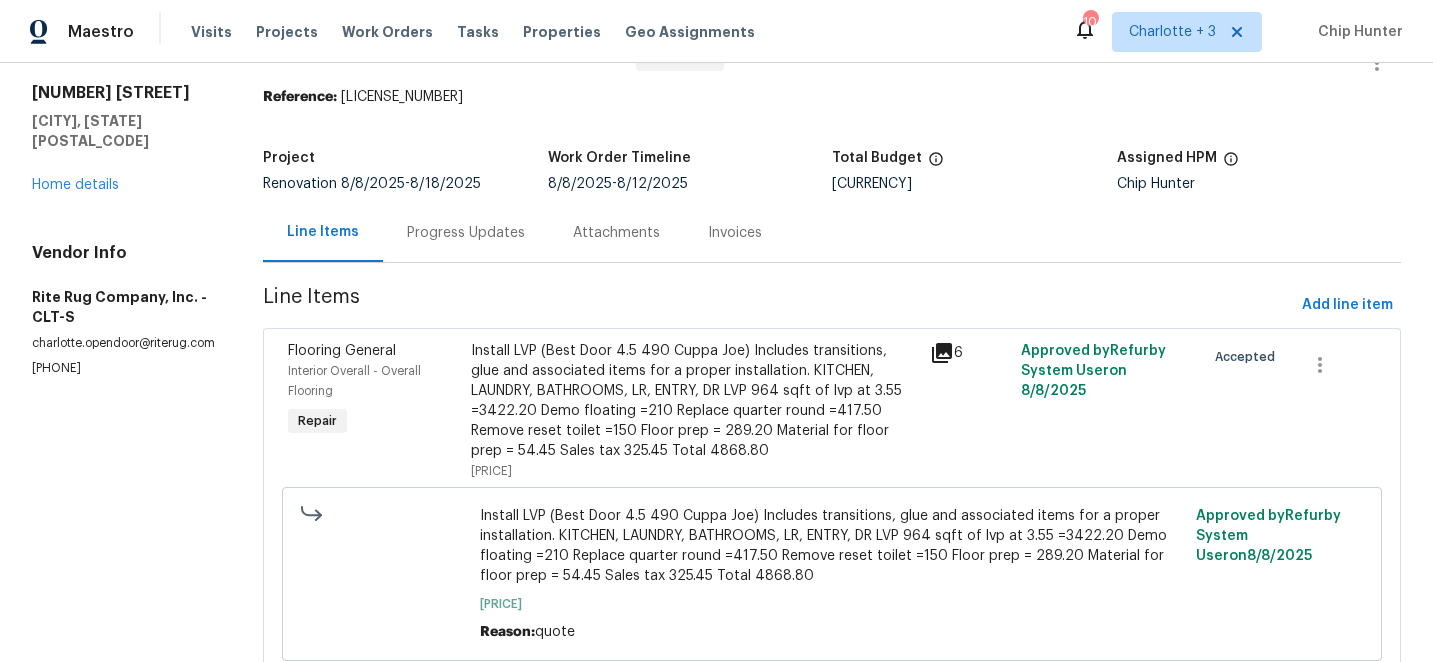 scroll, scrollTop: 64, scrollLeft: 0, axis: vertical 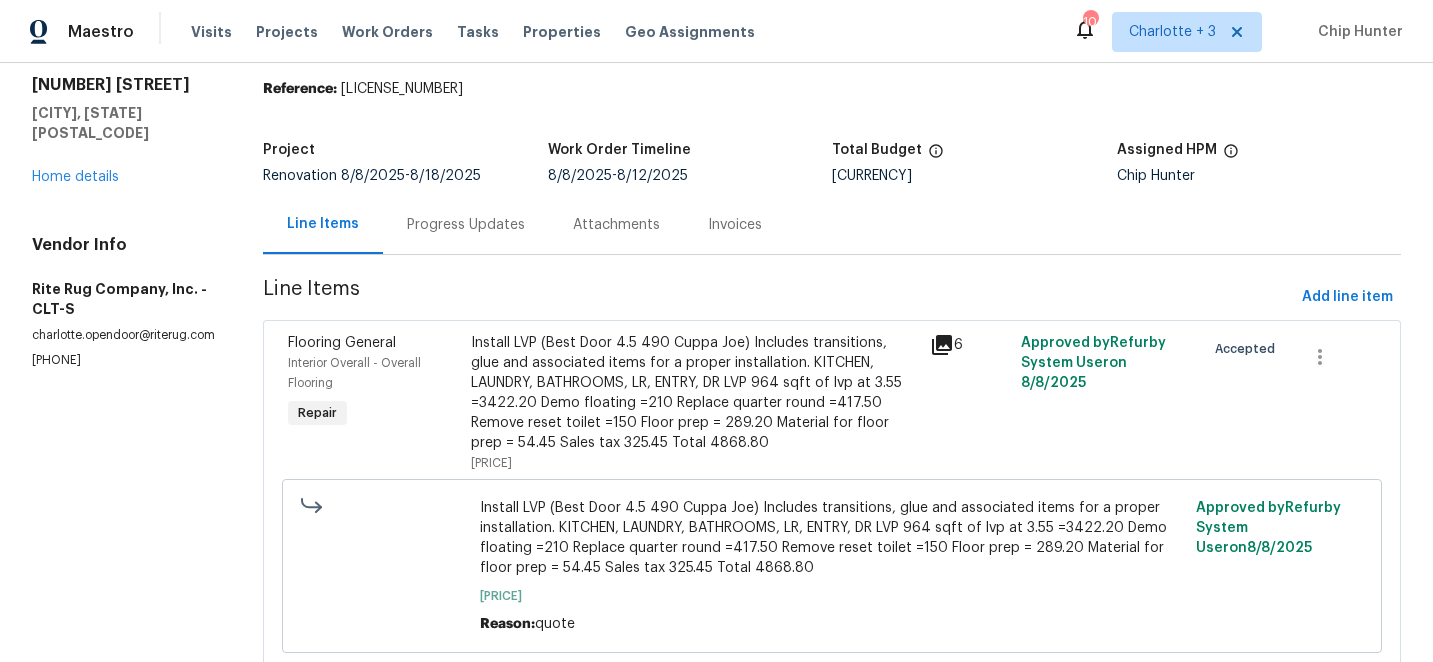 click on "Progress Updates" at bounding box center (466, 225) 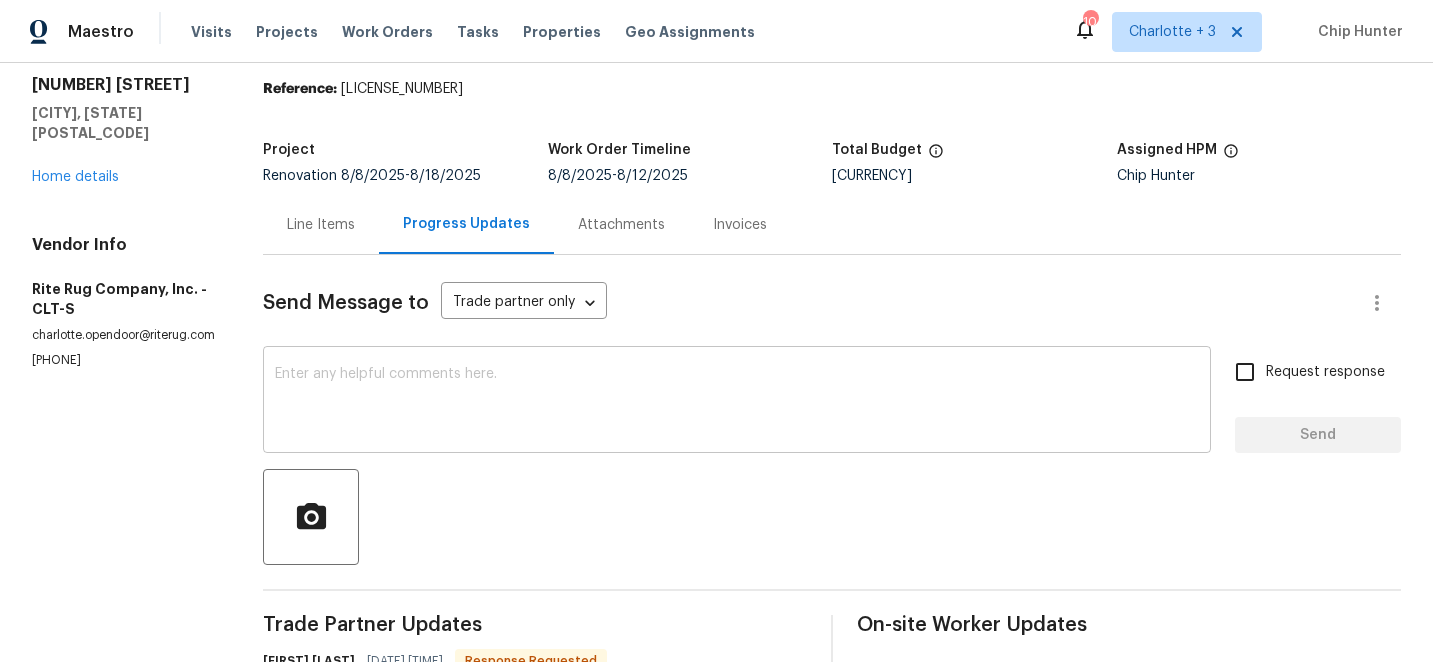 click at bounding box center (737, 402) 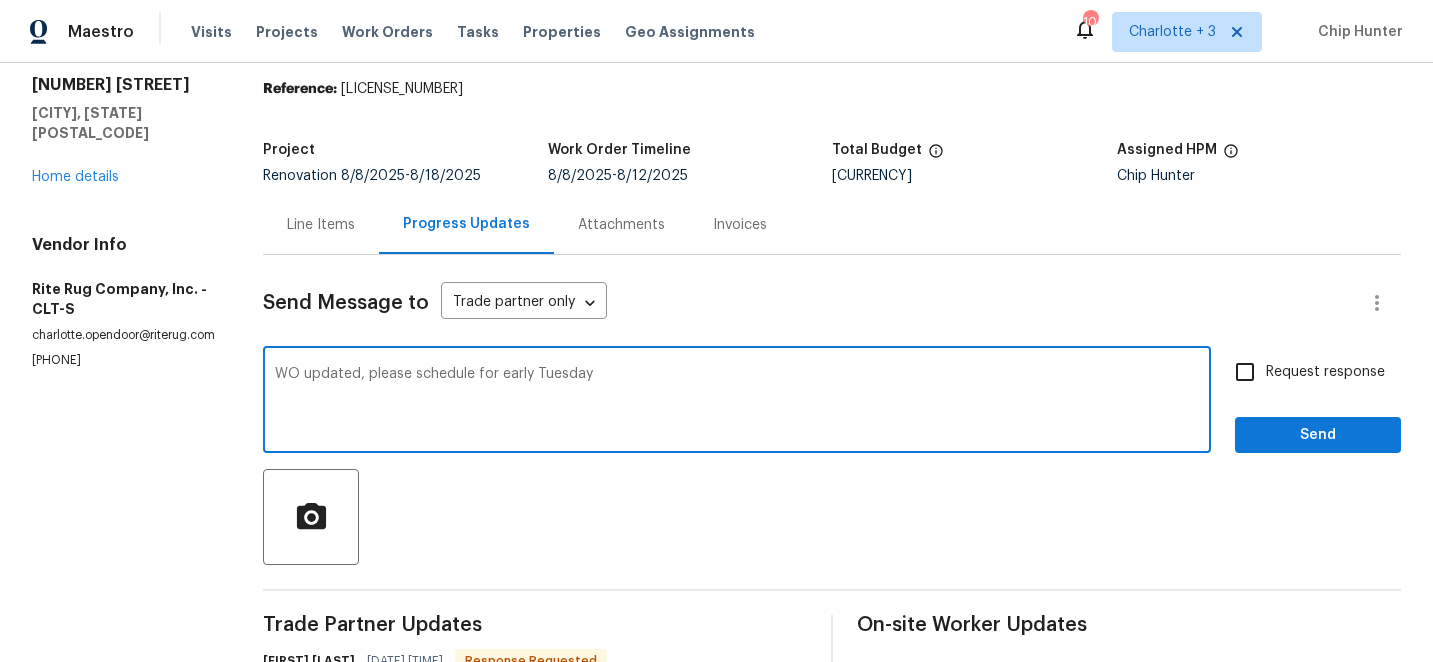 type on "WO updated, please schedule for early Tuesday" 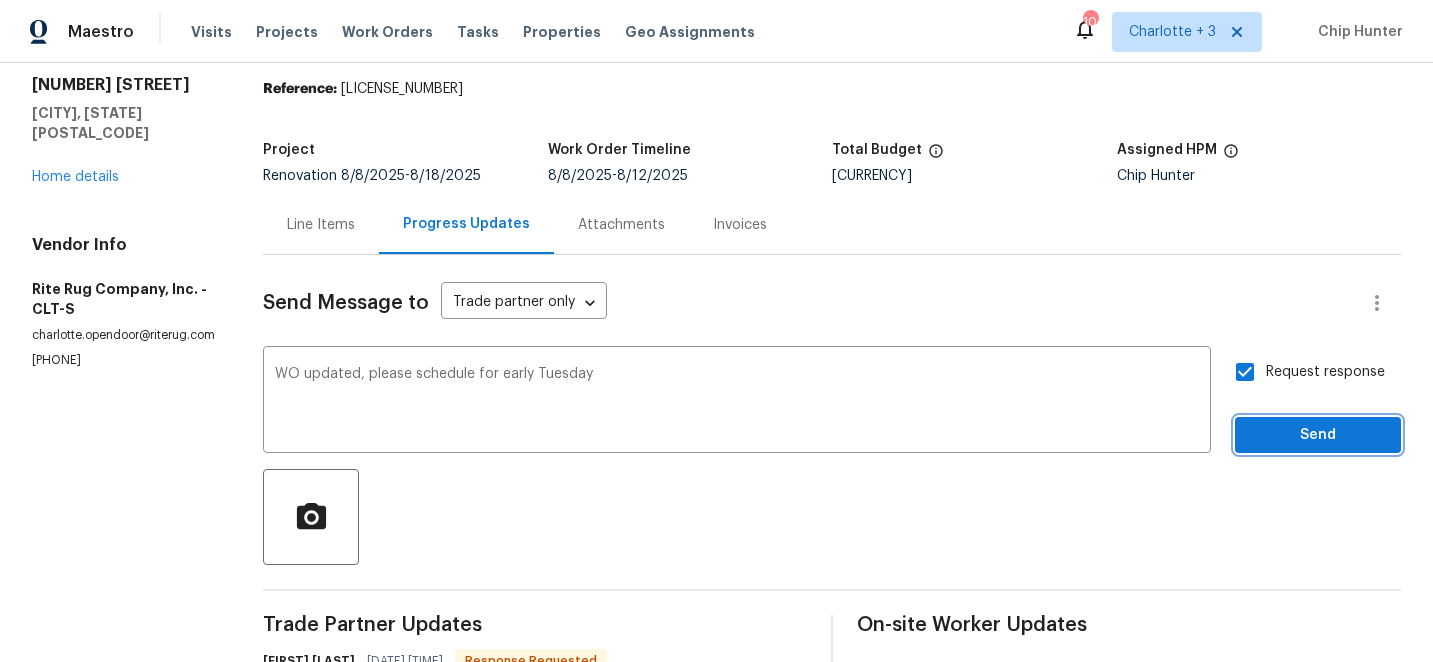 click on "Send" at bounding box center (1318, 435) 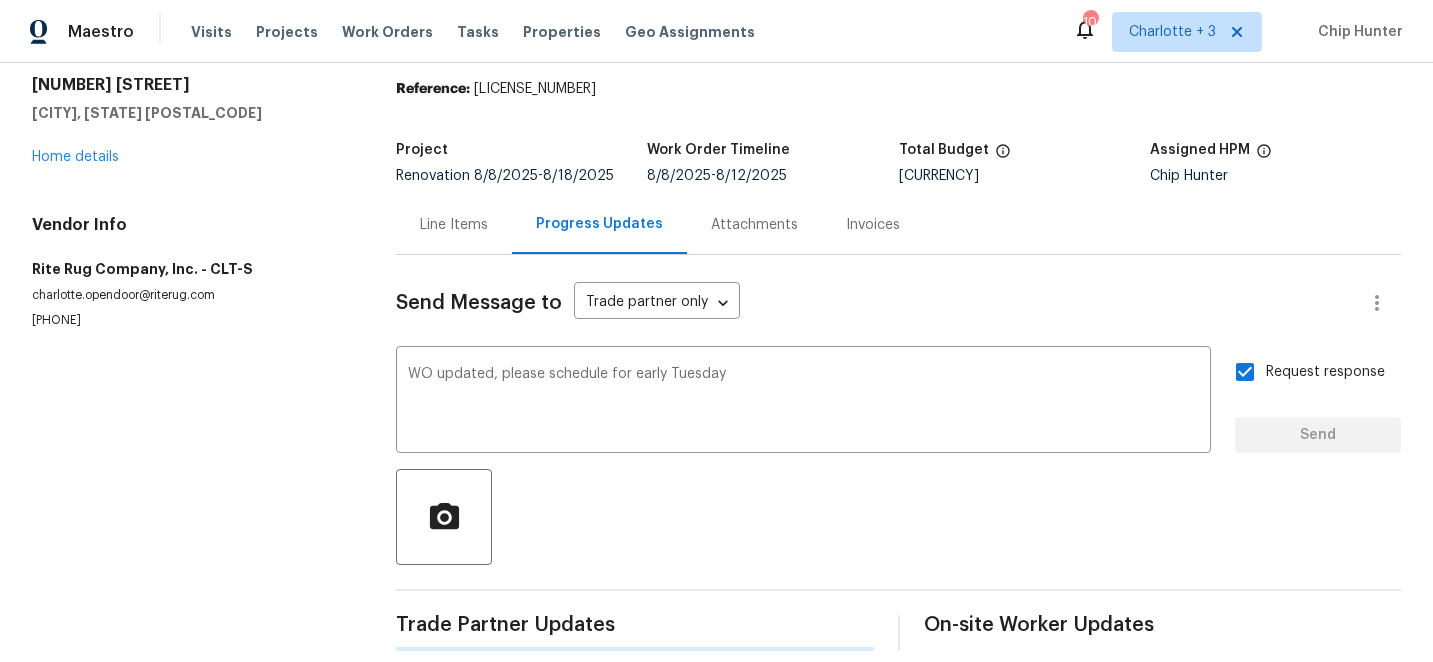 type 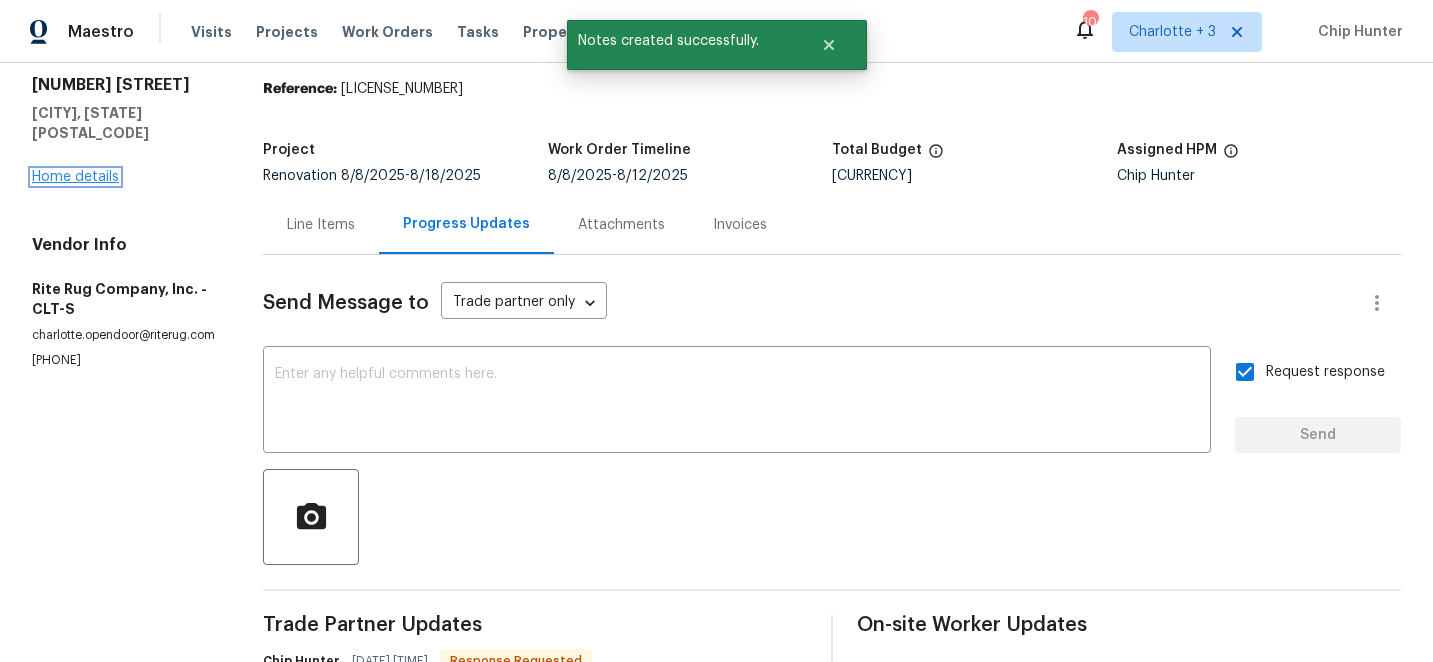 click on "Home details" at bounding box center [75, 177] 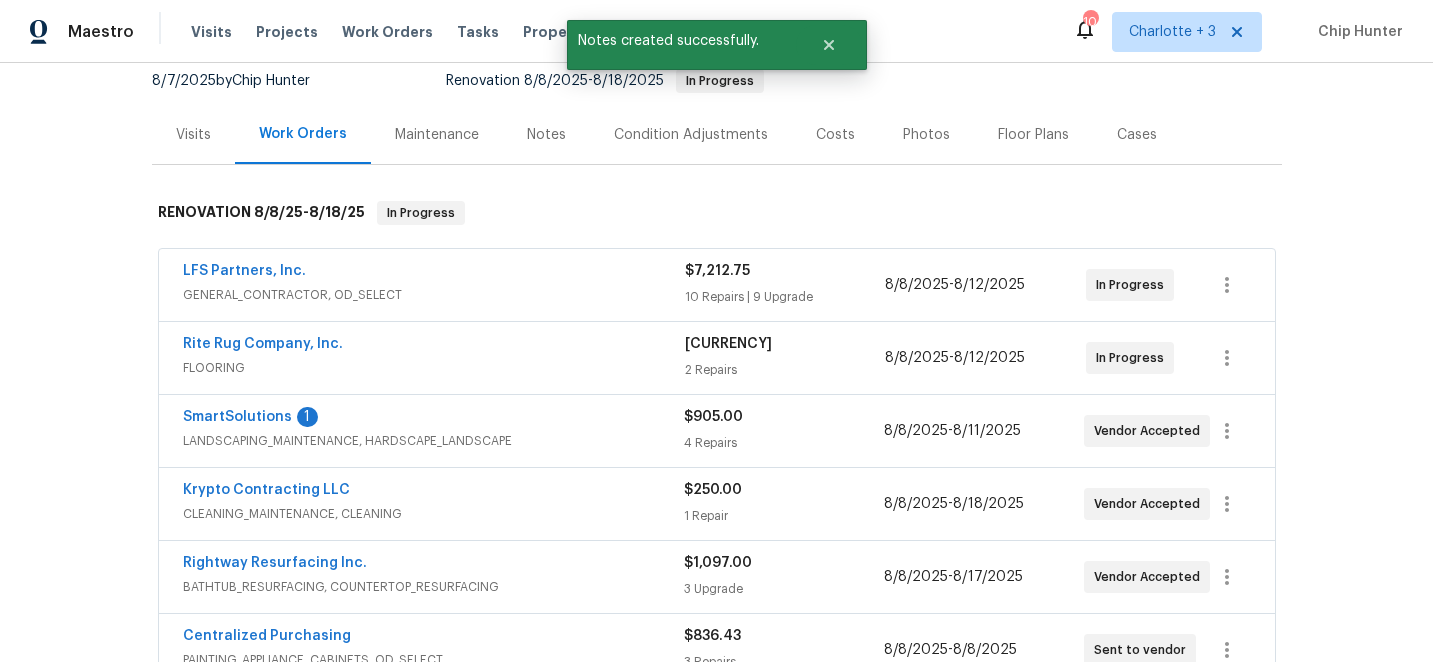 scroll, scrollTop: 235, scrollLeft: 0, axis: vertical 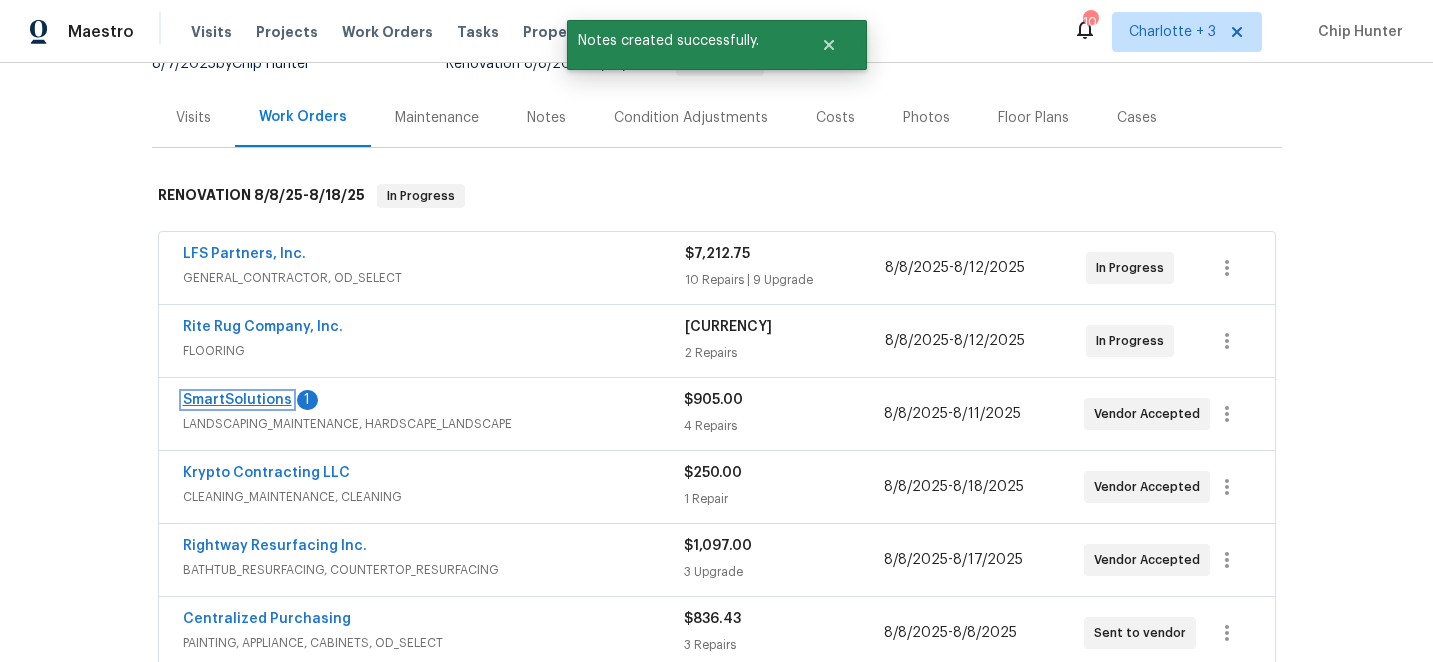 click on "SmartSolutions" at bounding box center (237, 400) 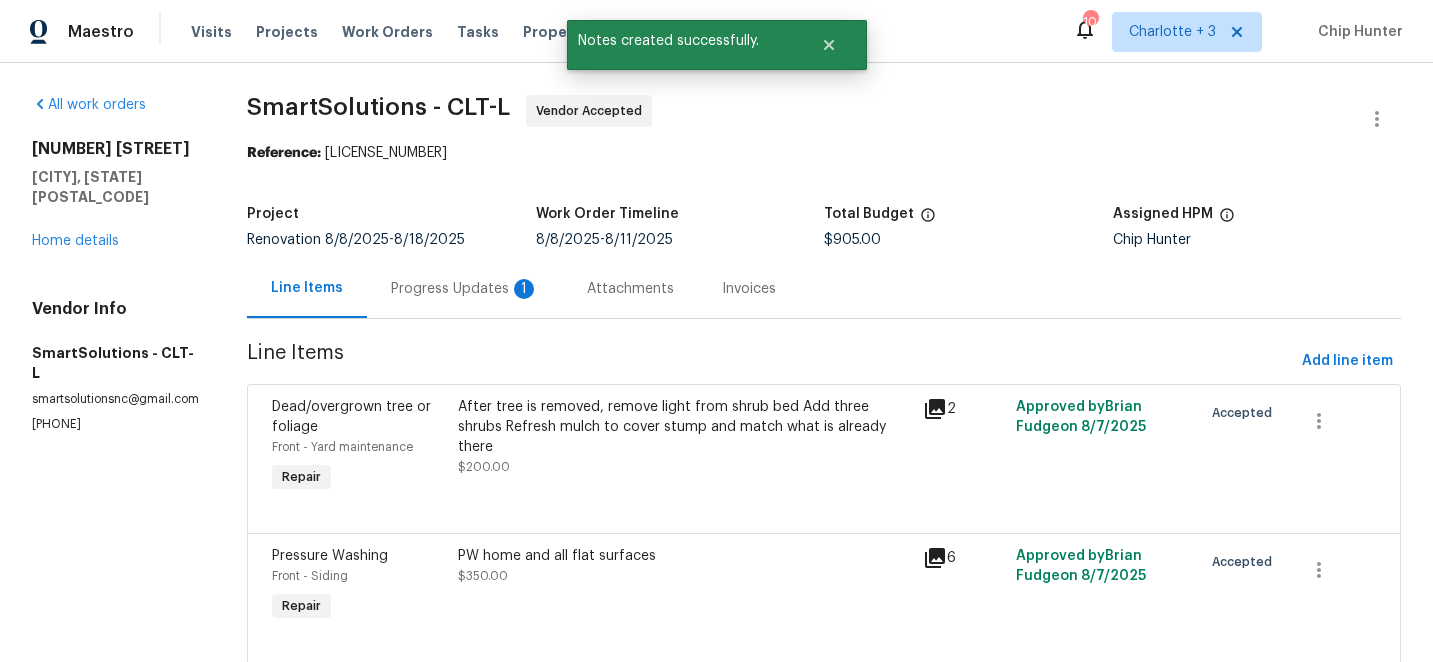 click on "Progress Updates 1" at bounding box center [465, 289] 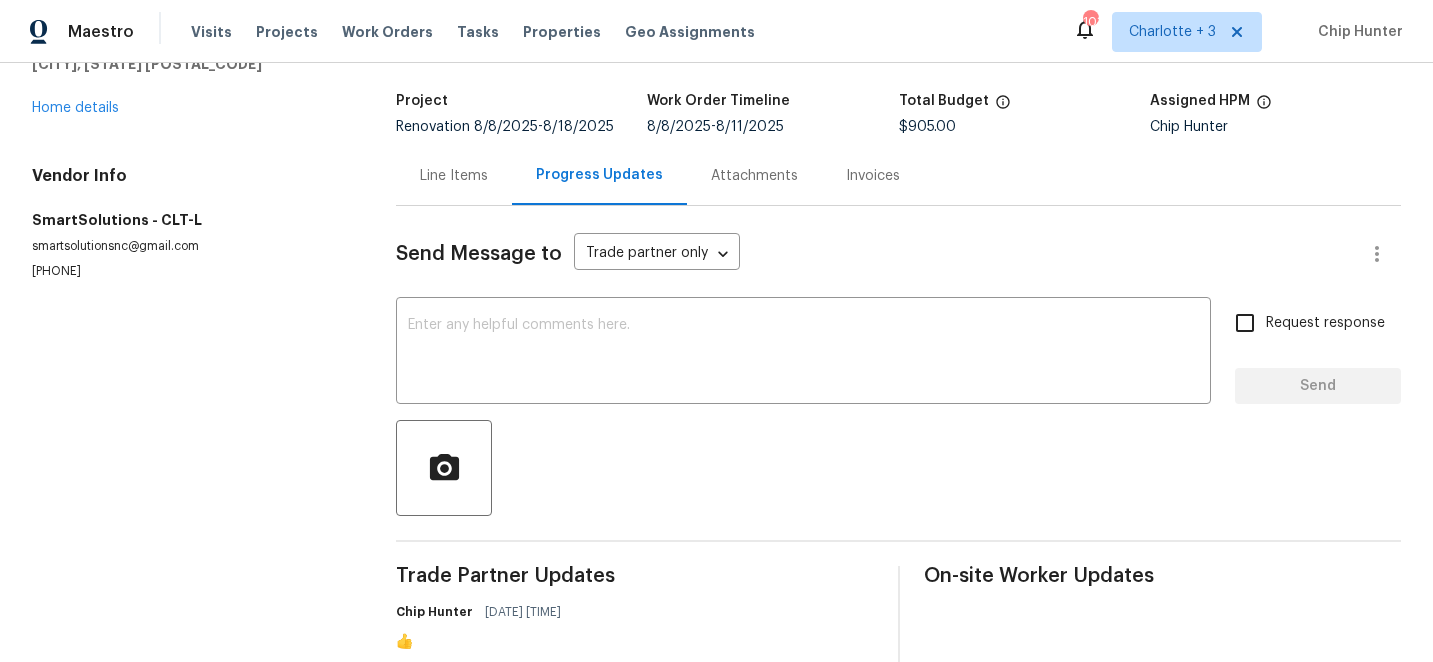 scroll, scrollTop: 0, scrollLeft: 0, axis: both 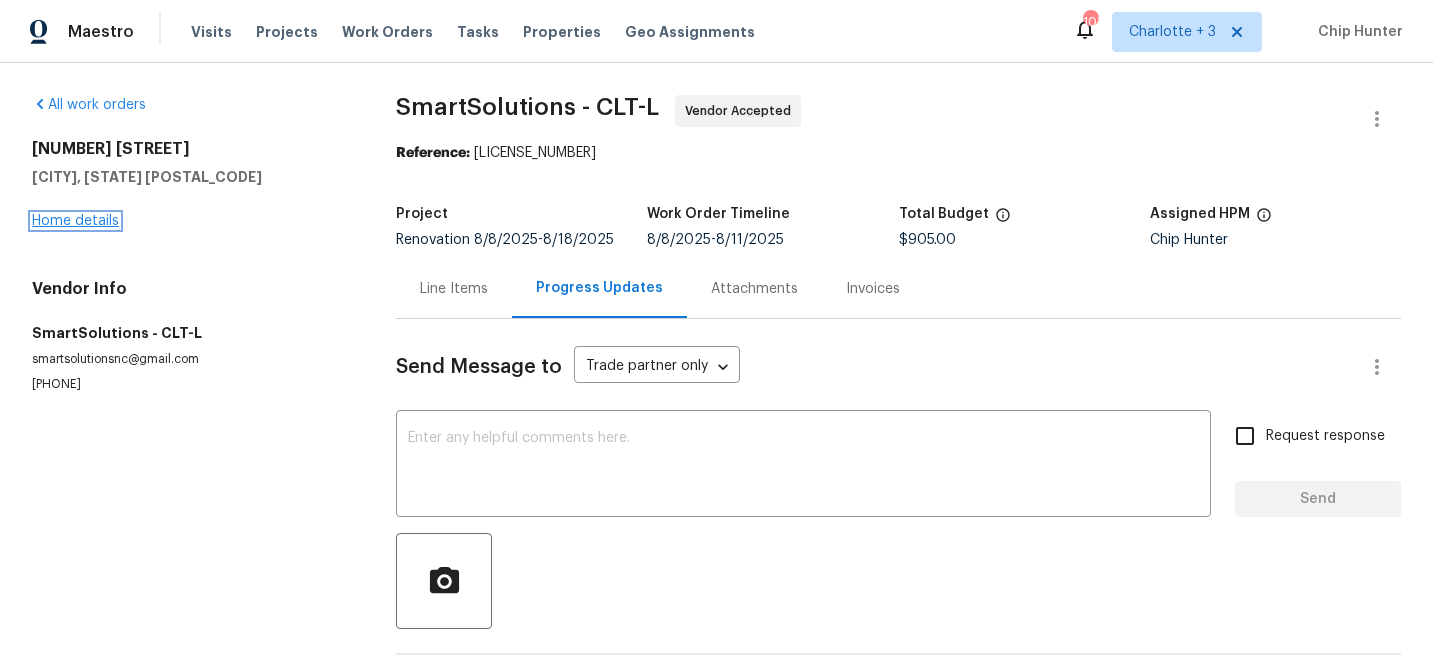 click on "Home details" at bounding box center [75, 221] 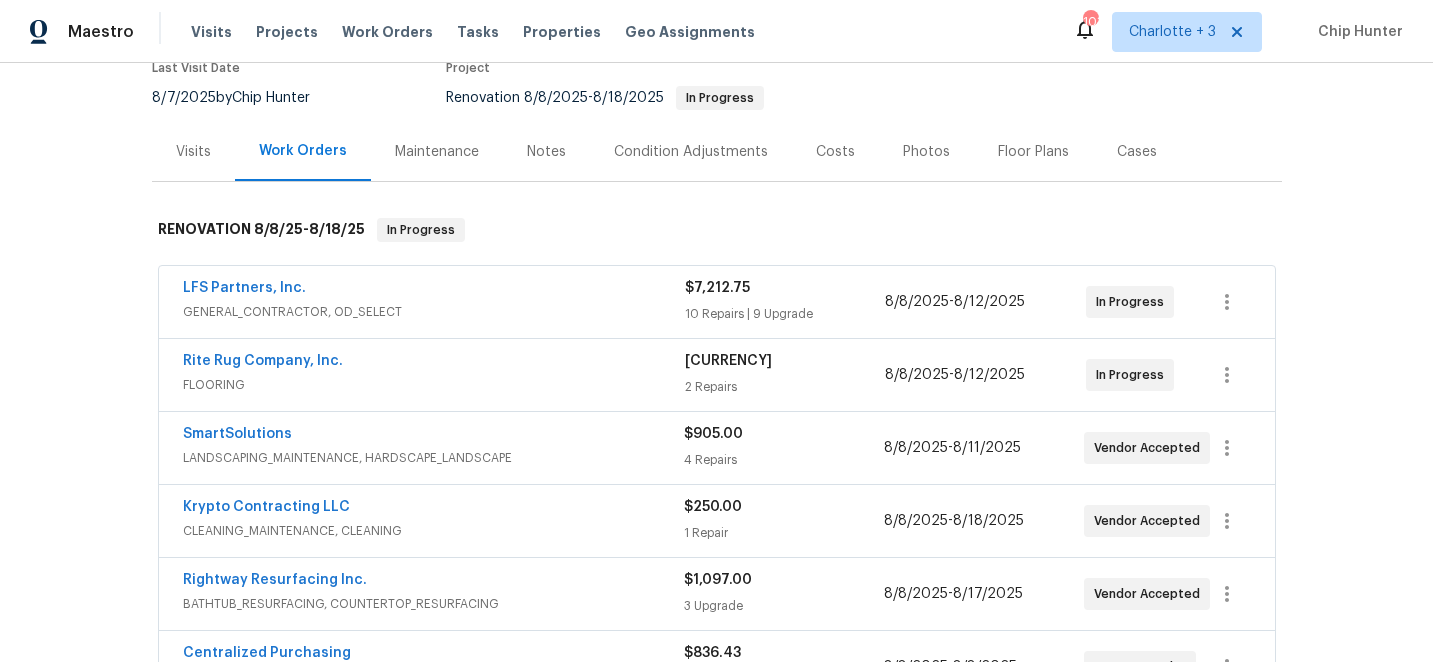scroll, scrollTop: 184, scrollLeft: 0, axis: vertical 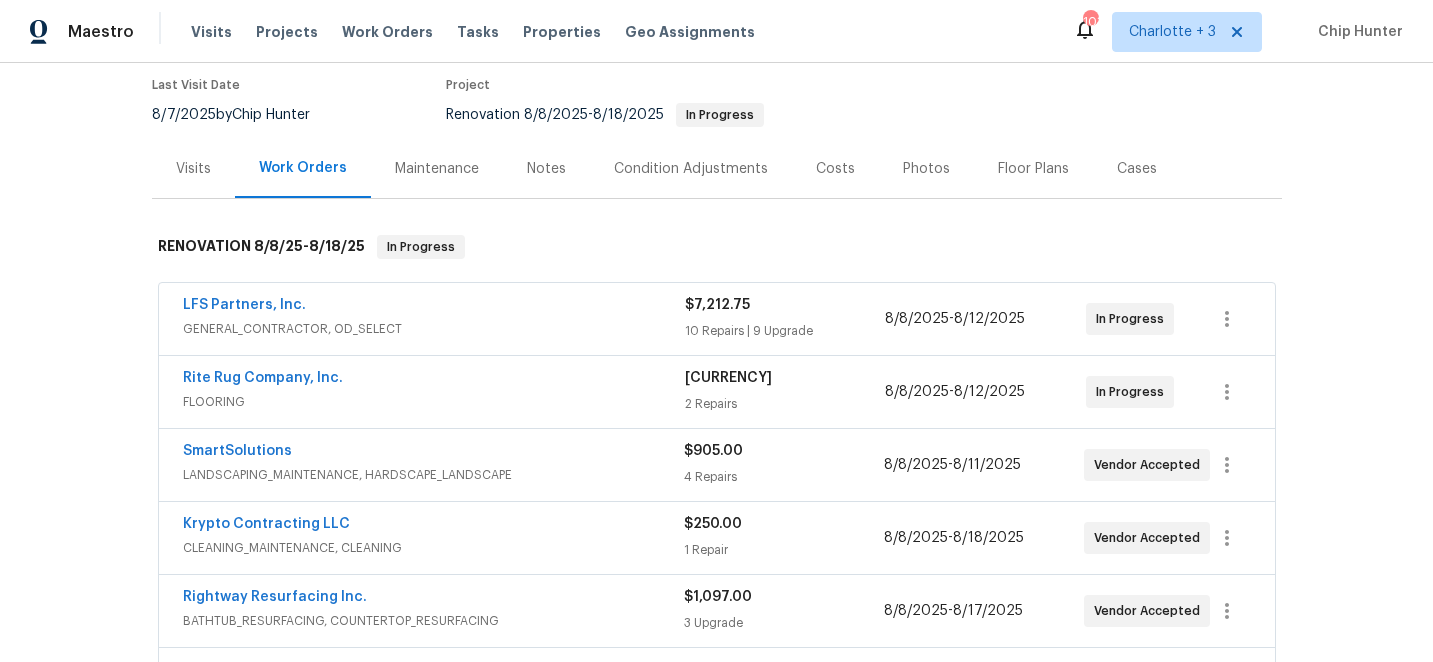 click on "Costs" at bounding box center [835, 169] 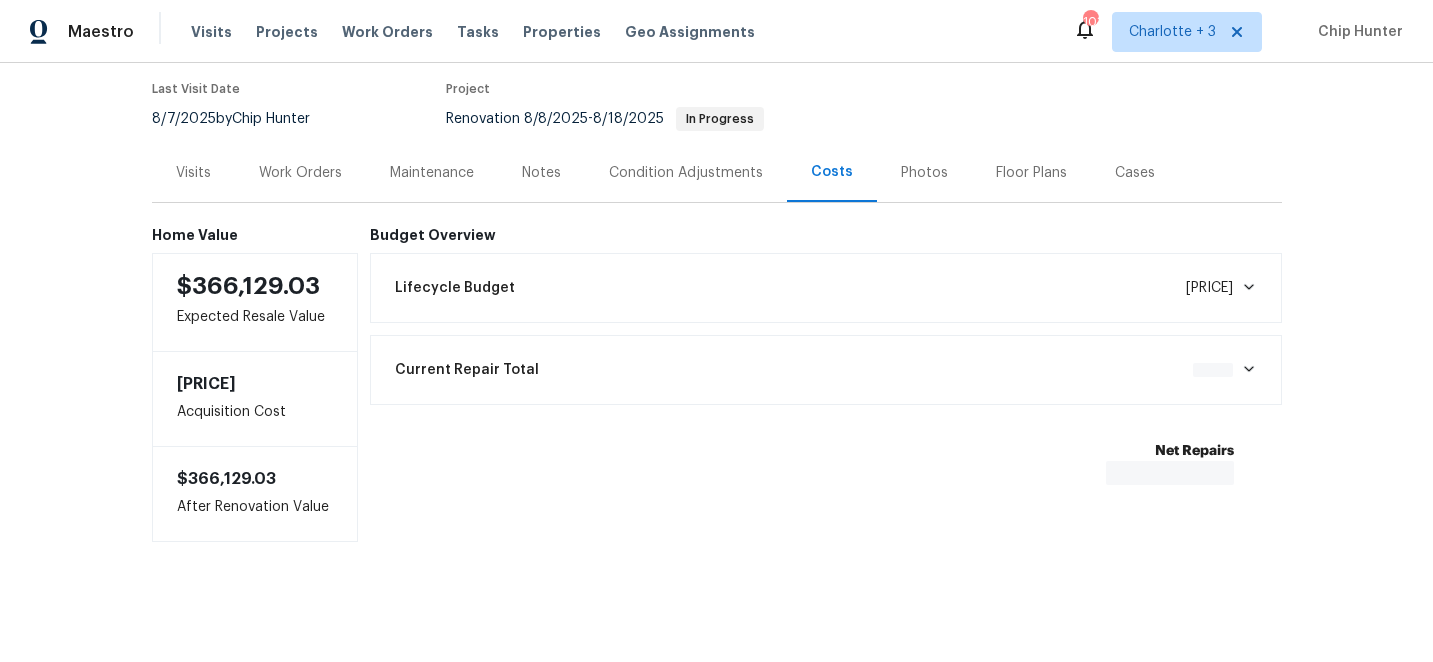 scroll, scrollTop: 161, scrollLeft: 0, axis: vertical 